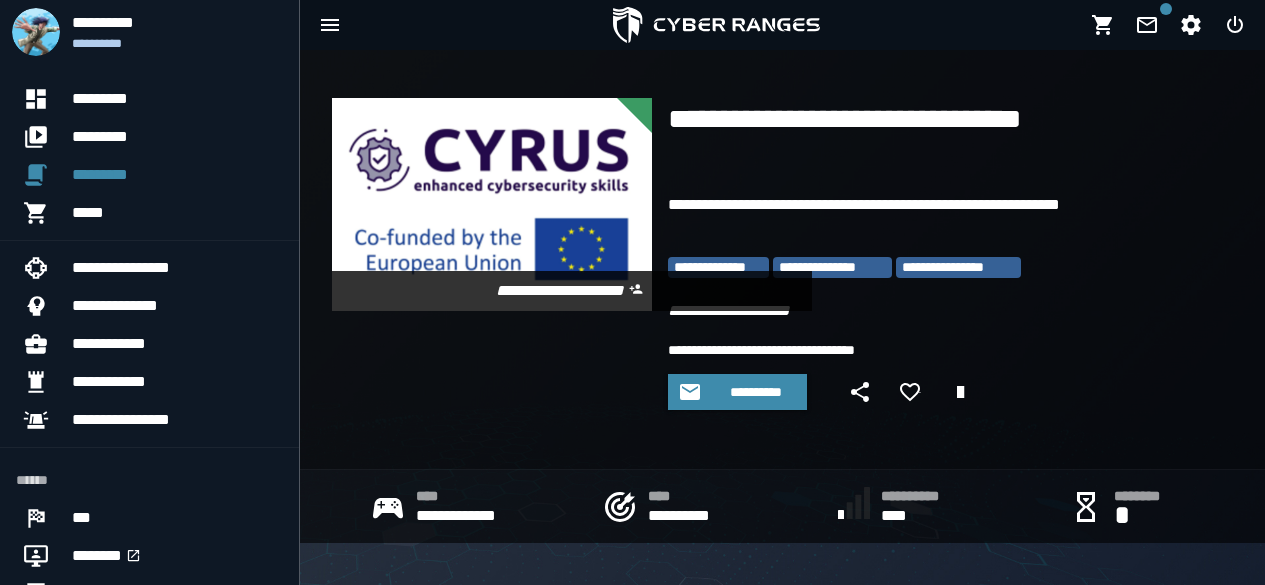 scroll, scrollTop: 0, scrollLeft: 0, axis: both 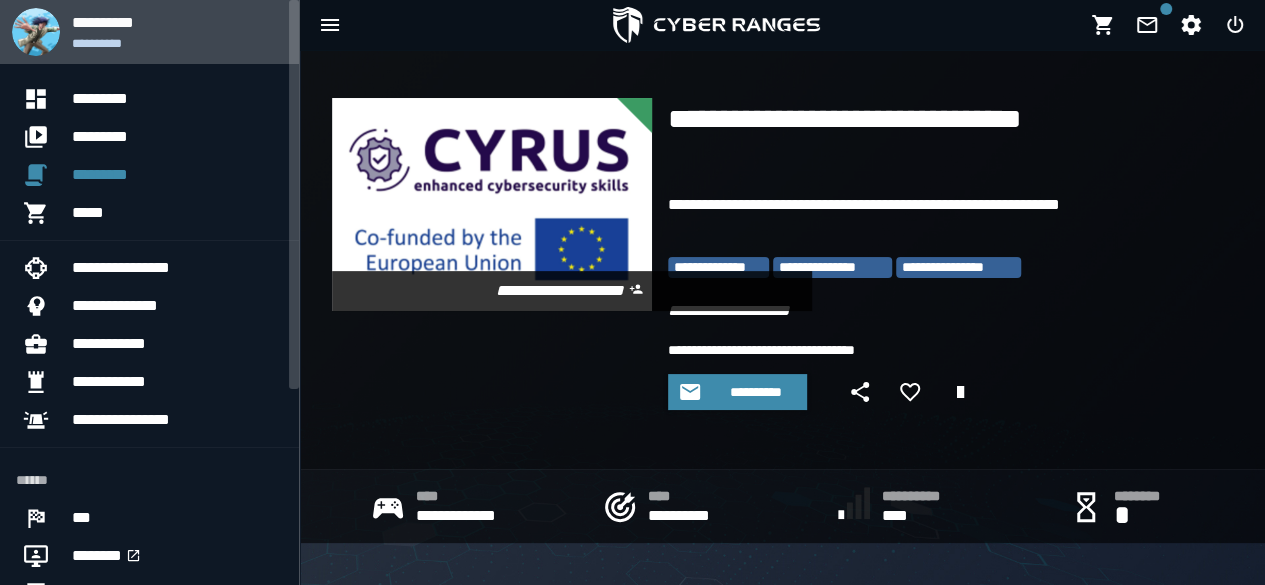 click on "**********" at bounding box center (177, 32) 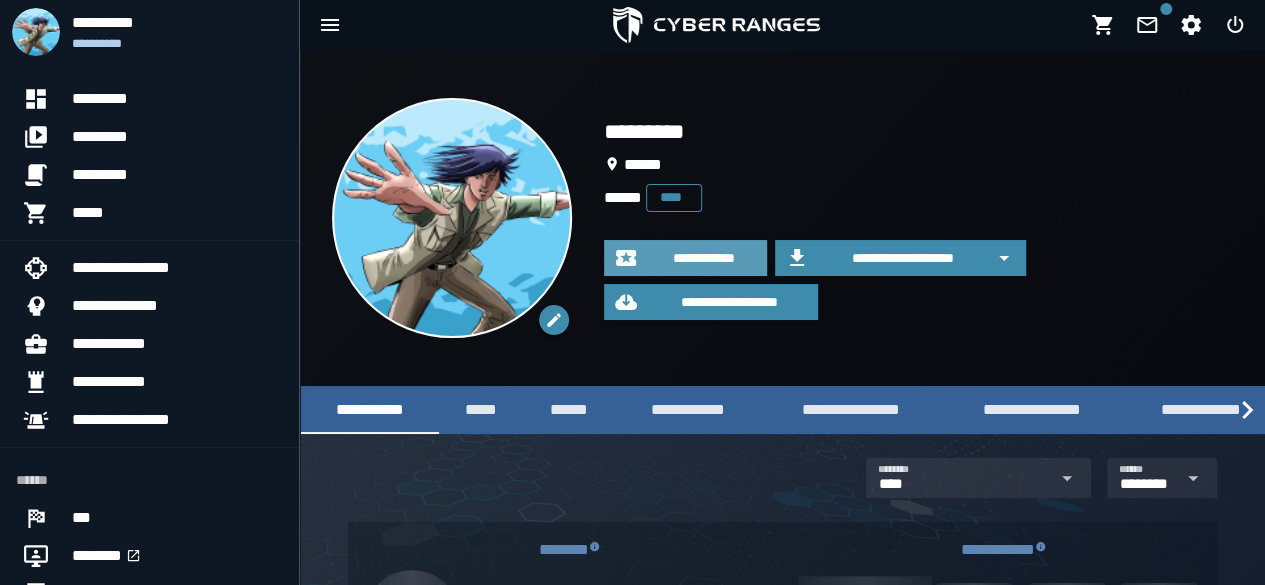 click on "**********" at bounding box center (703, 258) 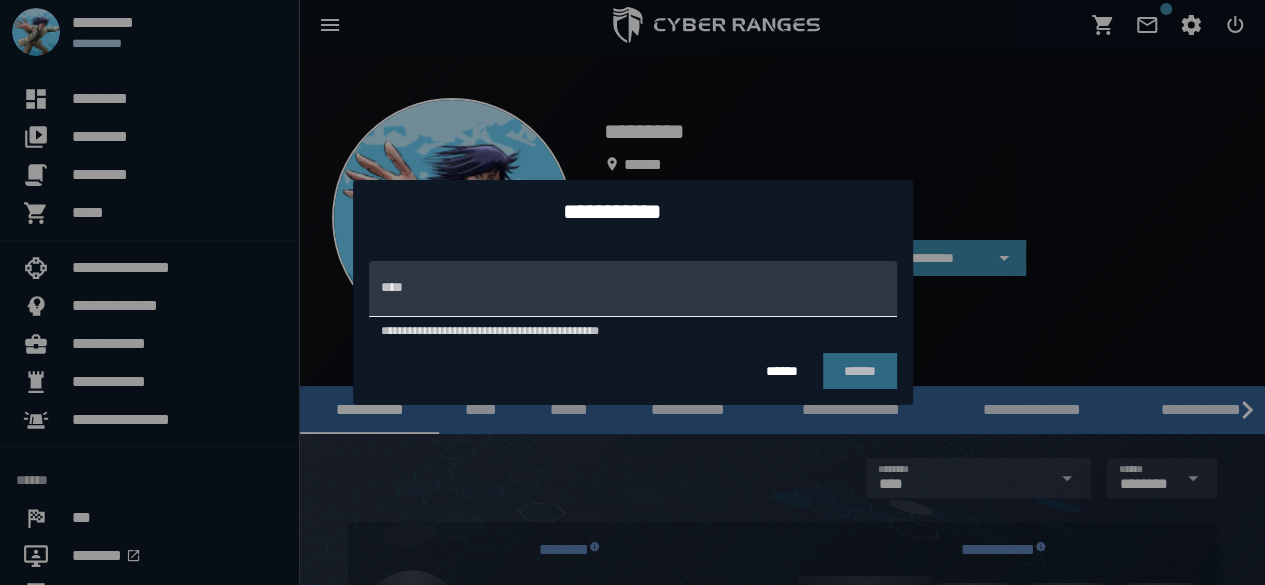 click on "**********" at bounding box center (633, 289) 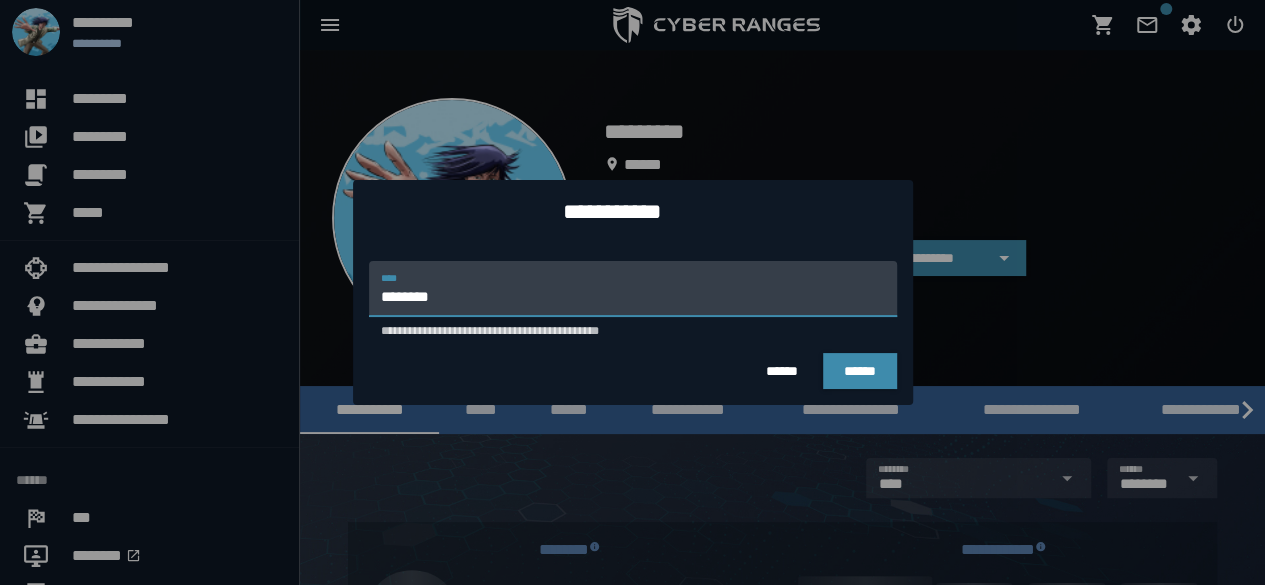 type on "********" 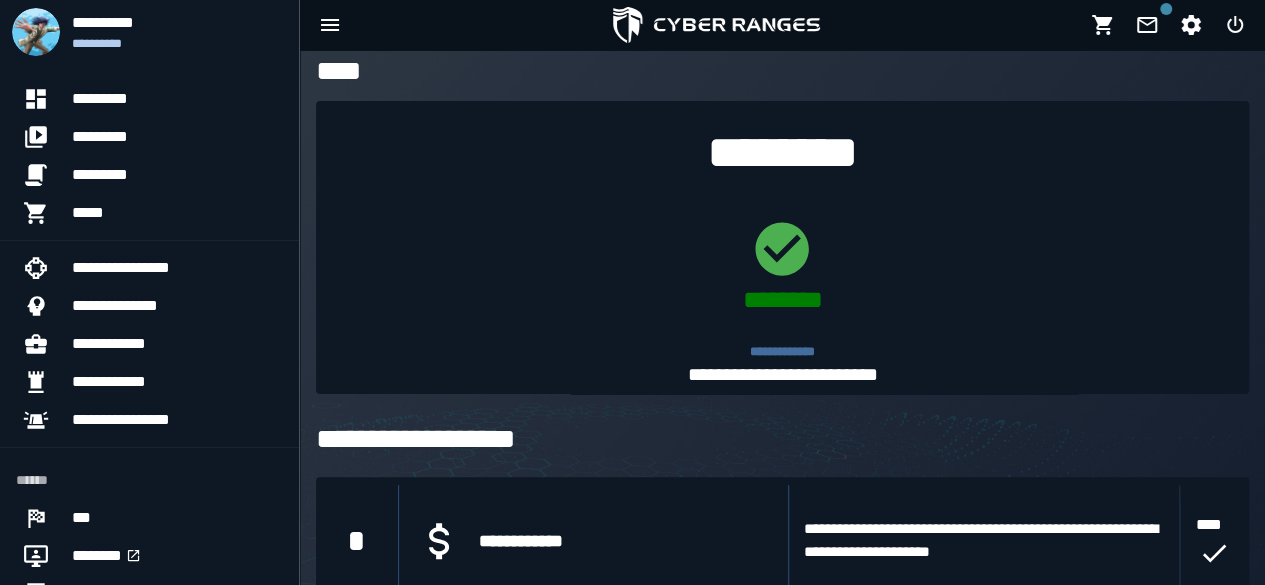 scroll, scrollTop: 5, scrollLeft: 0, axis: vertical 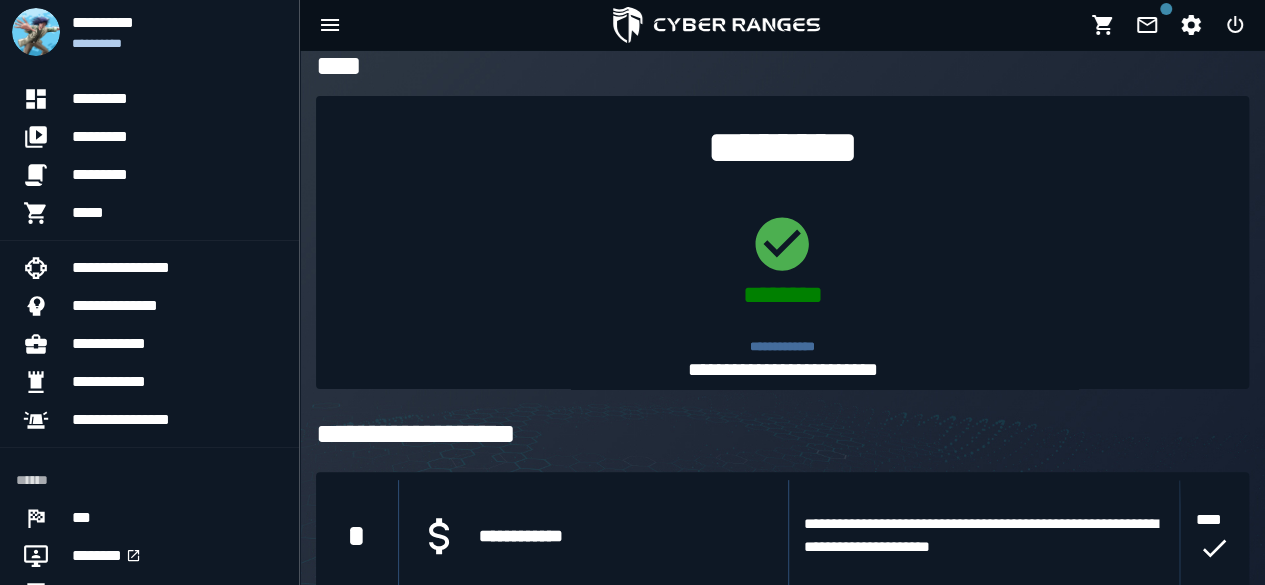 click 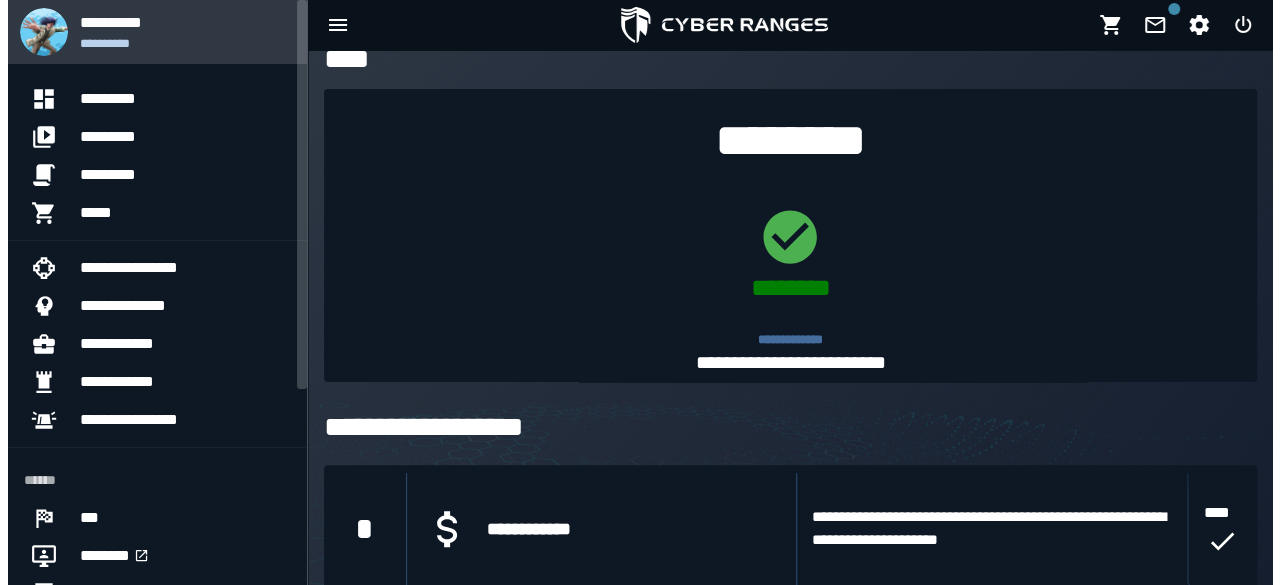 scroll, scrollTop: 0, scrollLeft: 0, axis: both 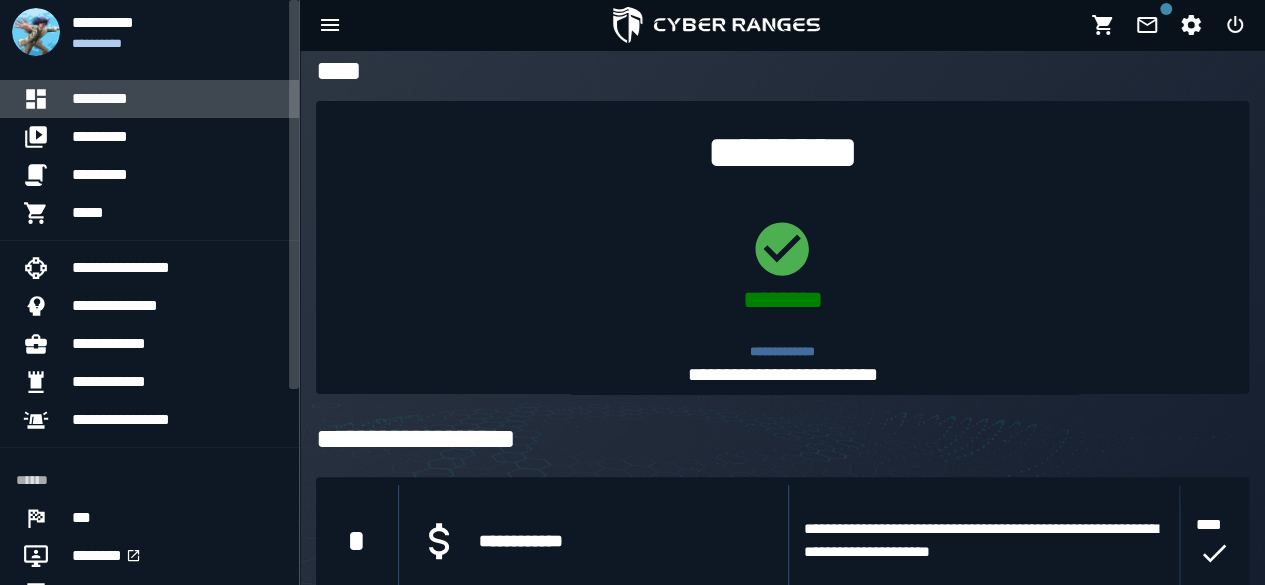 click on "*********" at bounding box center (177, 99) 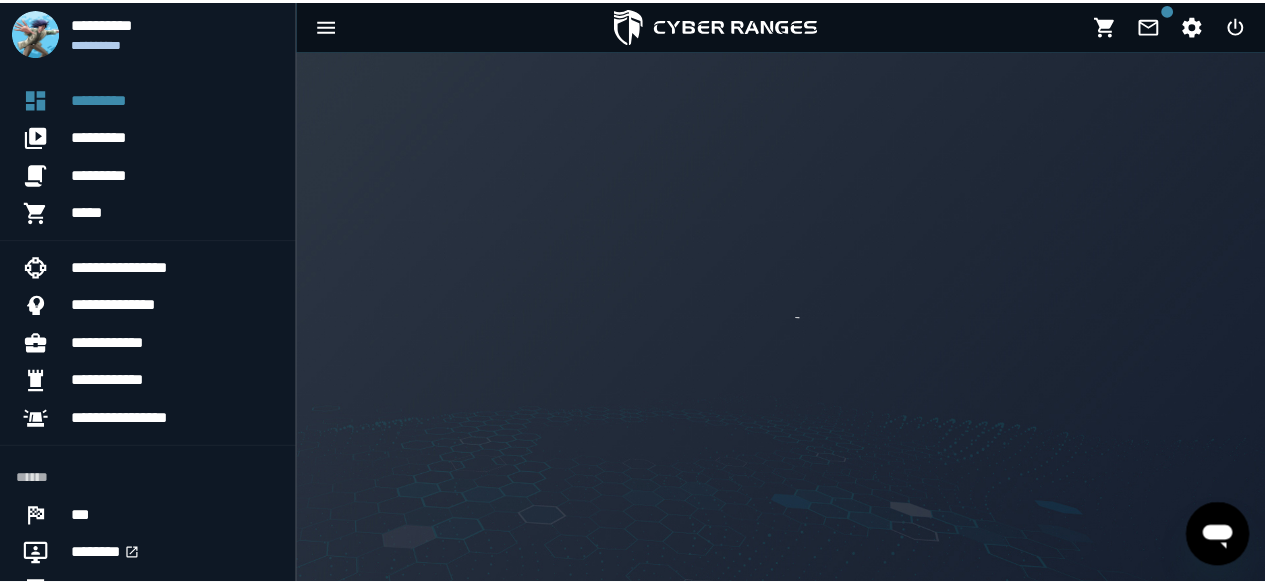 scroll, scrollTop: 0, scrollLeft: 0, axis: both 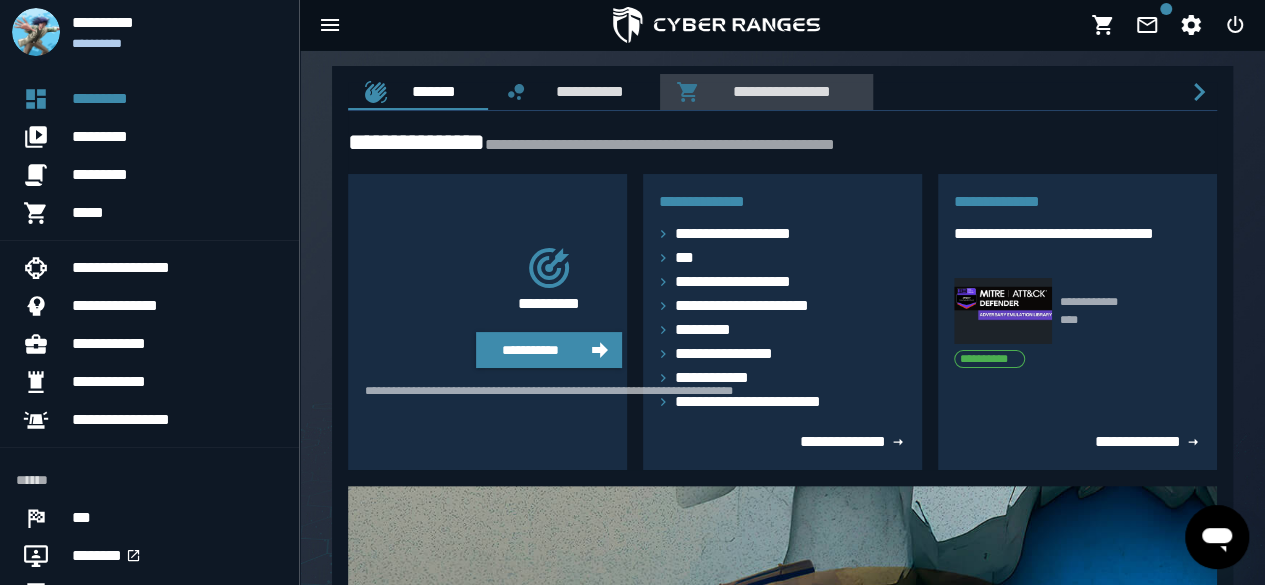 click on "**********" at bounding box center [778, 91] 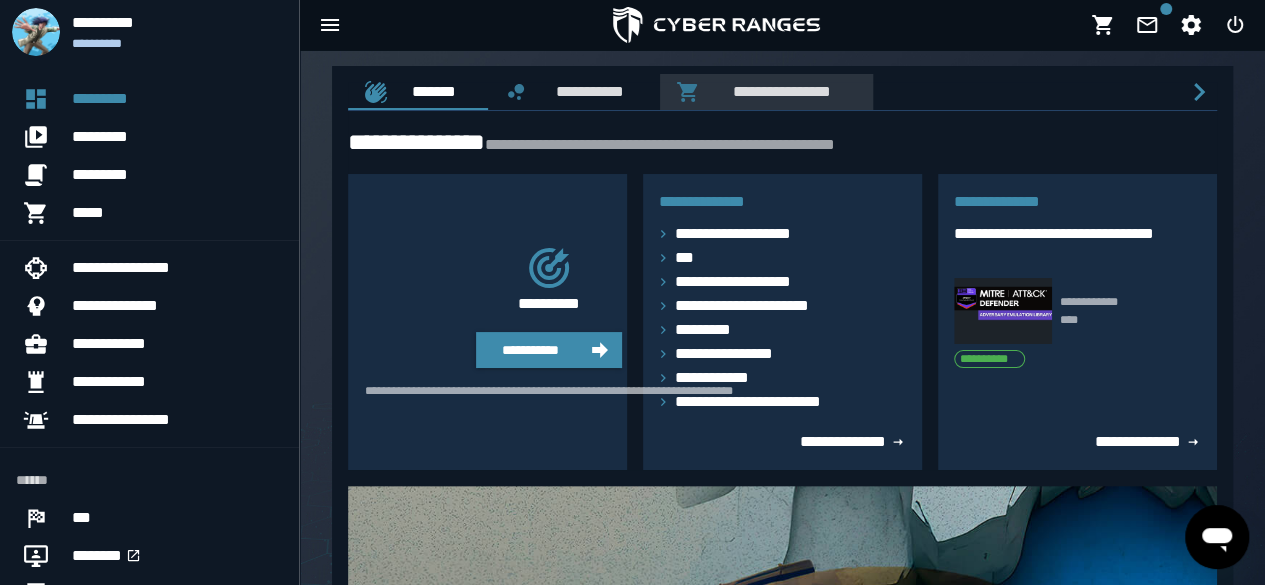 scroll, scrollTop: 0, scrollLeft: 37, axis: horizontal 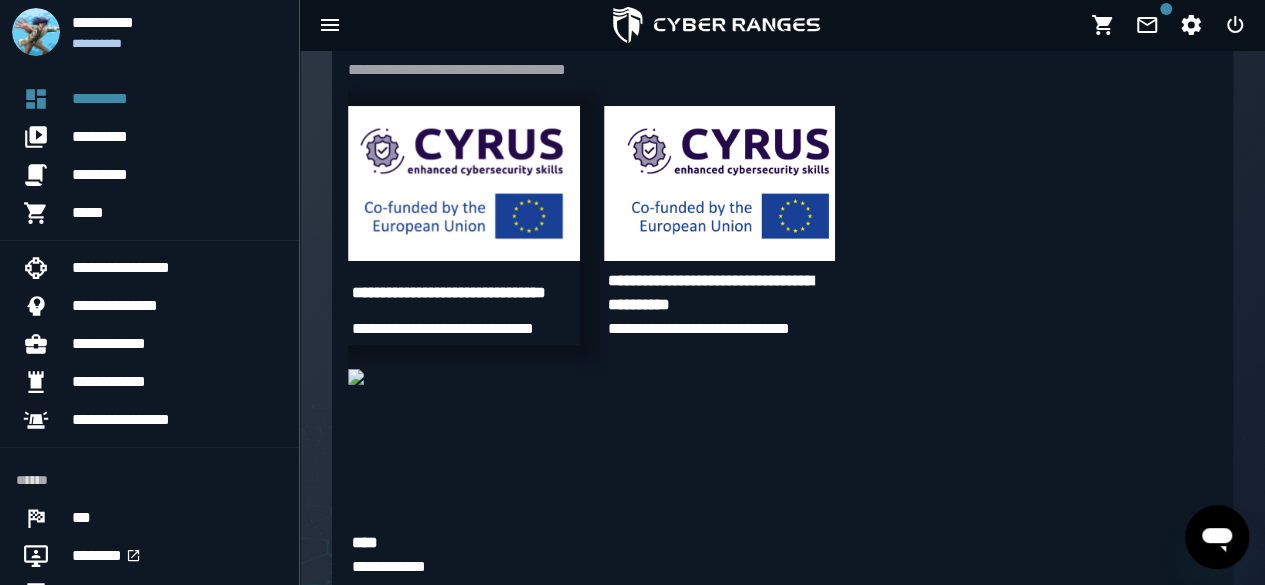 click at bounding box center [464, 183] 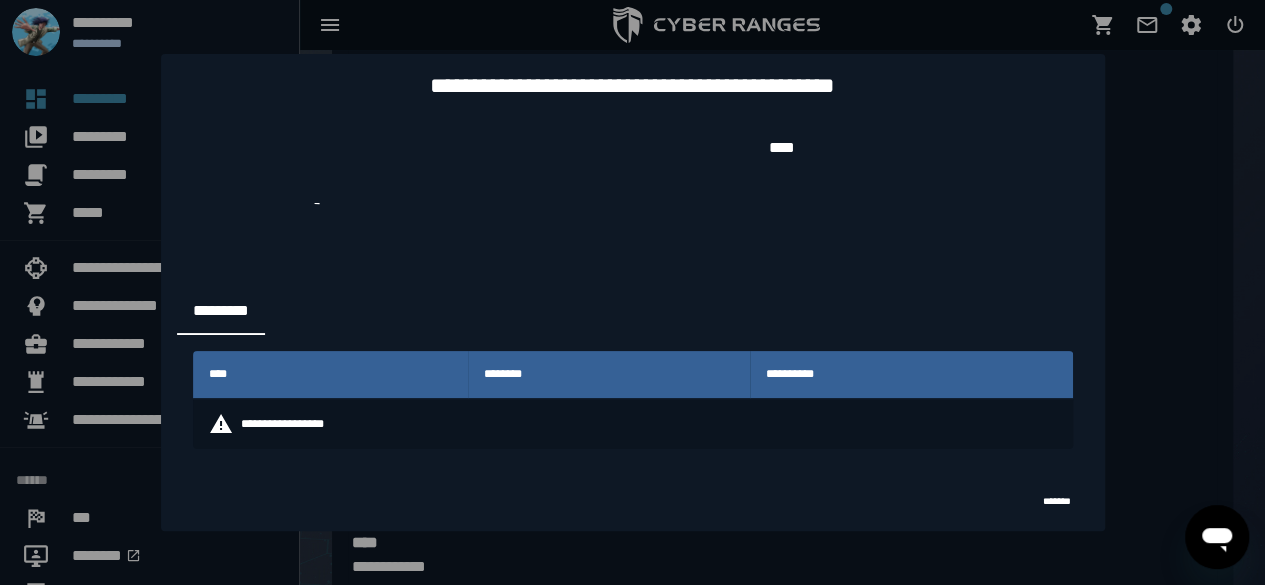 scroll, scrollTop: 0, scrollLeft: 0, axis: both 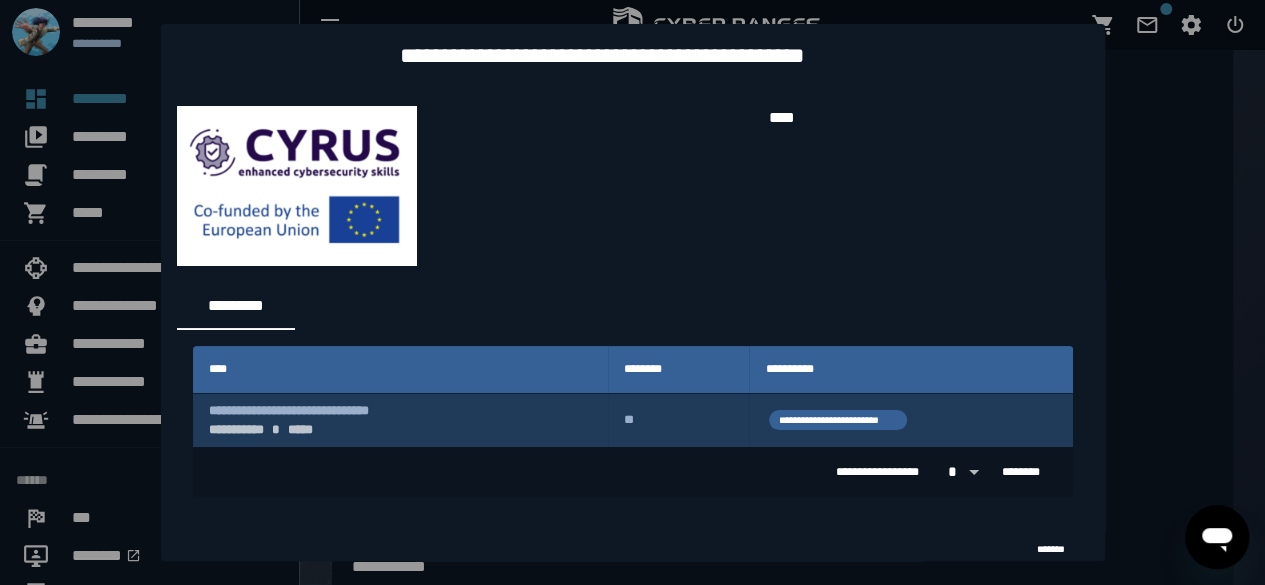 click on "**********" at bounding box center (401, 420) 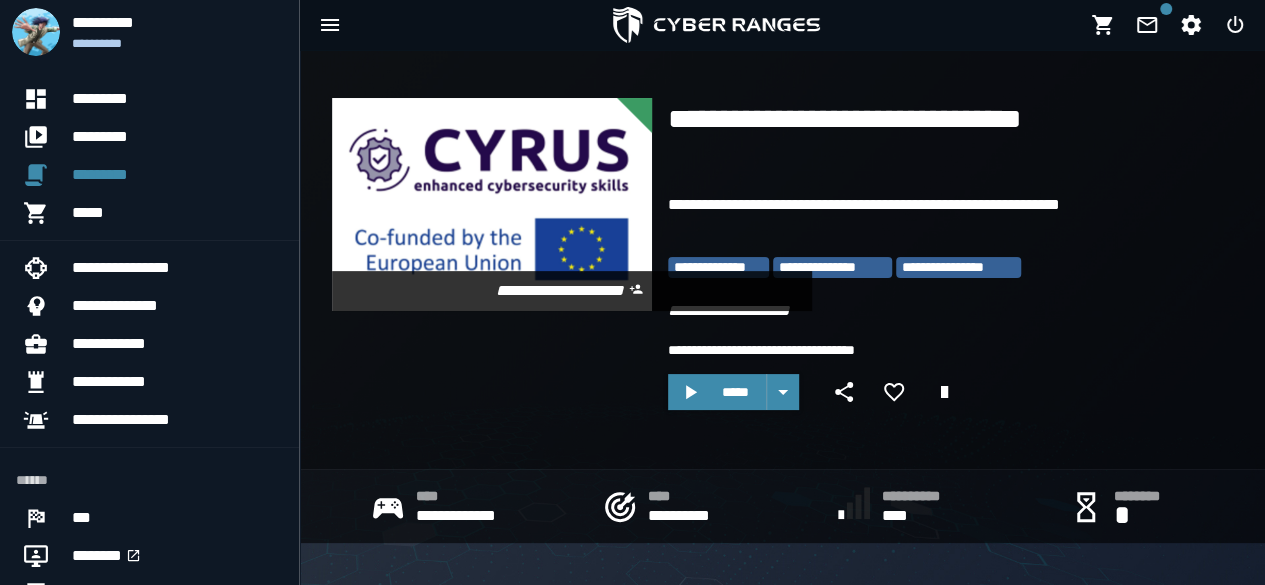 drag, startPoint x: 872, startPoint y: 277, endPoint x: 844, endPoint y: 267, distance: 29.732138 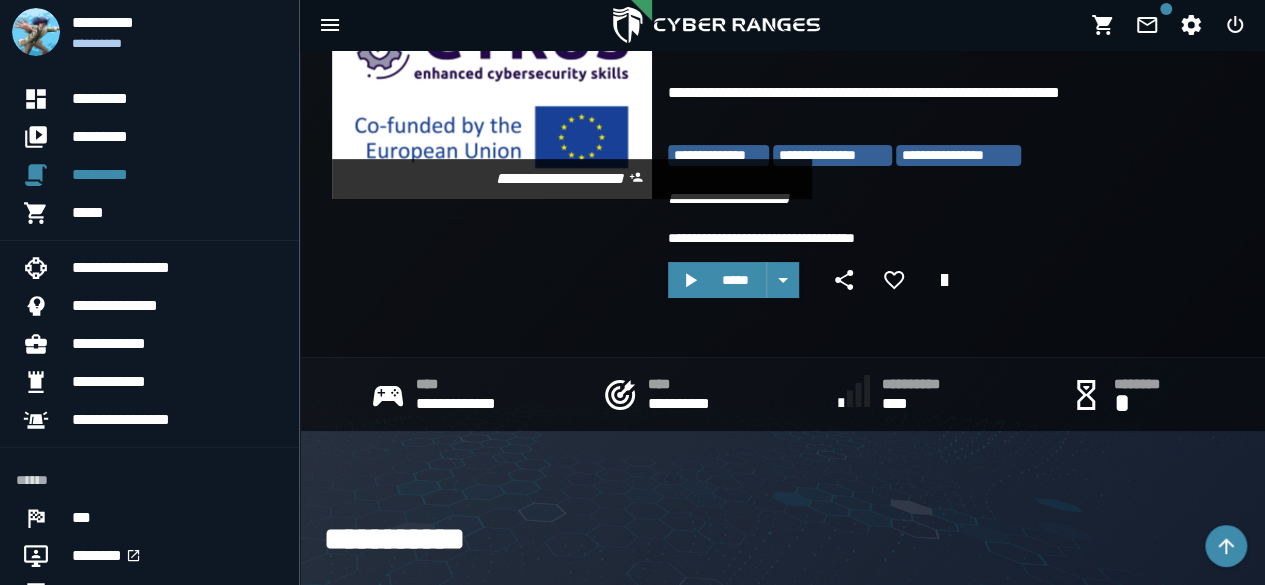 scroll, scrollTop: 200, scrollLeft: 0, axis: vertical 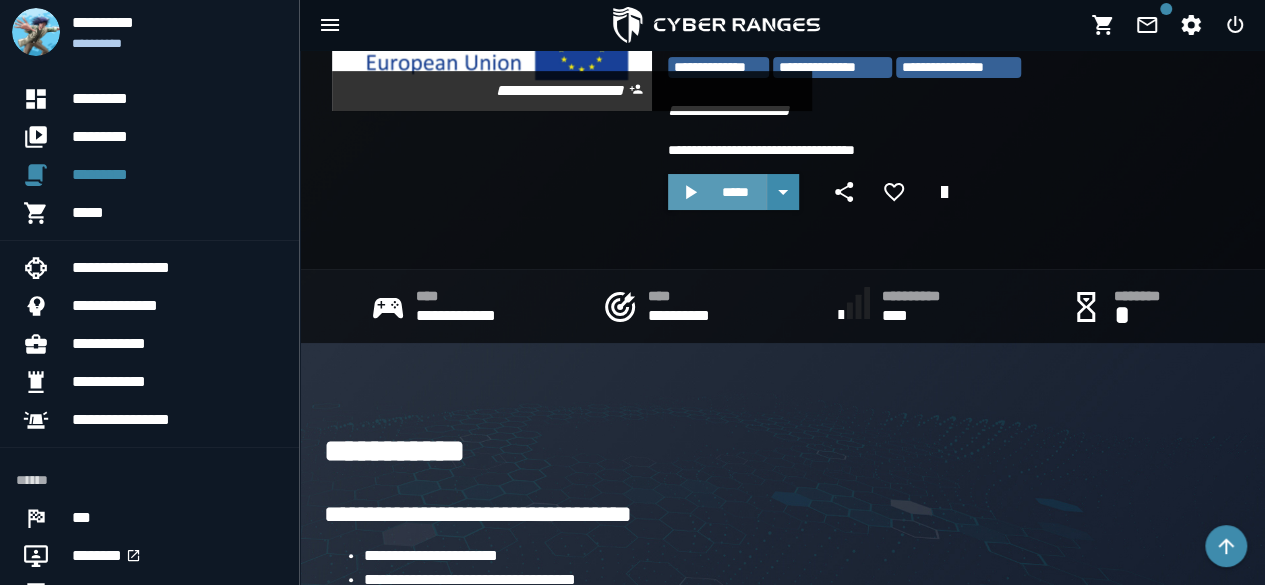 click on "*****" at bounding box center [717, 192] 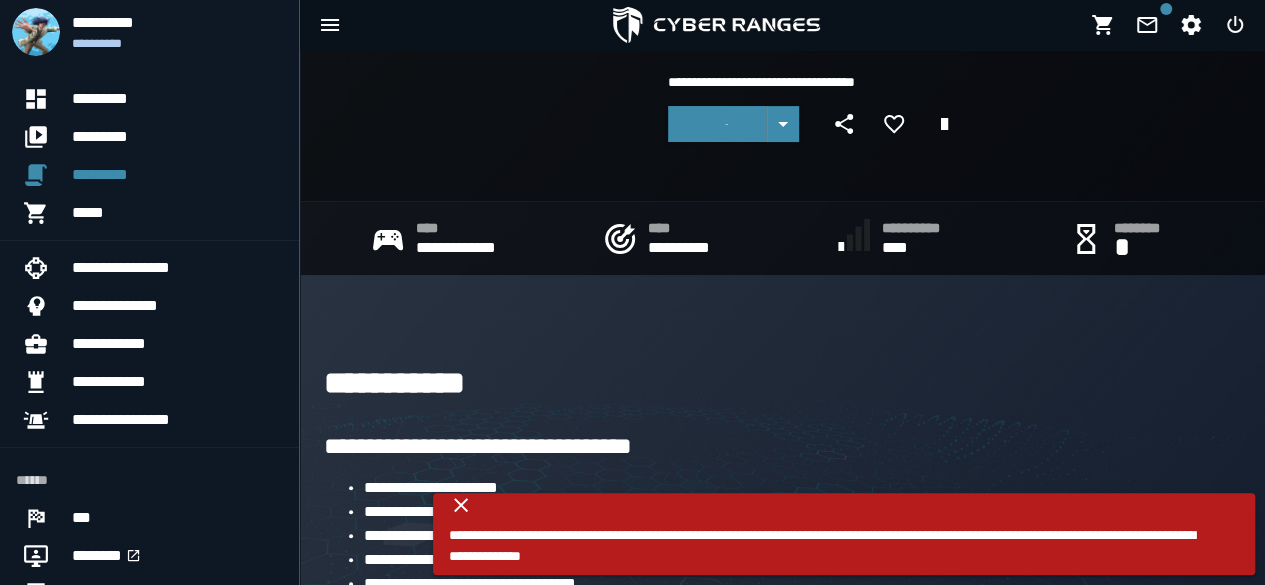 scroll, scrollTop: 300, scrollLeft: 0, axis: vertical 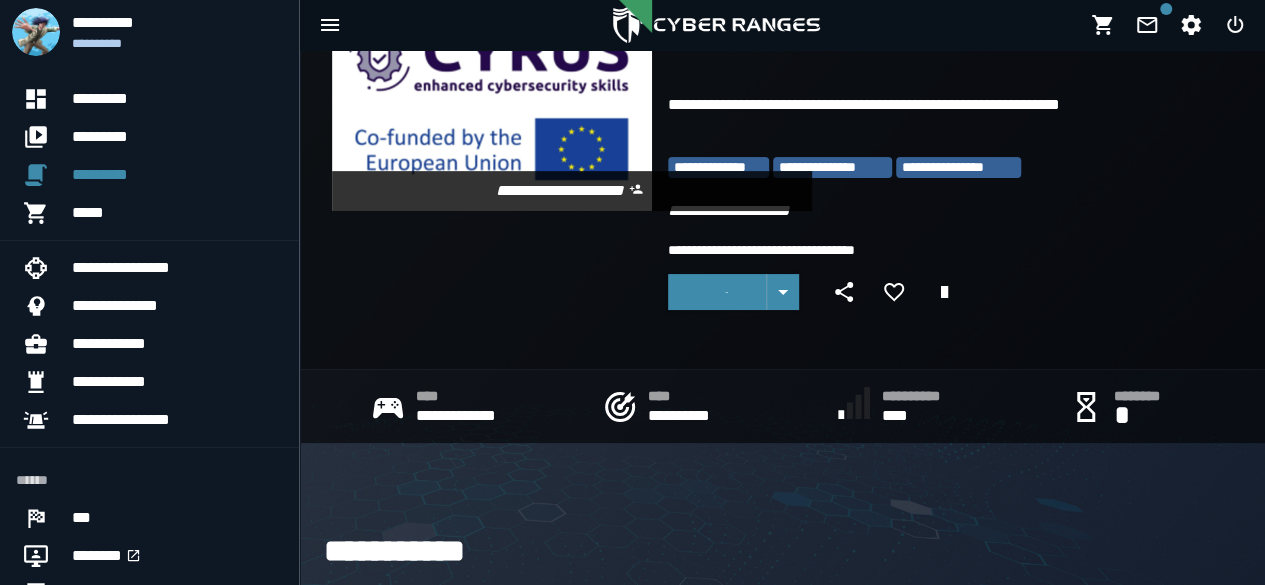 click 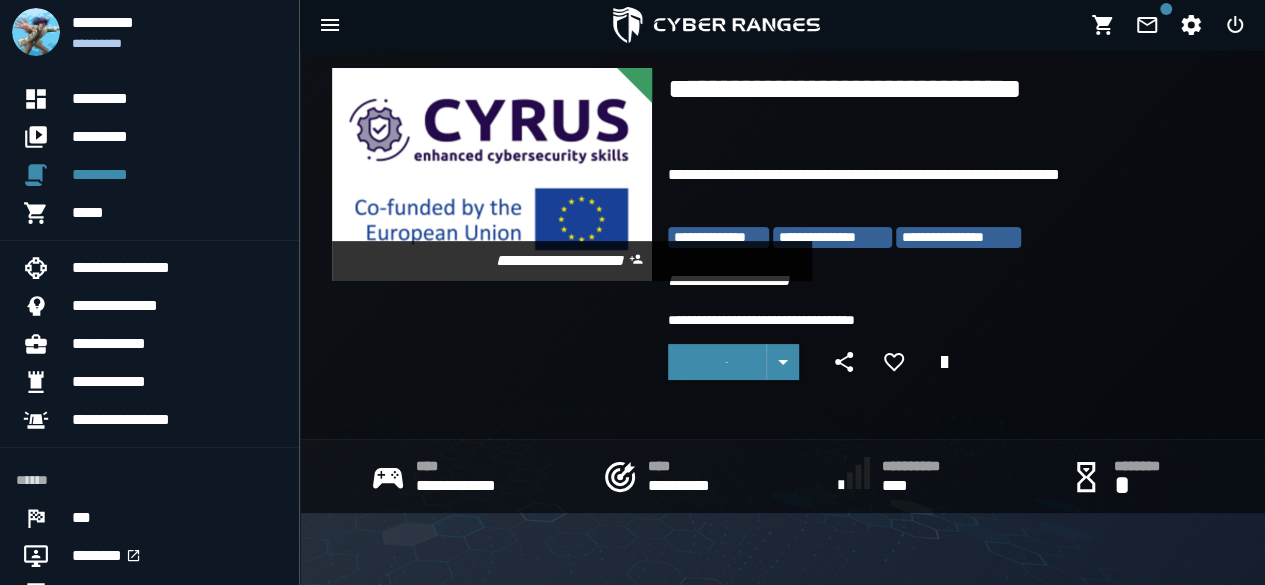 scroll, scrollTop: 0, scrollLeft: 0, axis: both 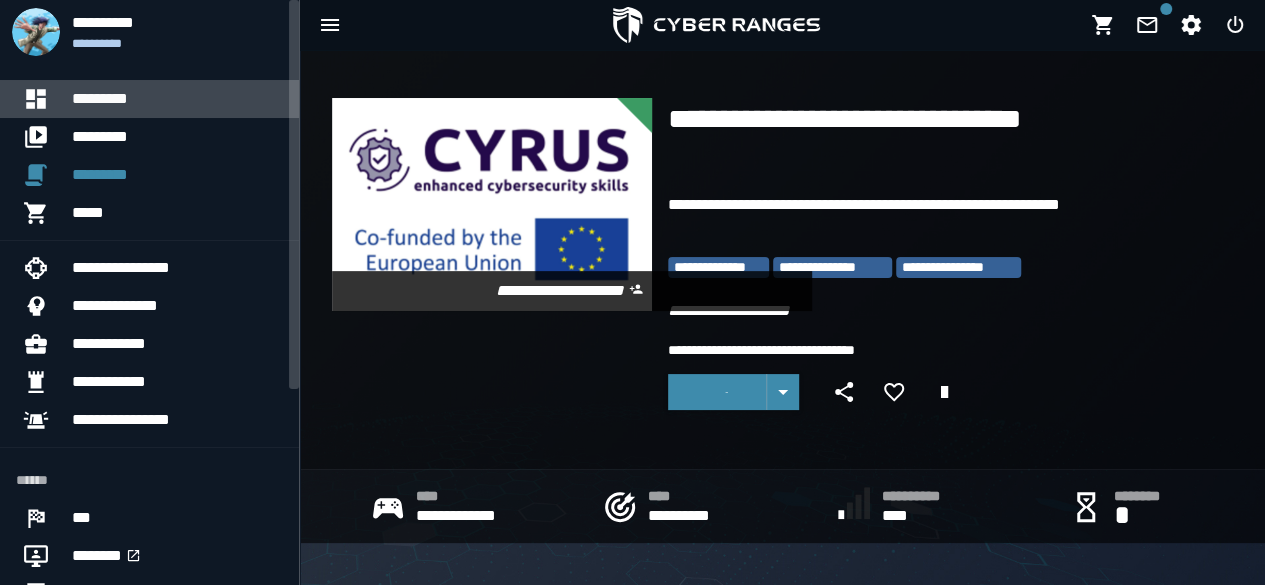 click on "*********" at bounding box center (177, 99) 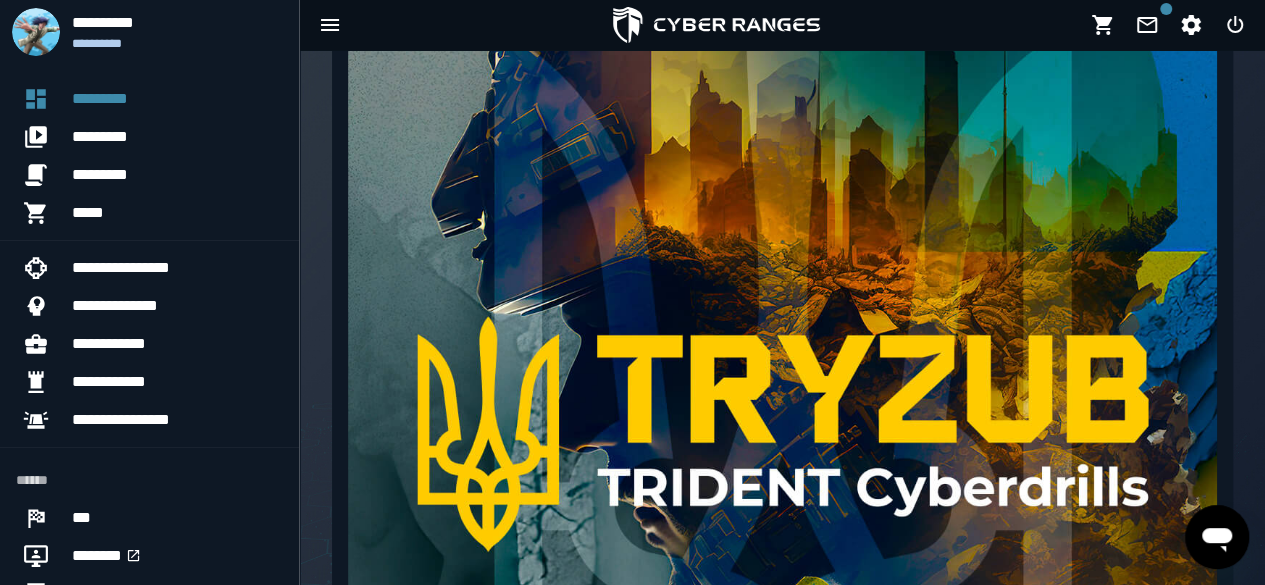 scroll, scrollTop: 500, scrollLeft: 0, axis: vertical 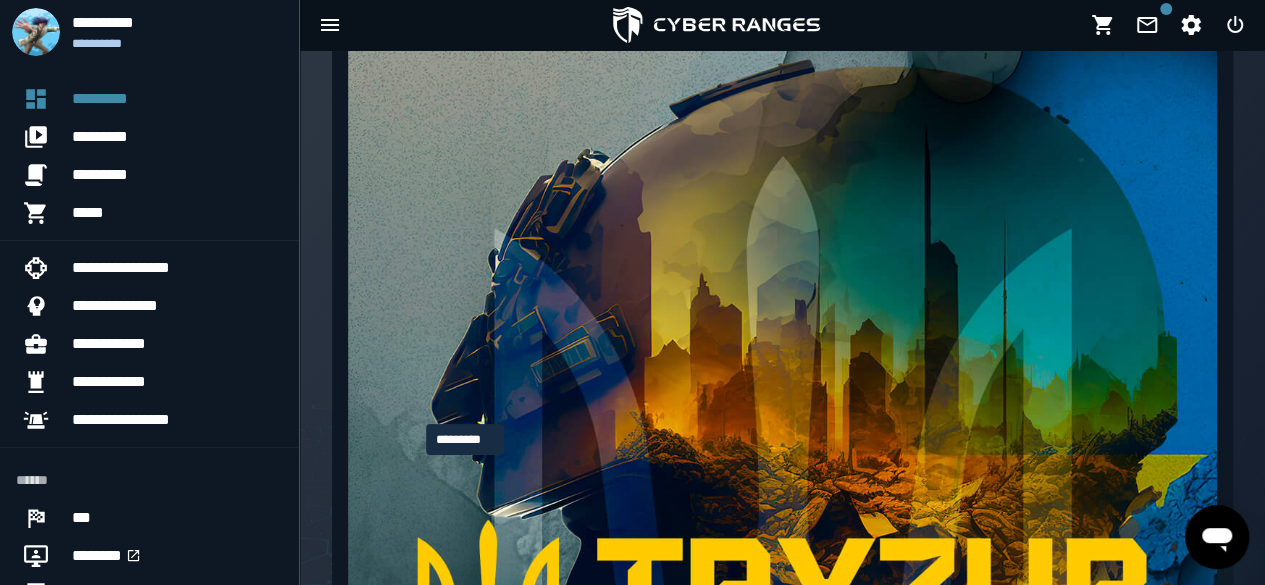 click 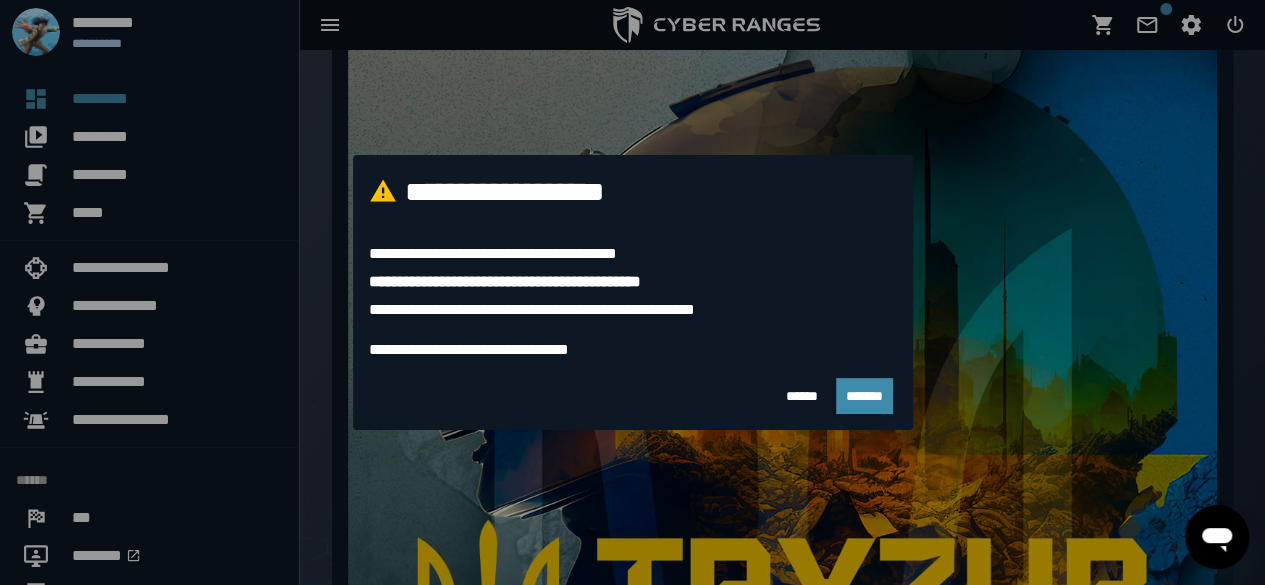 scroll, scrollTop: 0, scrollLeft: 0, axis: both 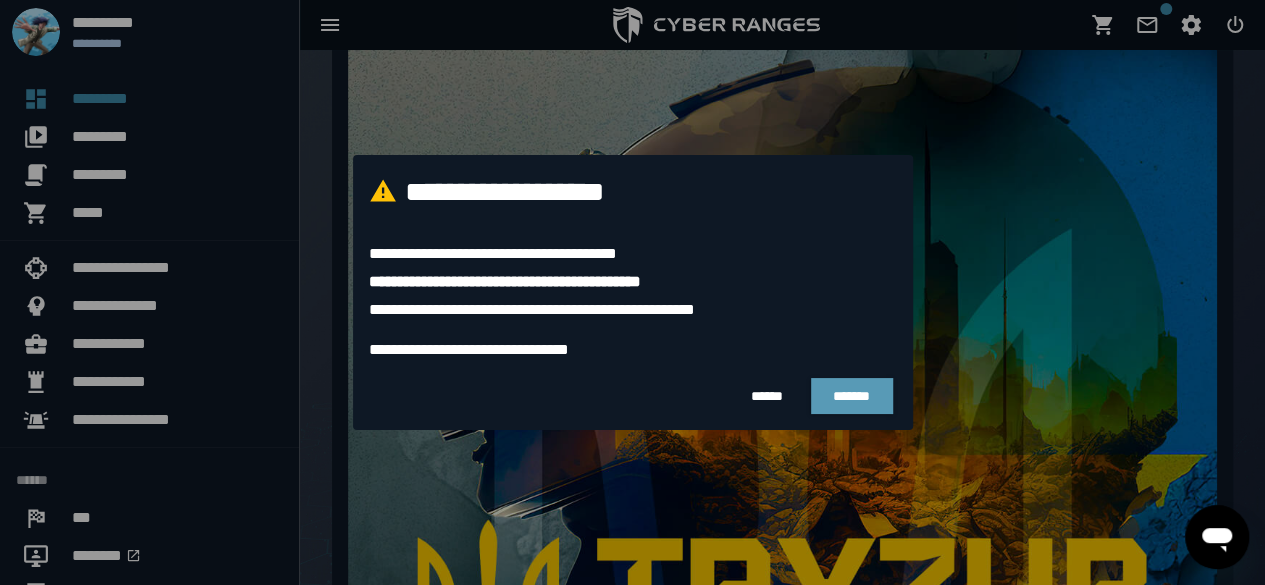click on "*******" at bounding box center (851, 396) 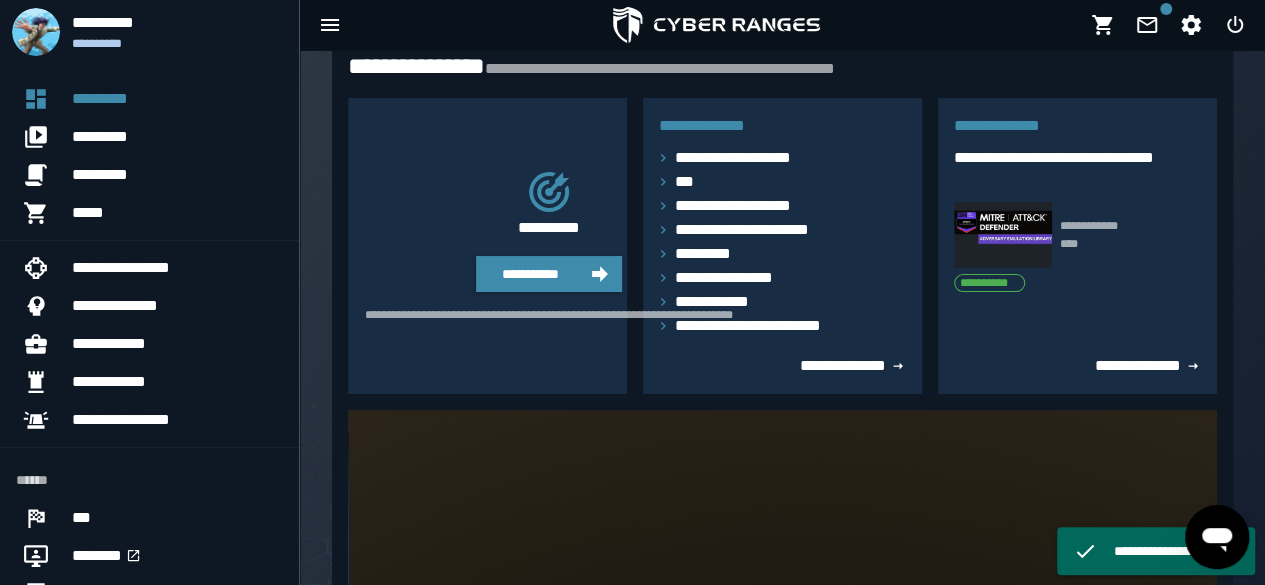 scroll, scrollTop: 0, scrollLeft: 0, axis: both 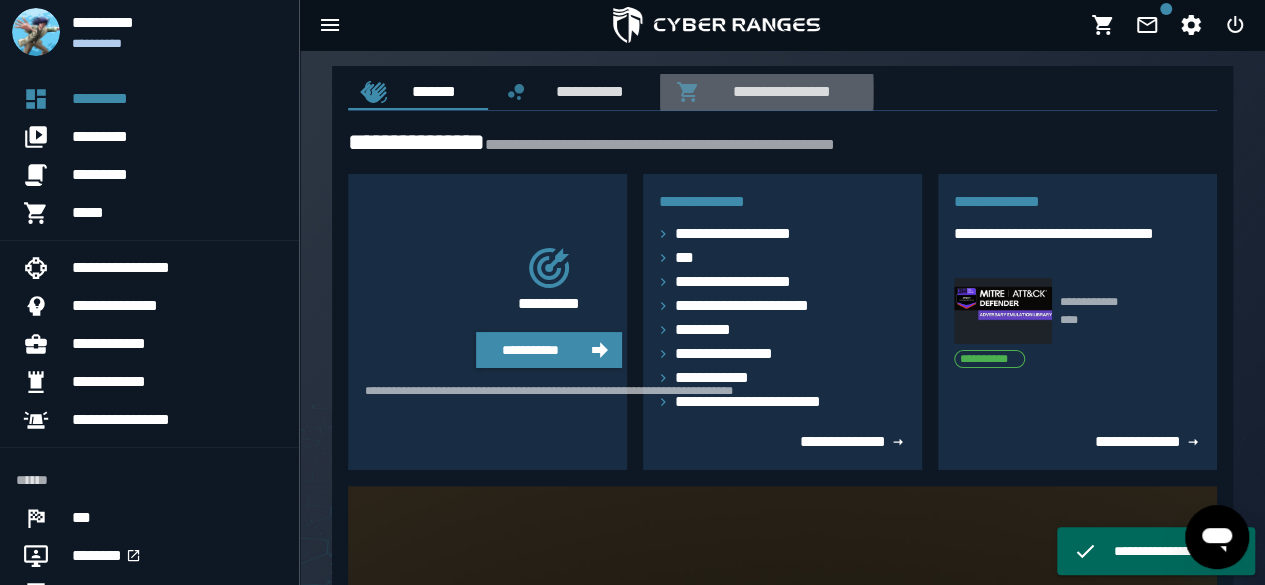 click on "**********" at bounding box center (766, 92) 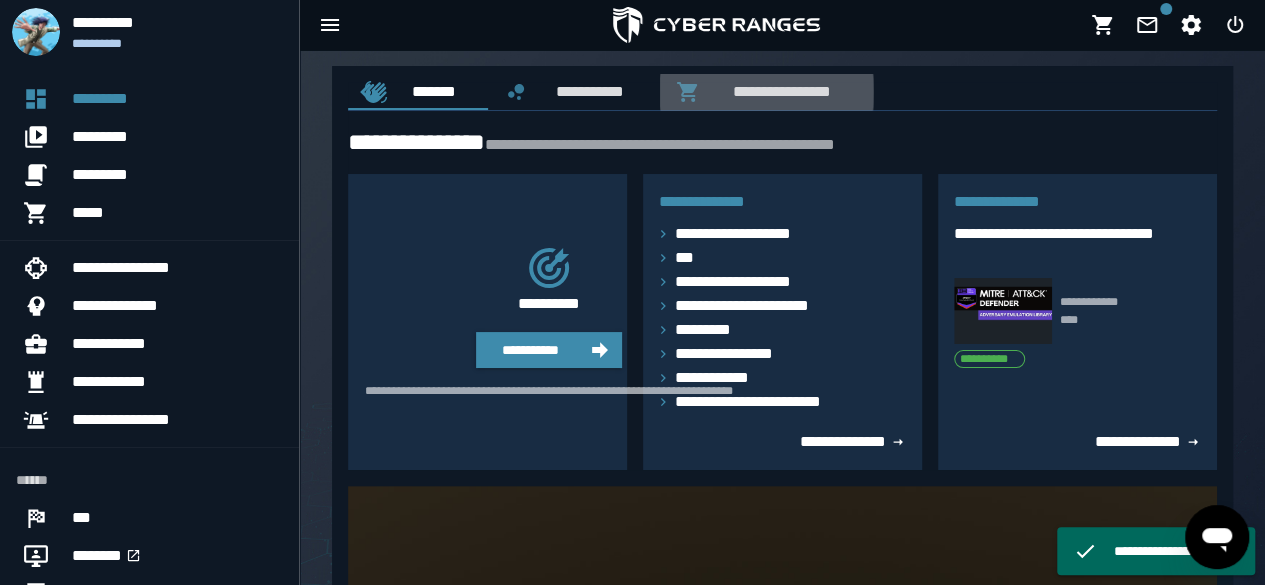 scroll, scrollTop: 0, scrollLeft: 37, axis: horizontal 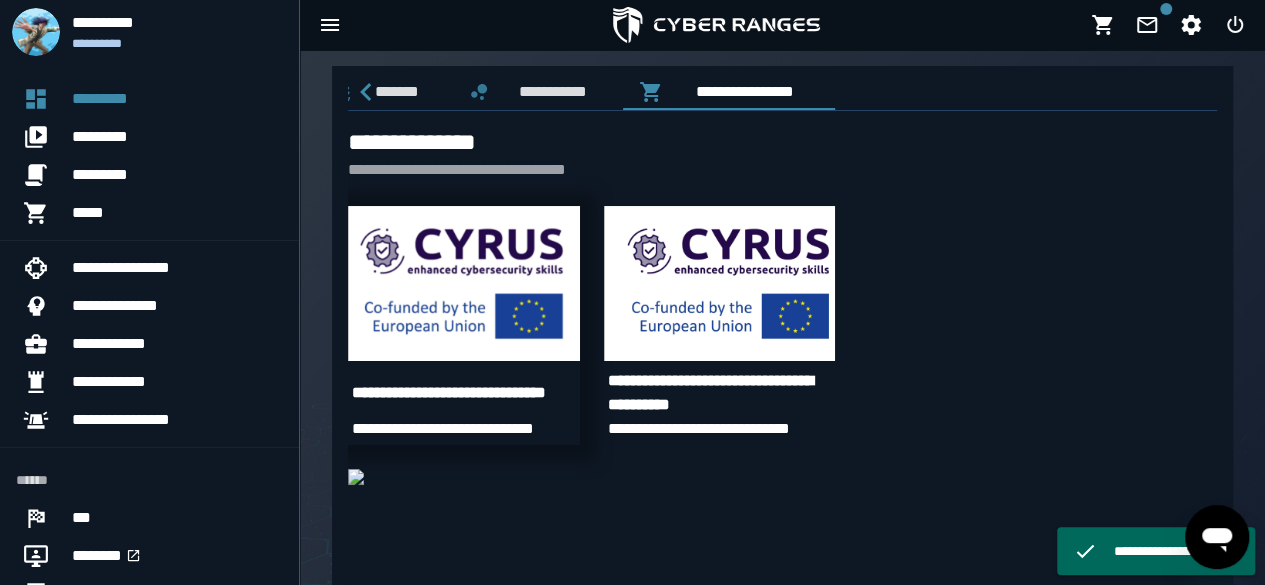 click at bounding box center [464, 283] 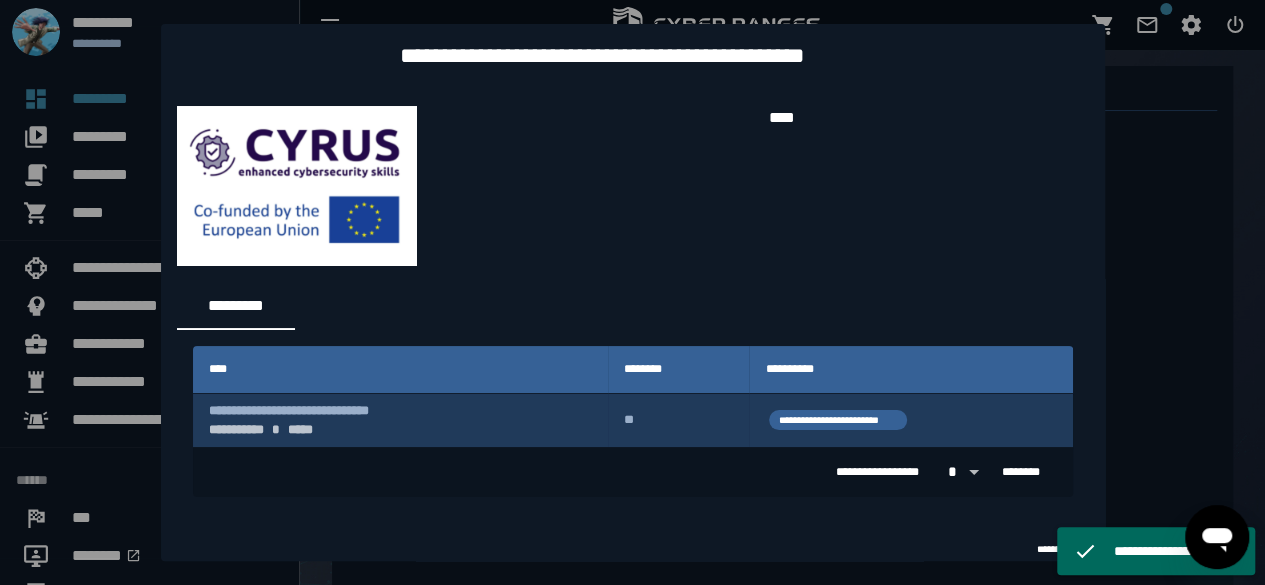 click on "**********" at bounding box center (401, 420) 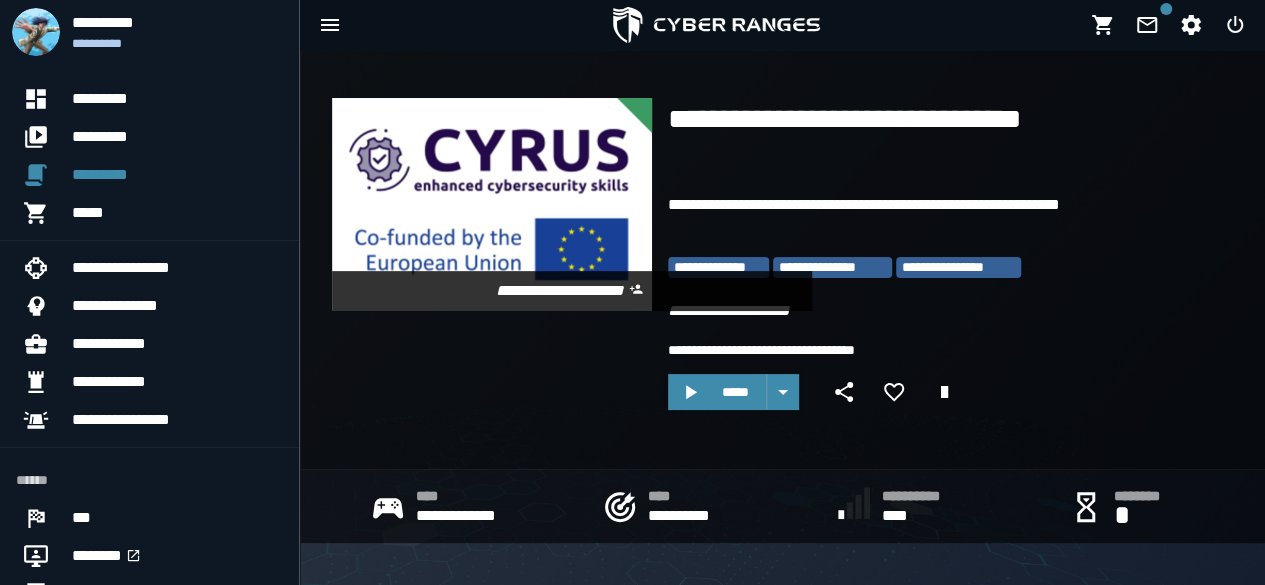 drag, startPoint x: 876, startPoint y: 264, endPoint x: 846, endPoint y: 266, distance: 30.066593 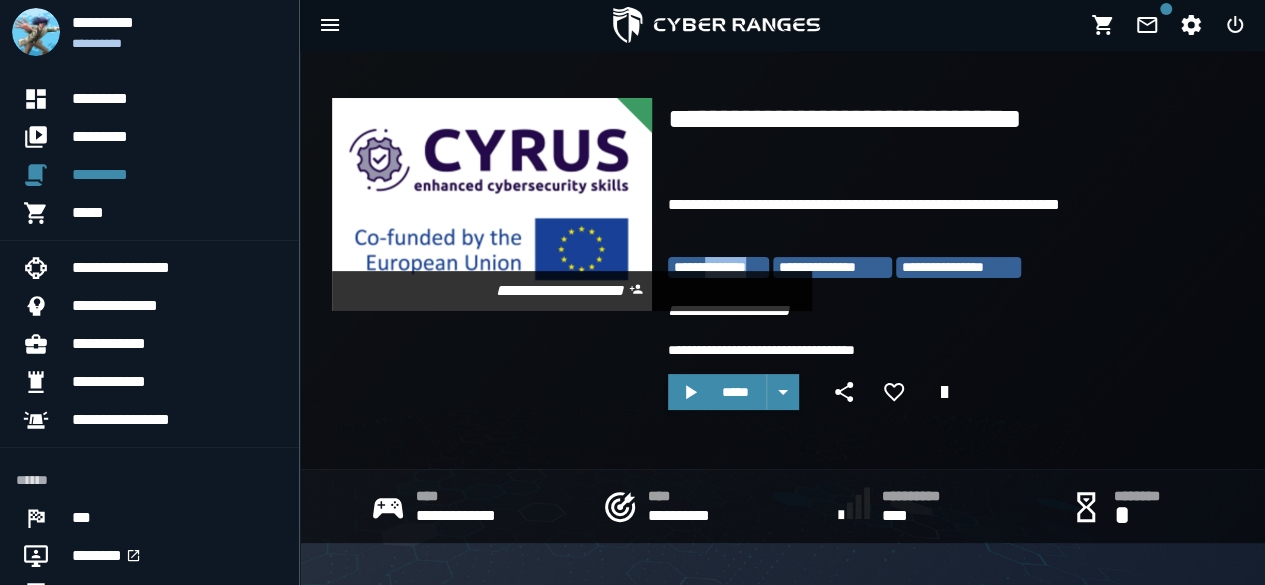 drag, startPoint x: 912, startPoint y: 261, endPoint x: 940, endPoint y: 261, distance: 28 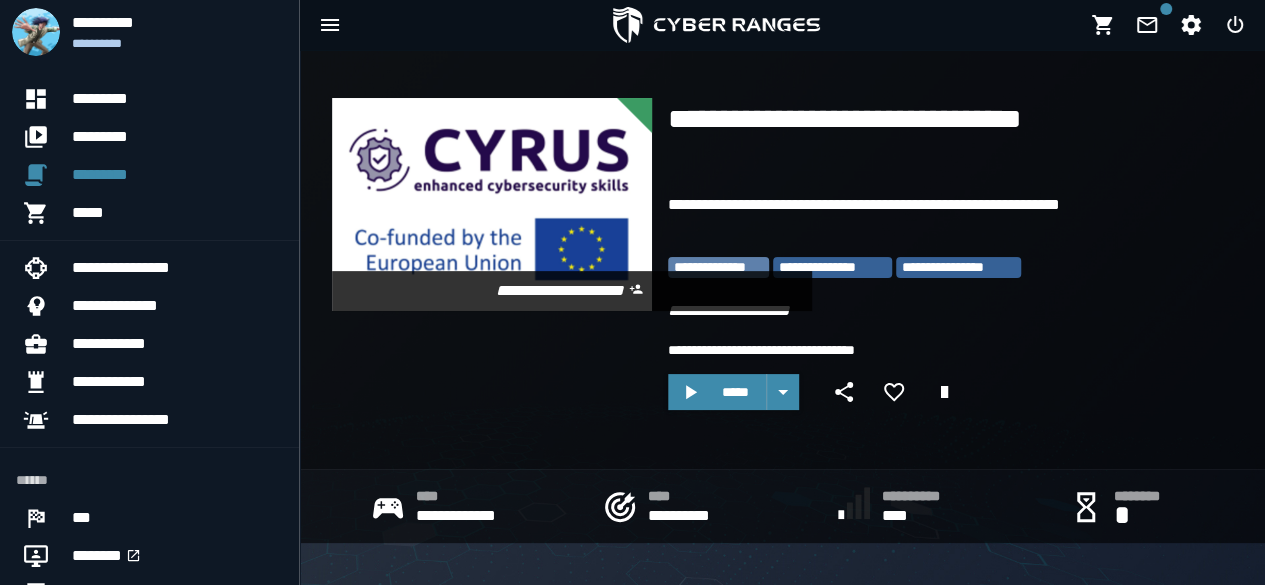 click on "**********" at bounding box center (833, 267) 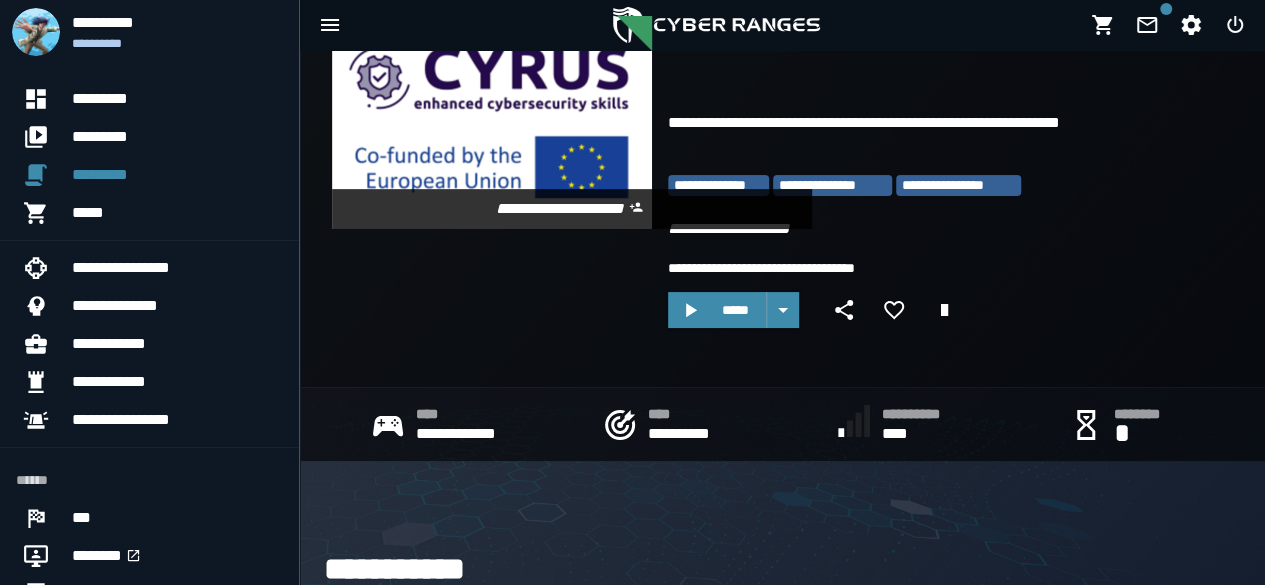 scroll, scrollTop: 200, scrollLeft: 0, axis: vertical 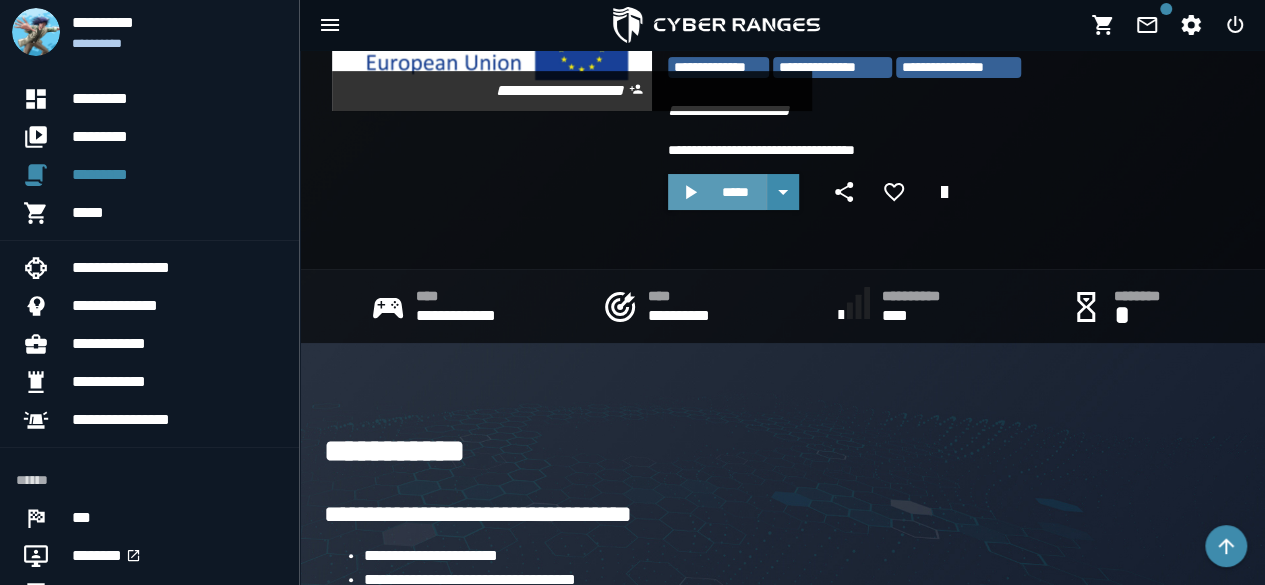 click on "*****" at bounding box center [735, 192] 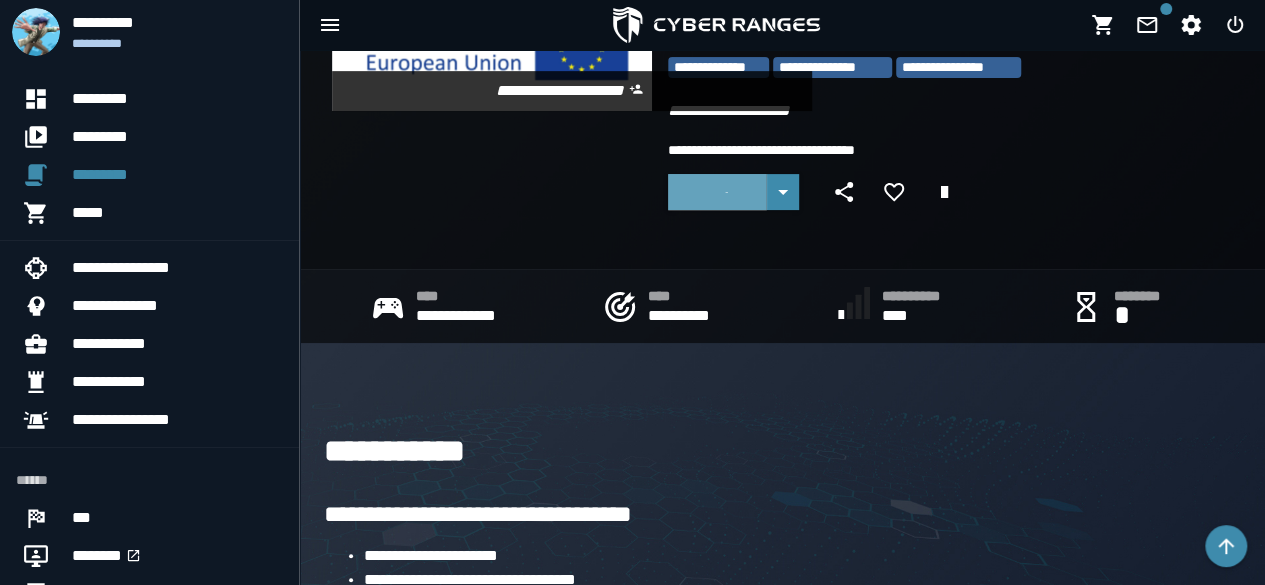 scroll, scrollTop: 0, scrollLeft: 0, axis: both 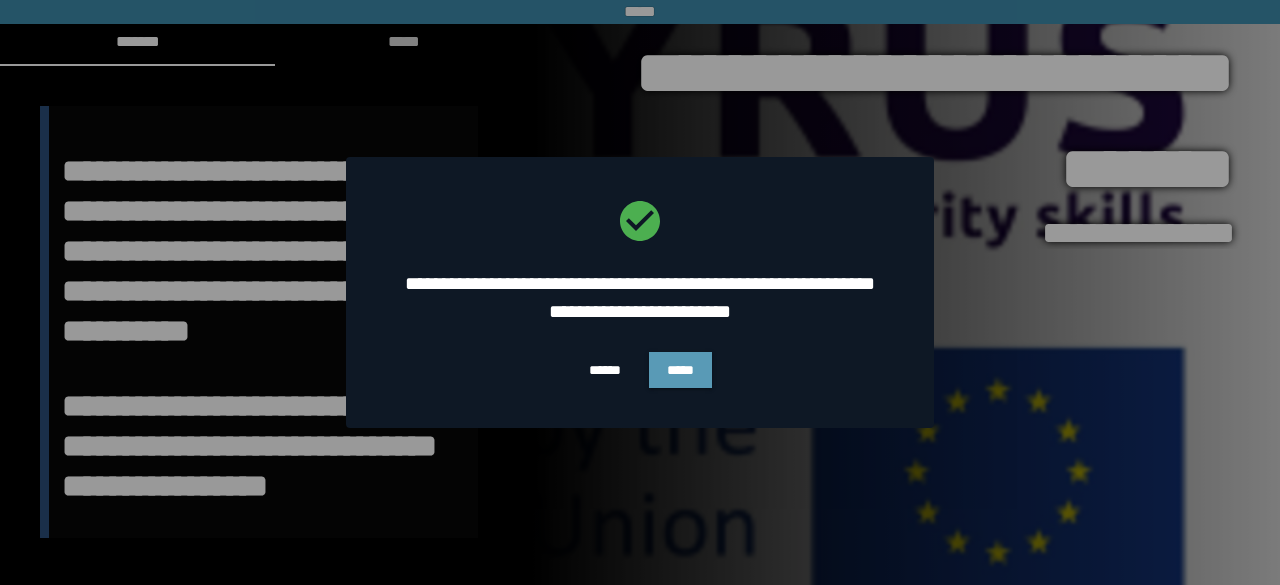 click on "*****" at bounding box center [680, 370] 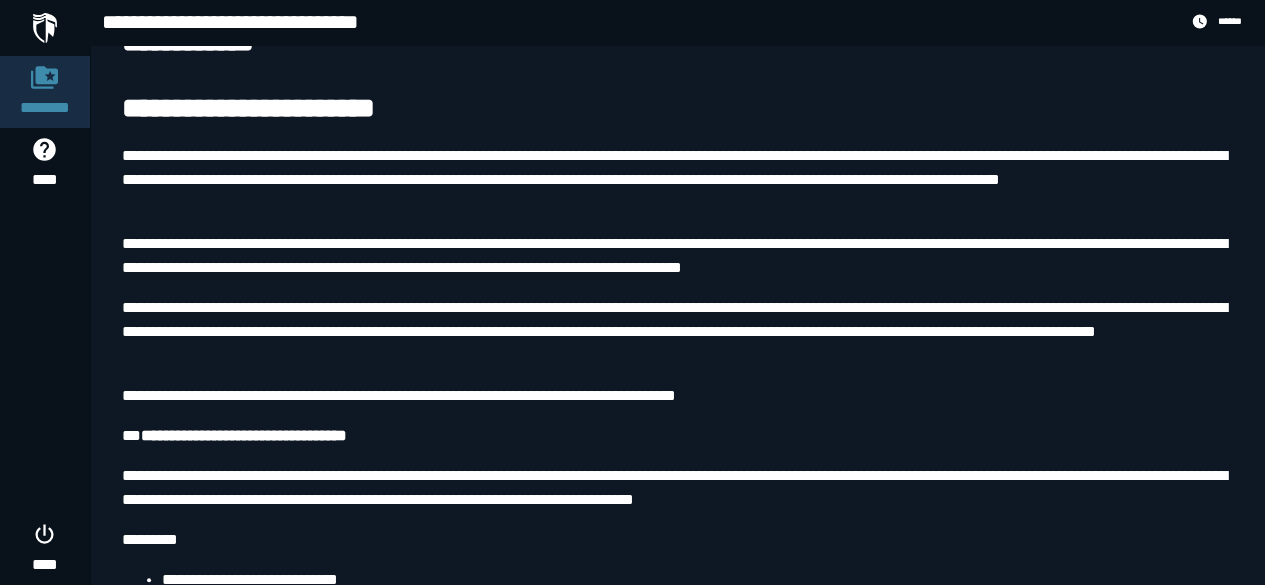 scroll, scrollTop: 500, scrollLeft: 0, axis: vertical 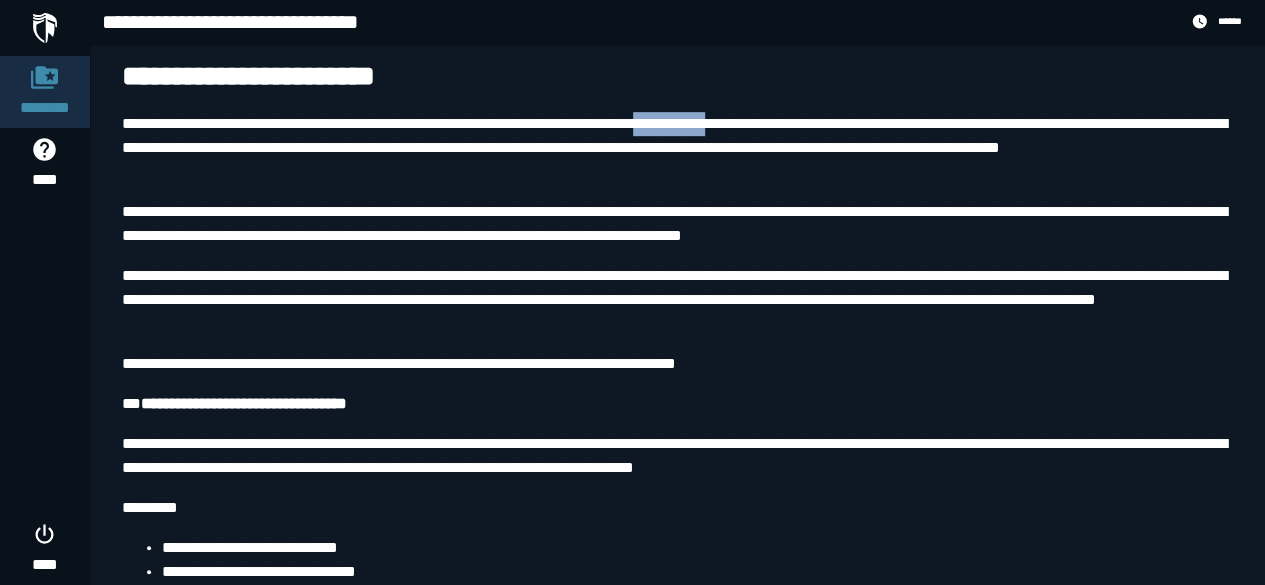 drag, startPoint x: 710, startPoint y: 203, endPoint x: 772, endPoint y: 203, distance: 62 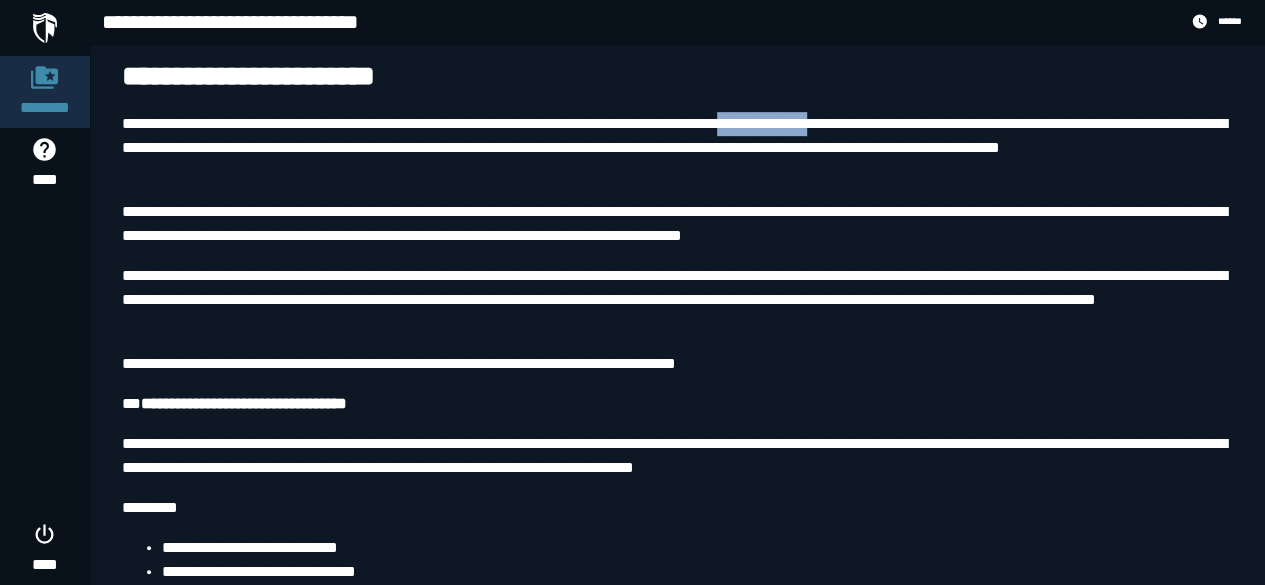 drag, startPoint x: 786, startPoint y: 203, endPoint x: 886, endPoint y: 206, distance: 100.04499 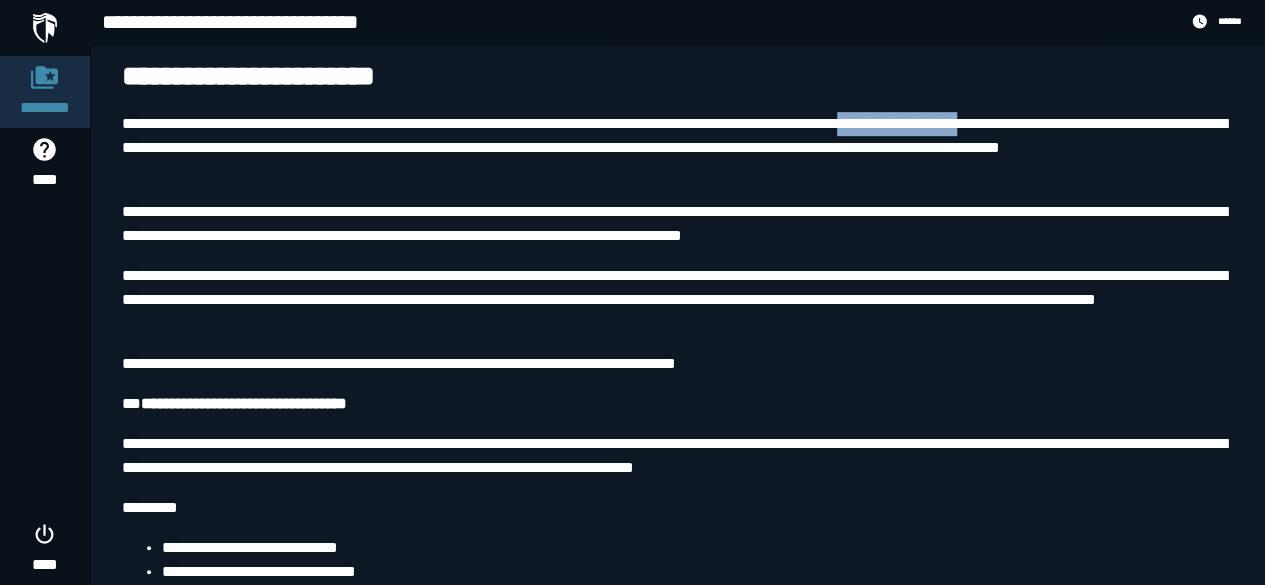 drag, startPoint x: 917, startPoint y: 197, endPoint x: 1048, endPoint y: 199, distance: 131.01526 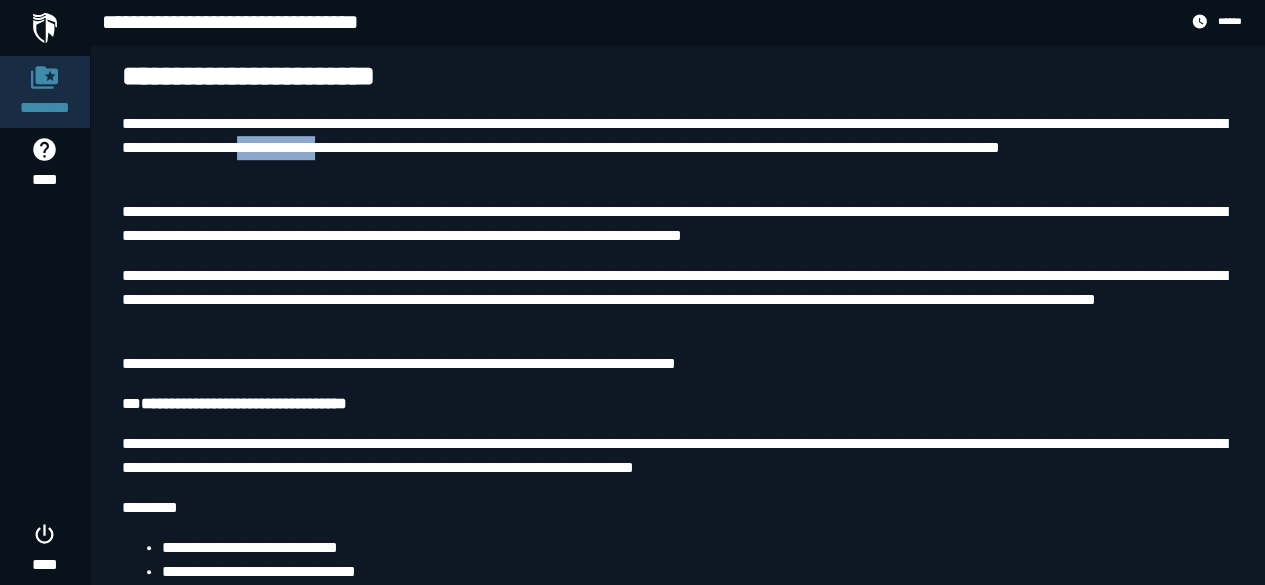 drag, startPoint x: 490, startPoint y: 228, endPoint x: 580, endPoint y: 229, distance: 90.005554 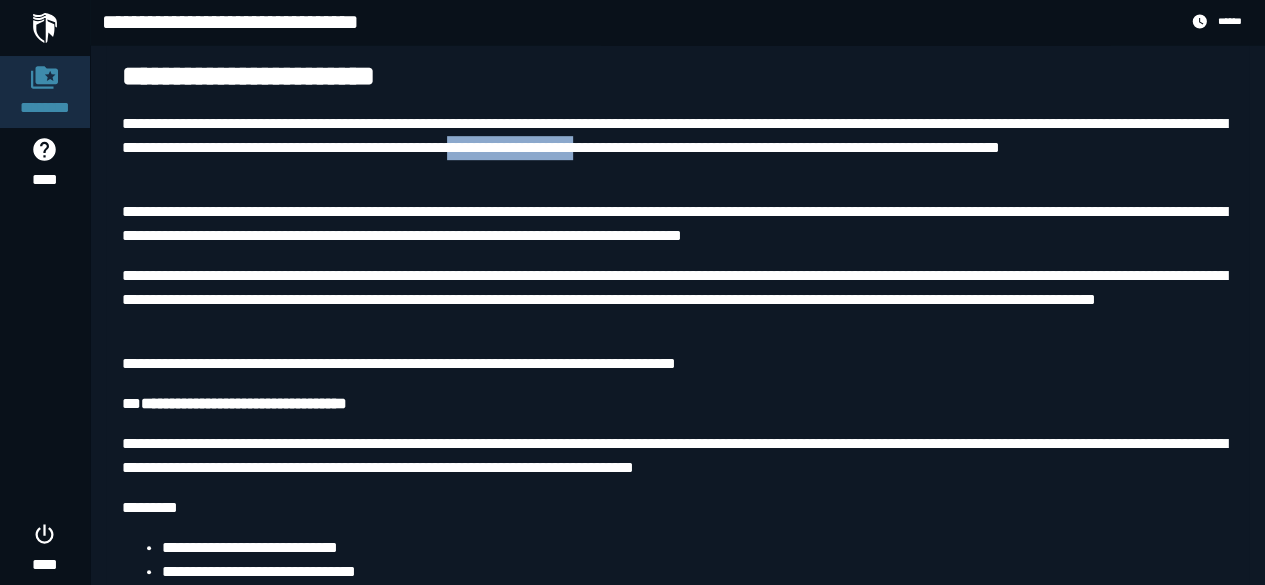 drag, startPoint x: 736, startPoint y: 230, endPoint x: 878, endPoint y: 235, distance: 142.088 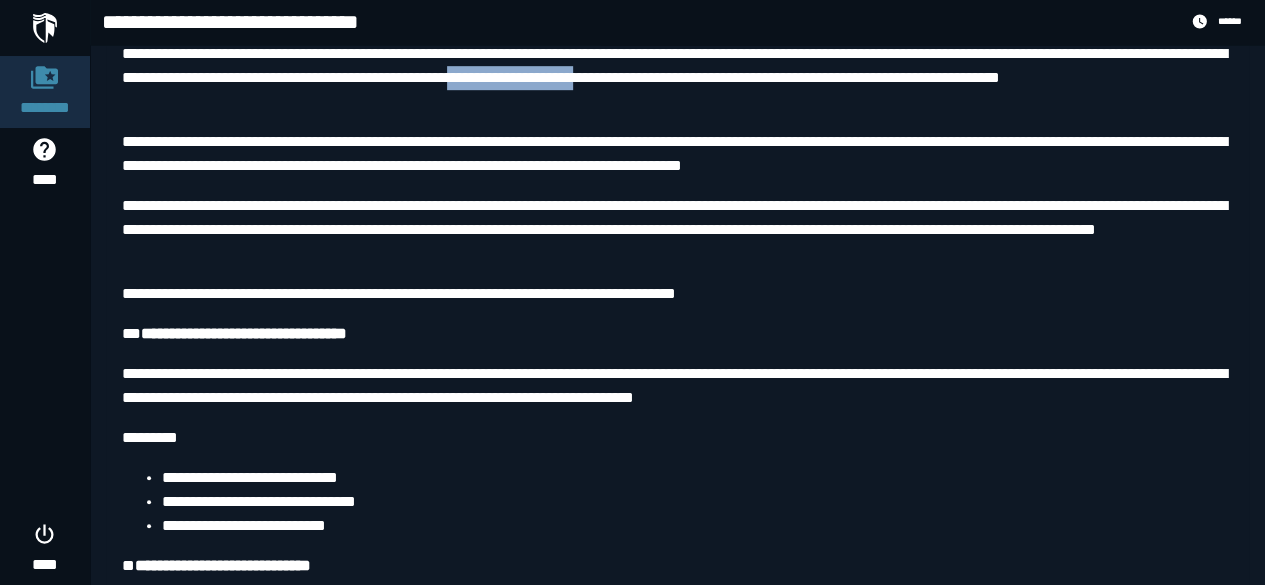 scroll, scrollTop: 600, scrollLeft: 0, axis: vertical 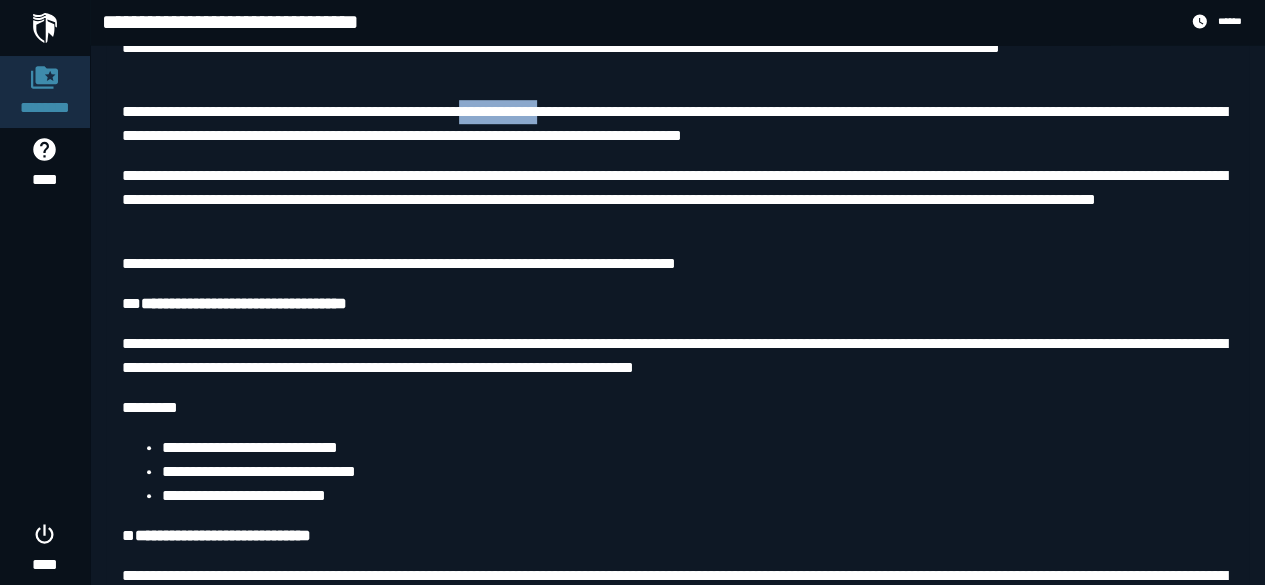 drag, startPoint x: 525, startPoint y: 195, endPoint x: 610, endPoint y: 195, distance: 85 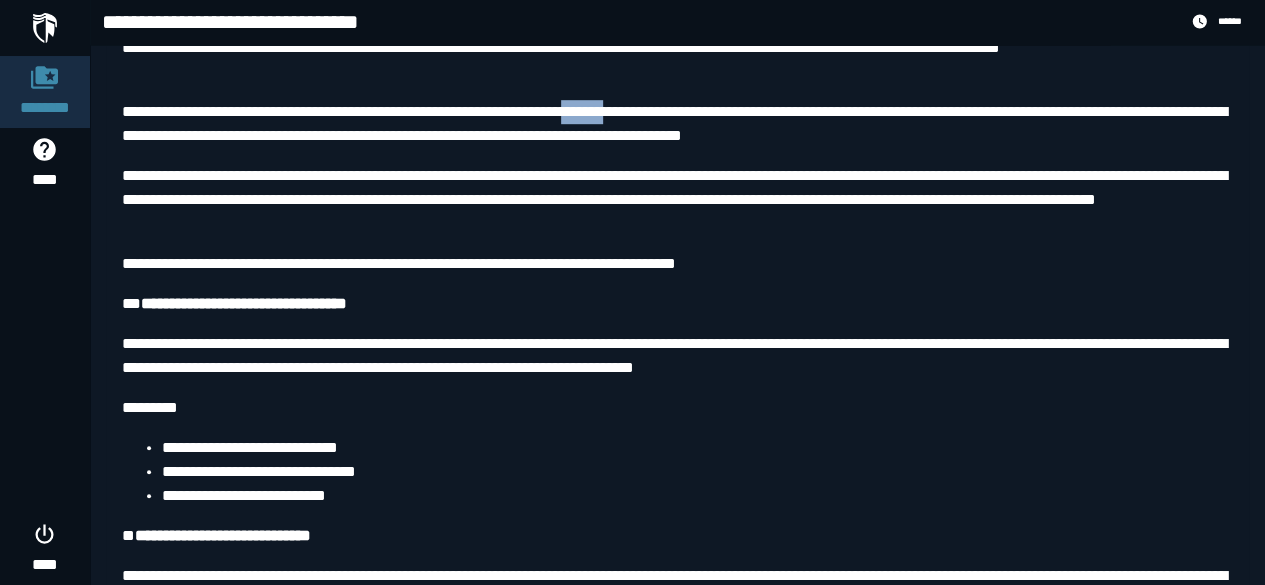 drag, startPoint x: 636, startPoint y: 195, endPoint x: 681, endPoint y: 195, distance: 45 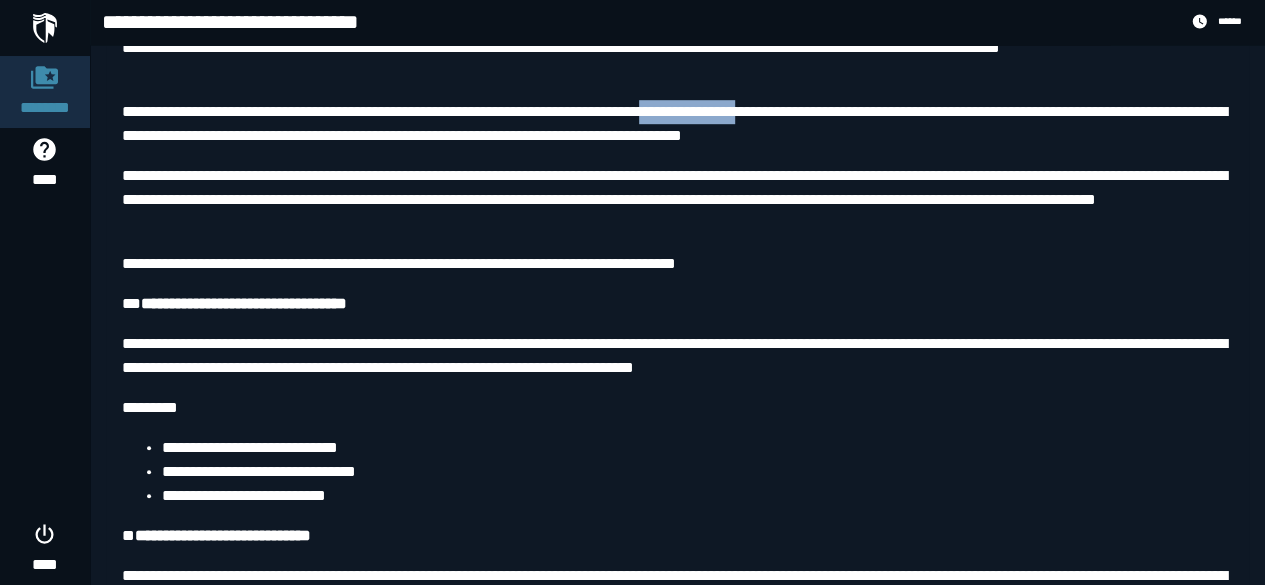 drag, startPoint x: 748, startPoint y: 197, endPoint x: 860, endPoint y: 197, distance: 112 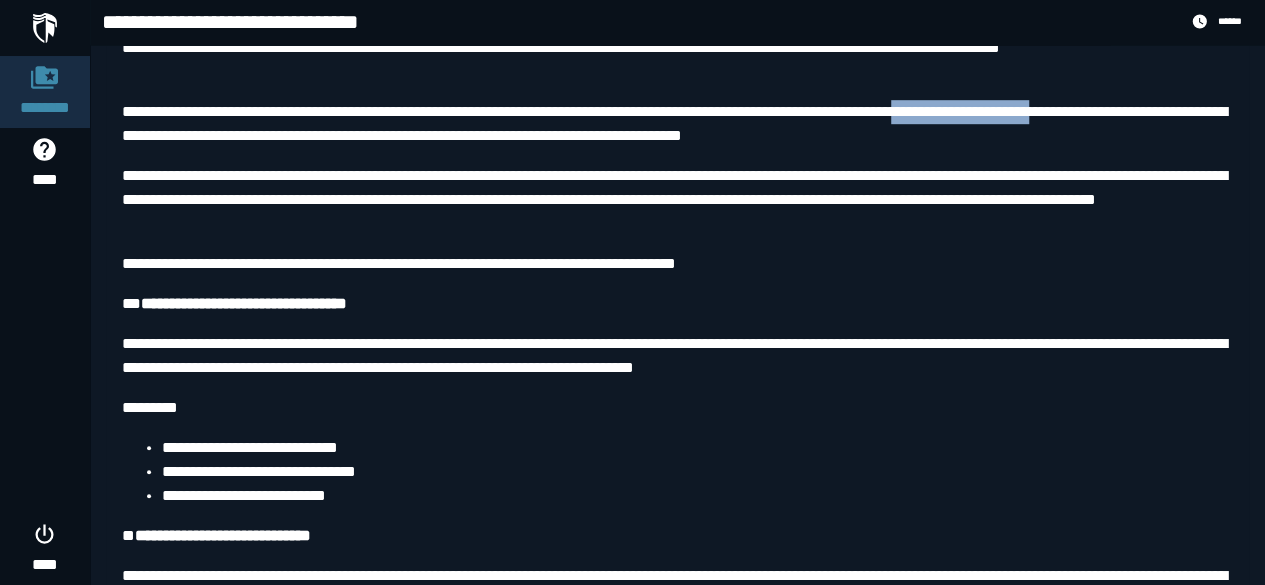 drag, startPoint x: 1034, startPoint y: 189, endPoint x: 1097, endPoint y: 200, distance: 63.953106 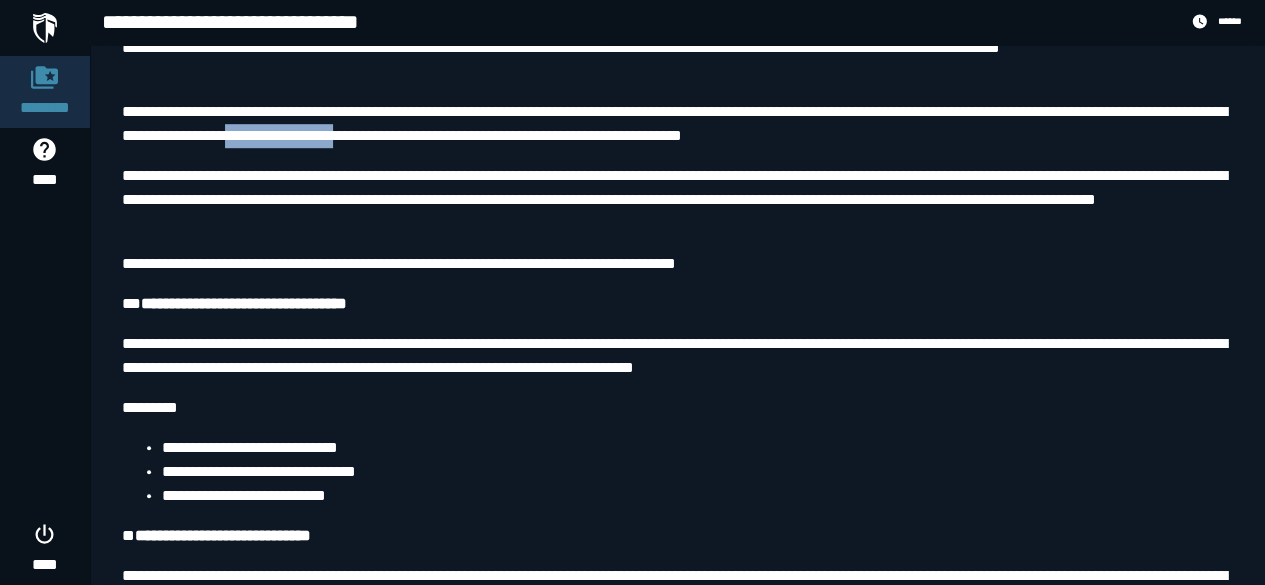 drag, startPoint x: 473, startPoint y: 219, endPoint x: 603, endPoint y: 225, distance: 130.13838 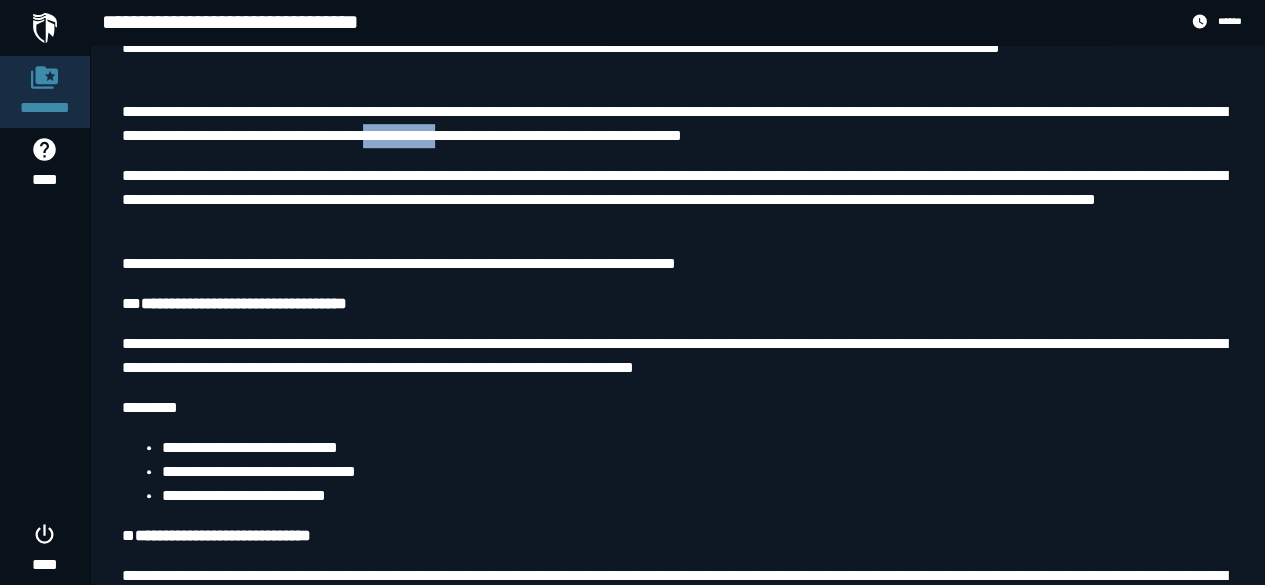 drag, startPoint x: 634, startPoint y: 218, endPoint x: 727, endPoint y: 219, distance: 93.00538 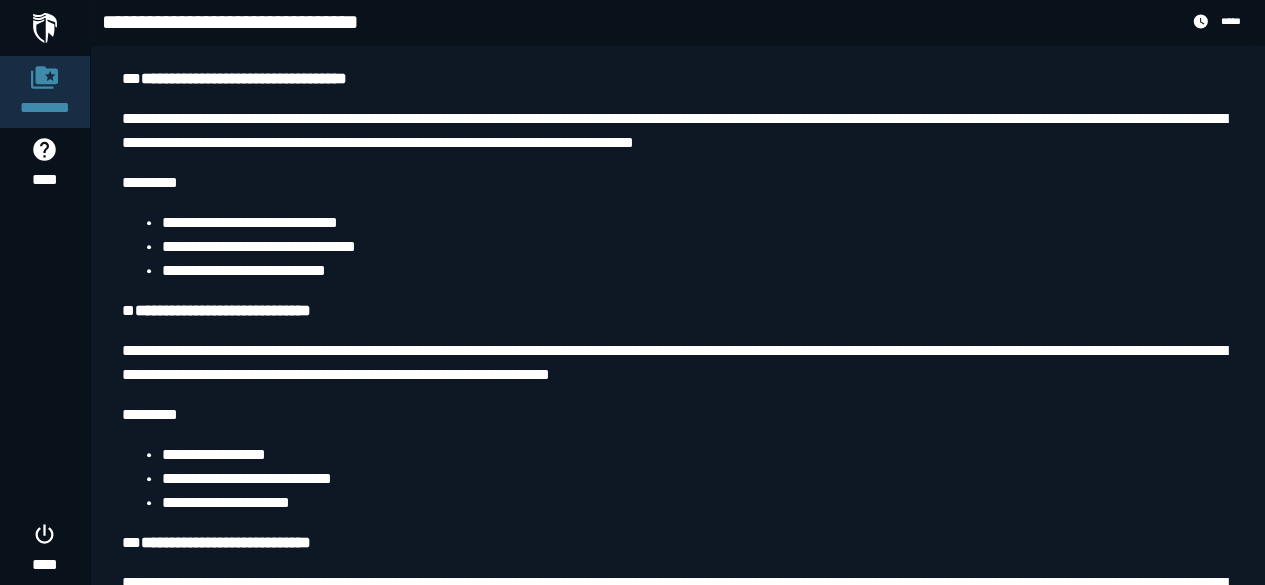 scroll, scrollTop: 826, scrollLeft: 0, axis: vertical 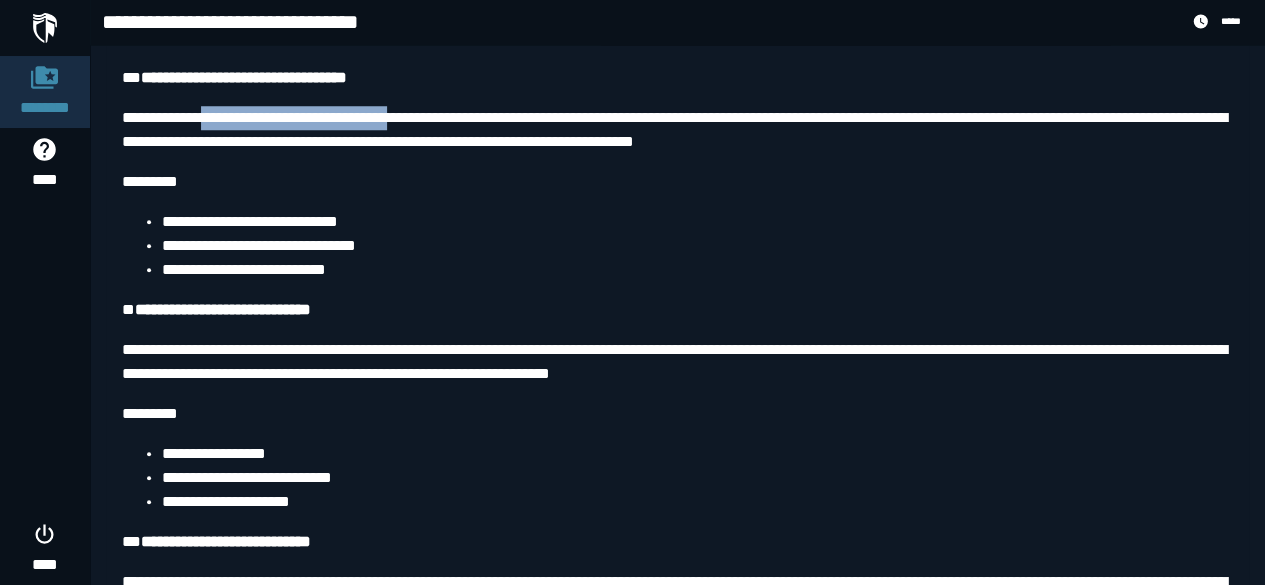 drag, startPoint x: 214, startPoint y: 196, endPoint x: 439, endPoint y: 205, distance: 225.17993 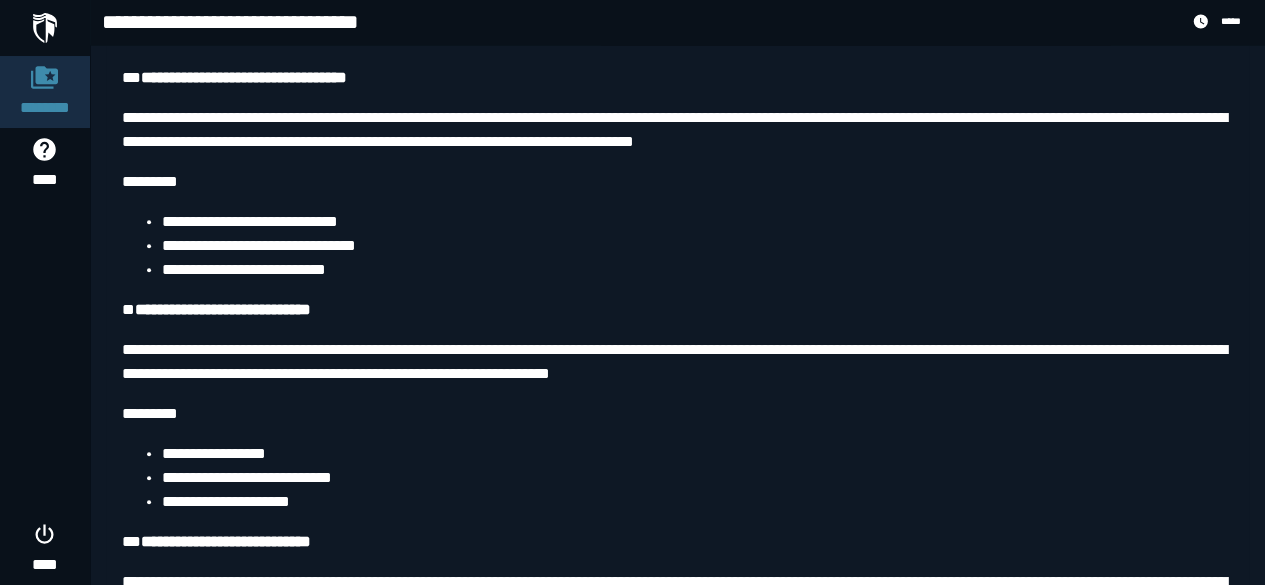 drag, startPoint x: 500, startPoint y: 204, endPoint x: 548, endPoint y: 207, distance: 48.09366 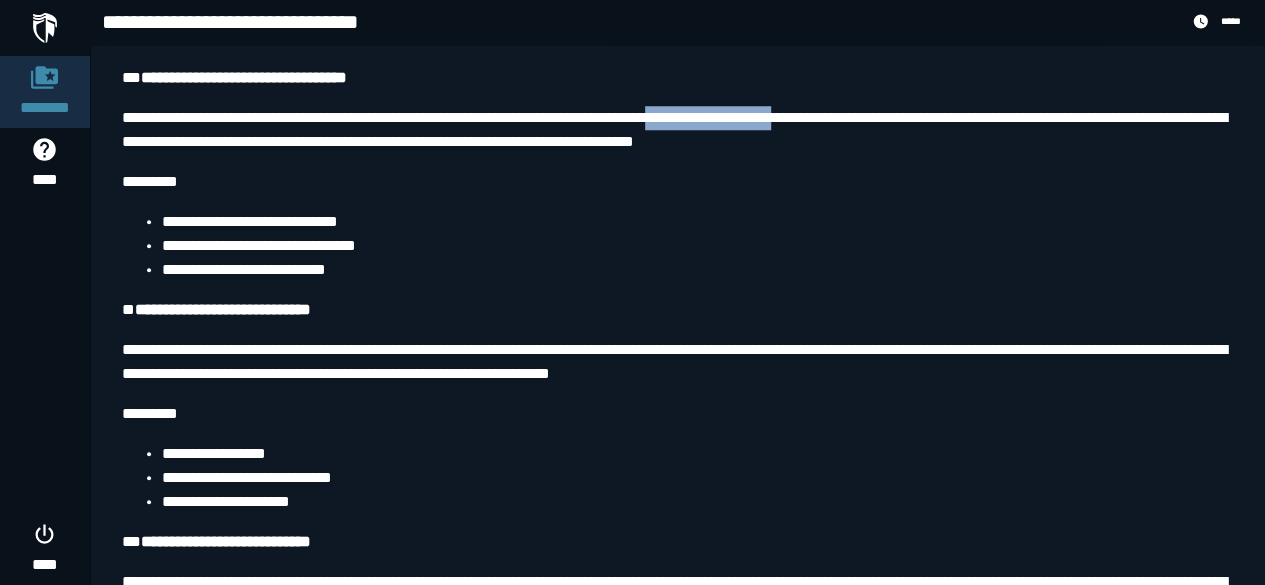 drag, startPoint x: 726, startPoint y: 195, endPoint x: 862, endPoint y: 198, distance: 136.03308 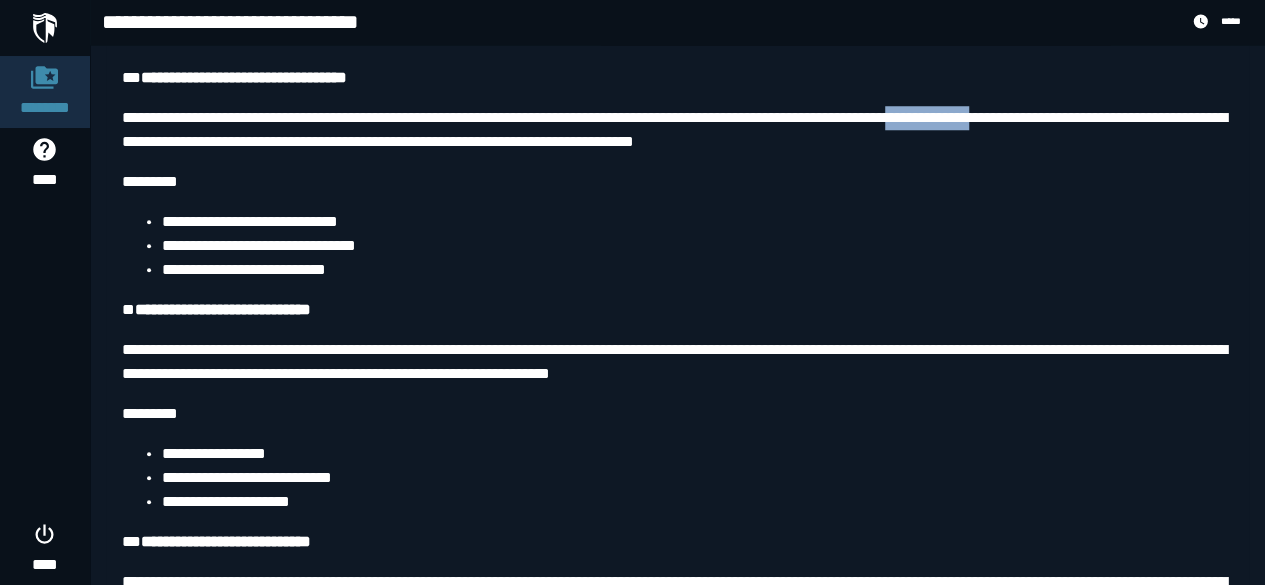 drag, startPoint x: 1053, startPoint y: 193, endPoint x: 1136, endPoint y: 197, distance: 83.09633 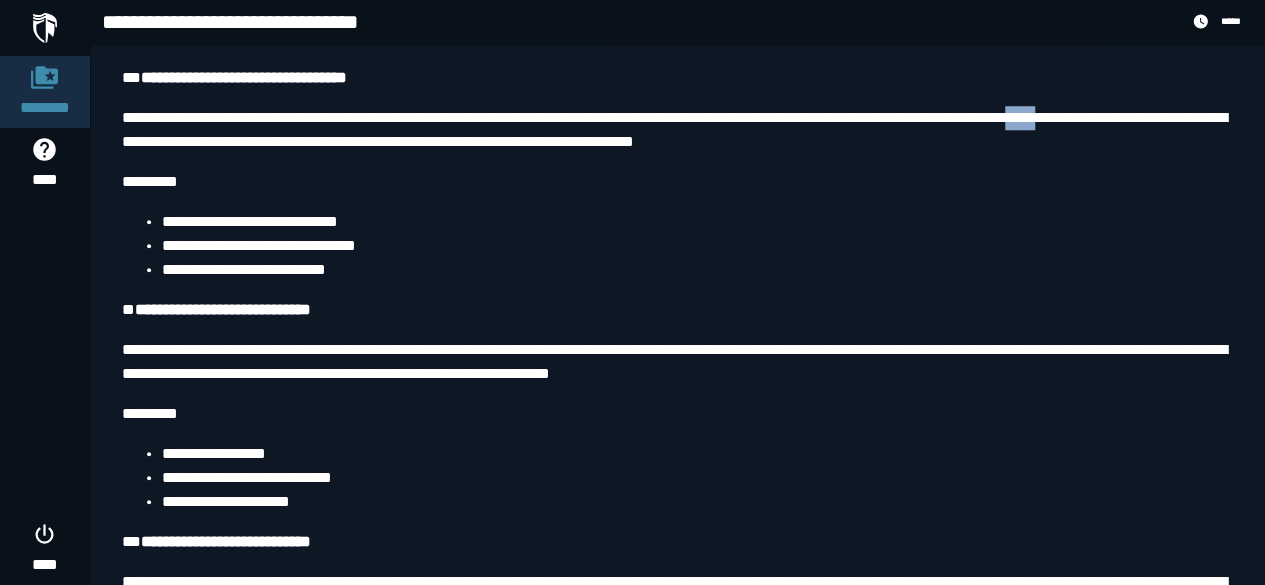 drag, startPoint x: 1149, startPoint y: 199, endPoint x: 1187, endPoint y: 199, distance: 38 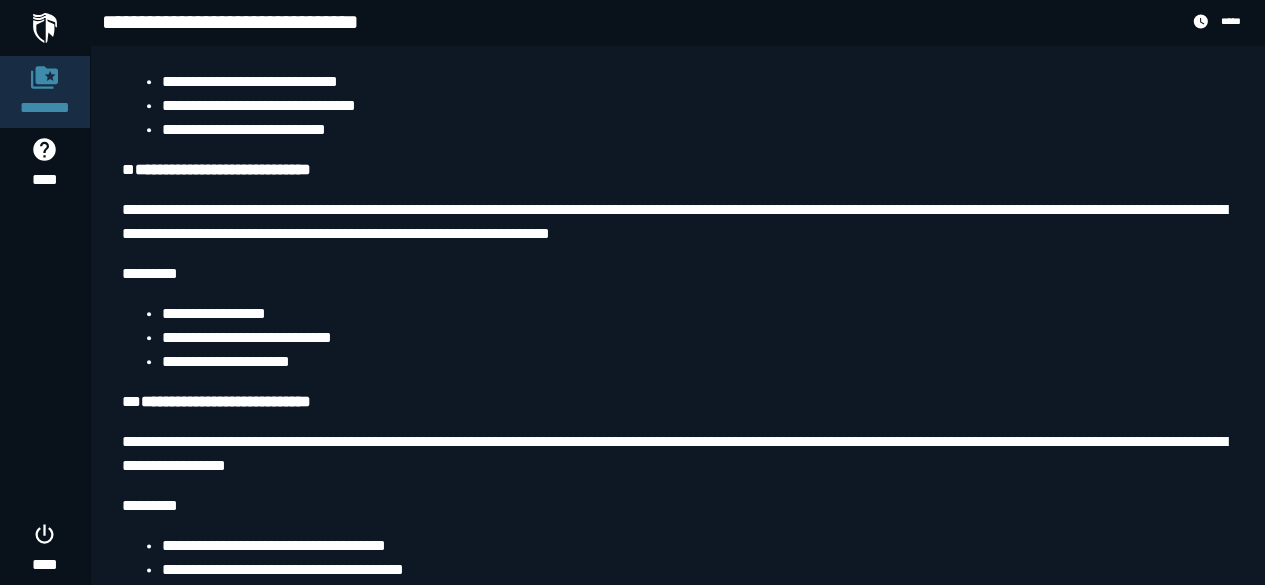 scroll, scrollTop: 926, scrollLeft: 0, axis: vertical 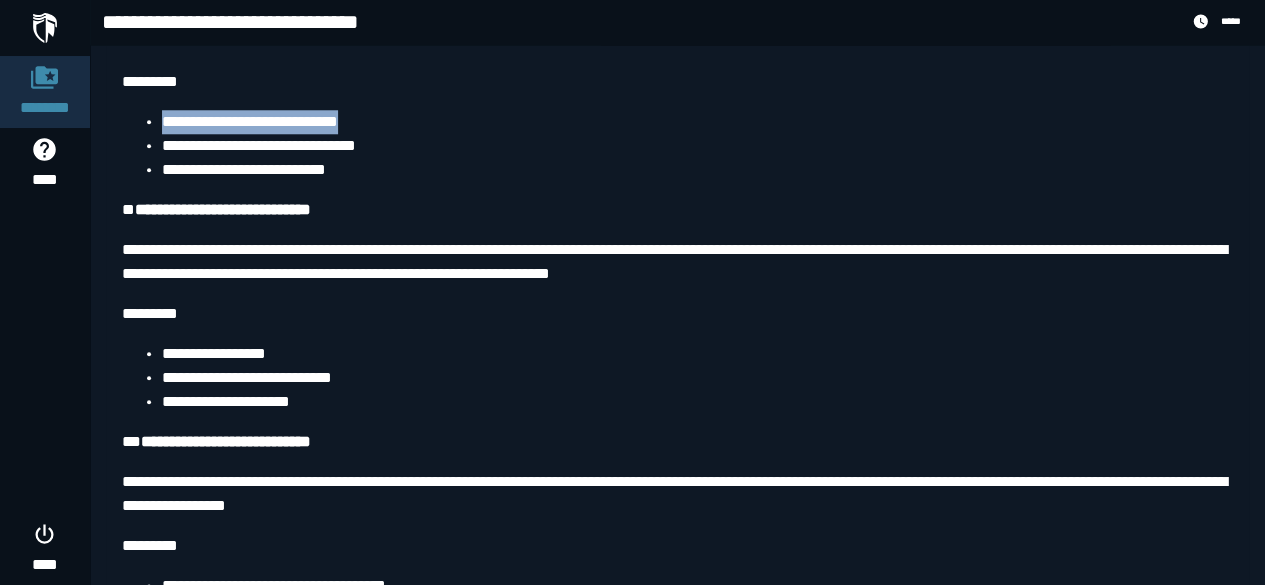 drag, startPoint x: 166, startPoint y: 201, endPoint x: 400, endPoint y: 203, distance: 234.00854 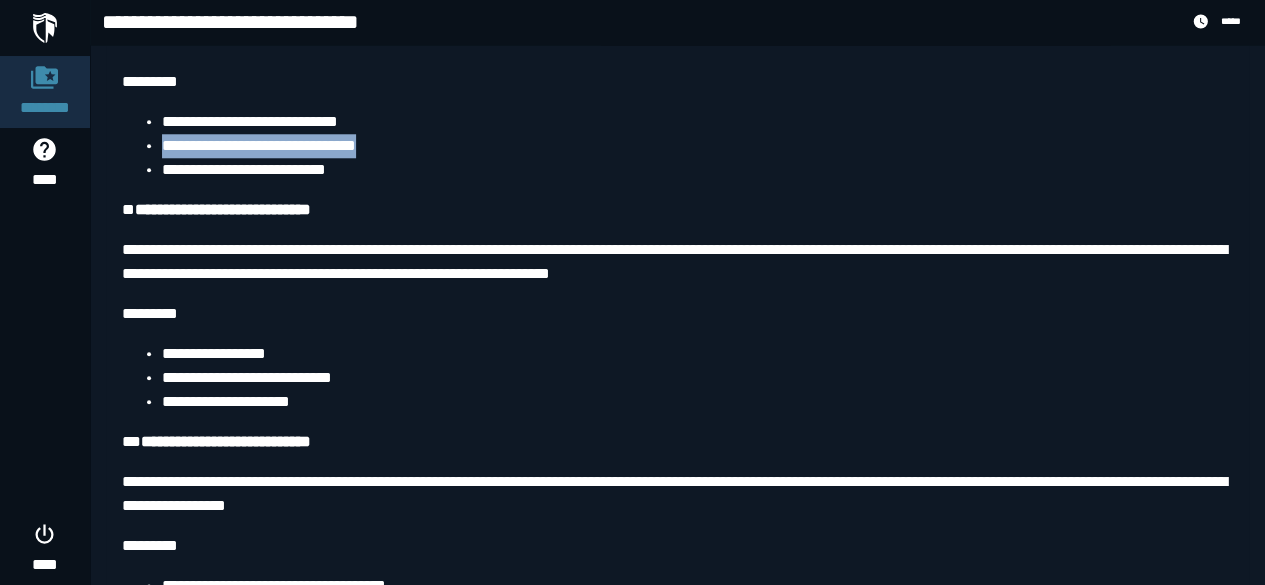 drag, startPoint x: 166, startPoint y: 225, endPoint x: 394, endPoint y: 227, distance: 228.00877 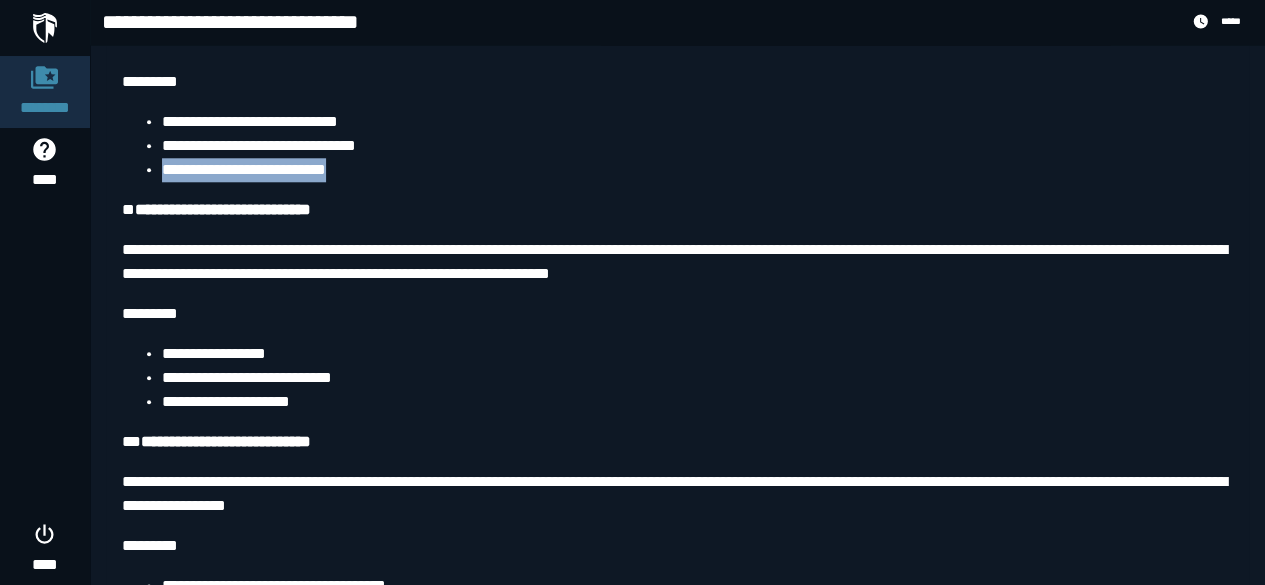 drag, startPoint x: 204, startPoint y: 250, endPoint x: 396, endPoint y: 254, distance: 192.04166 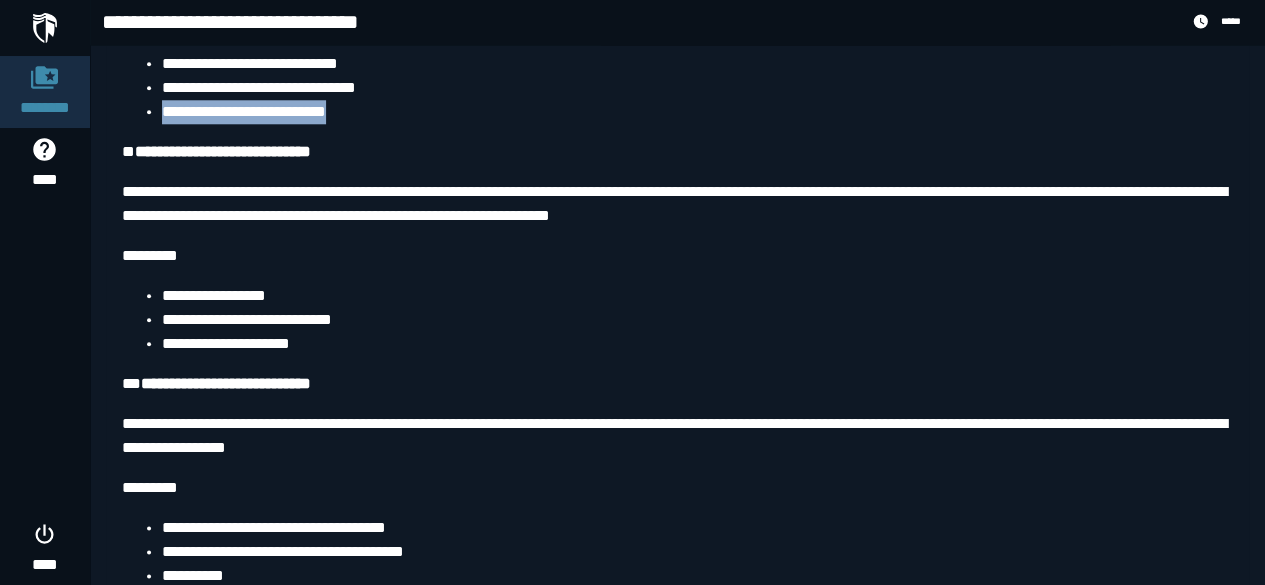 scroll, scrollTop: 1026, scrollLeft: 0, axis: vertical 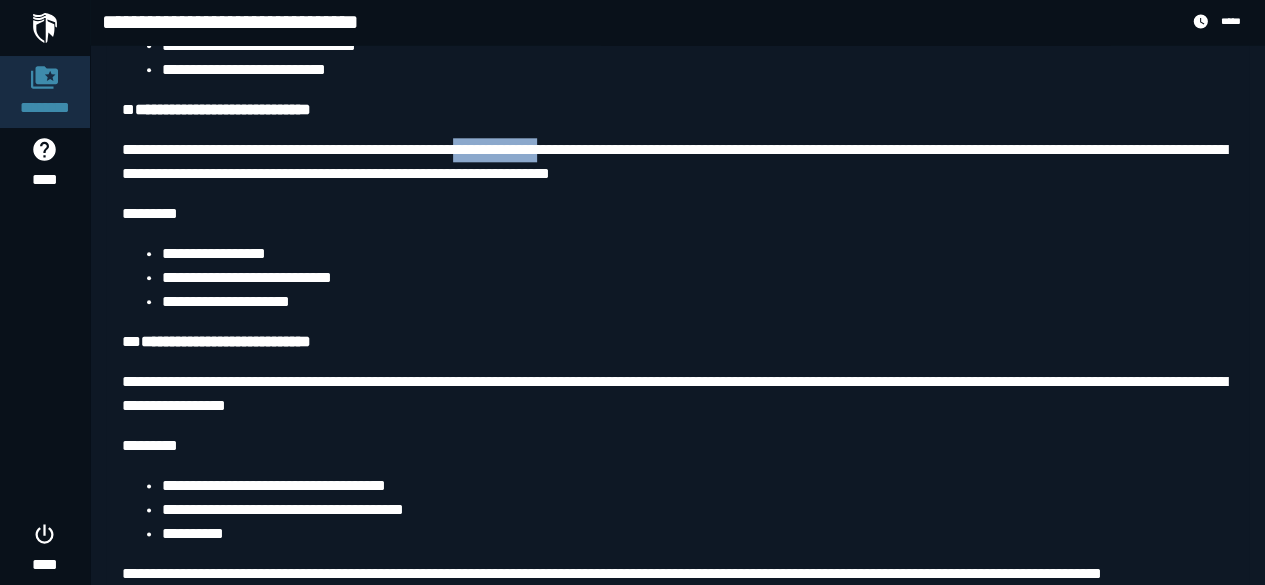 drag, startPoint x: 536, startPoint y: 227, endPoint x: 623, endPoint y: 230, distance: 87.05171 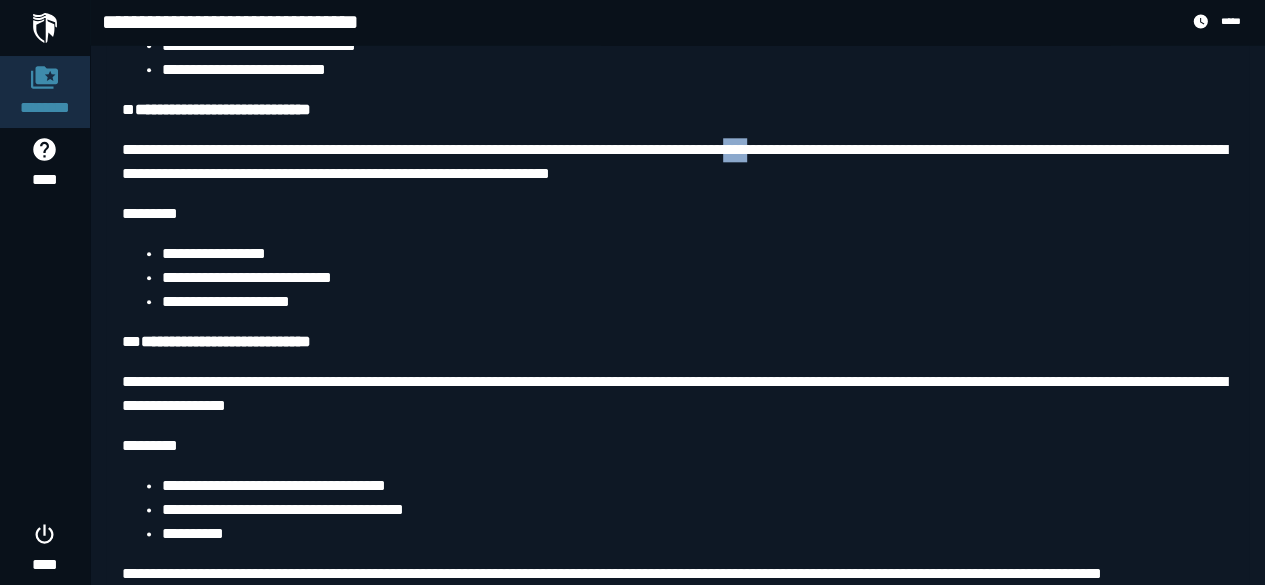 drag, startPoint x: 827, startPoint y: 231, endPoint x: 861, endPoint y: 229, distance: 34.058773 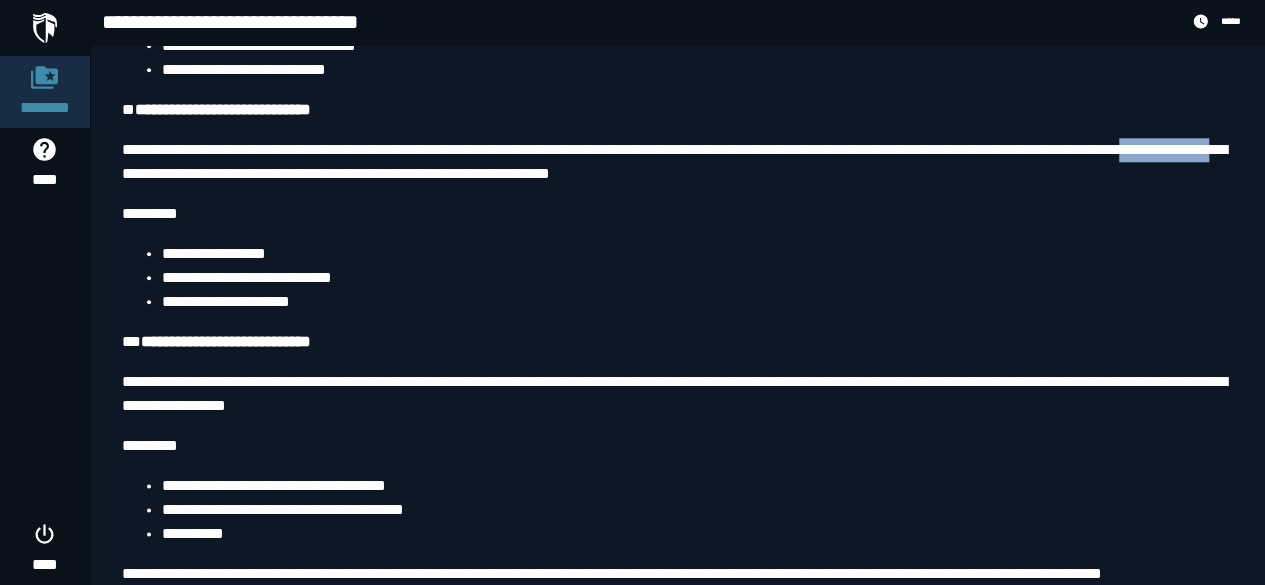 drag, startPoint x: 194, startPoint y: 255, endPoint x: 291, endPoint y: 255, distance: 97 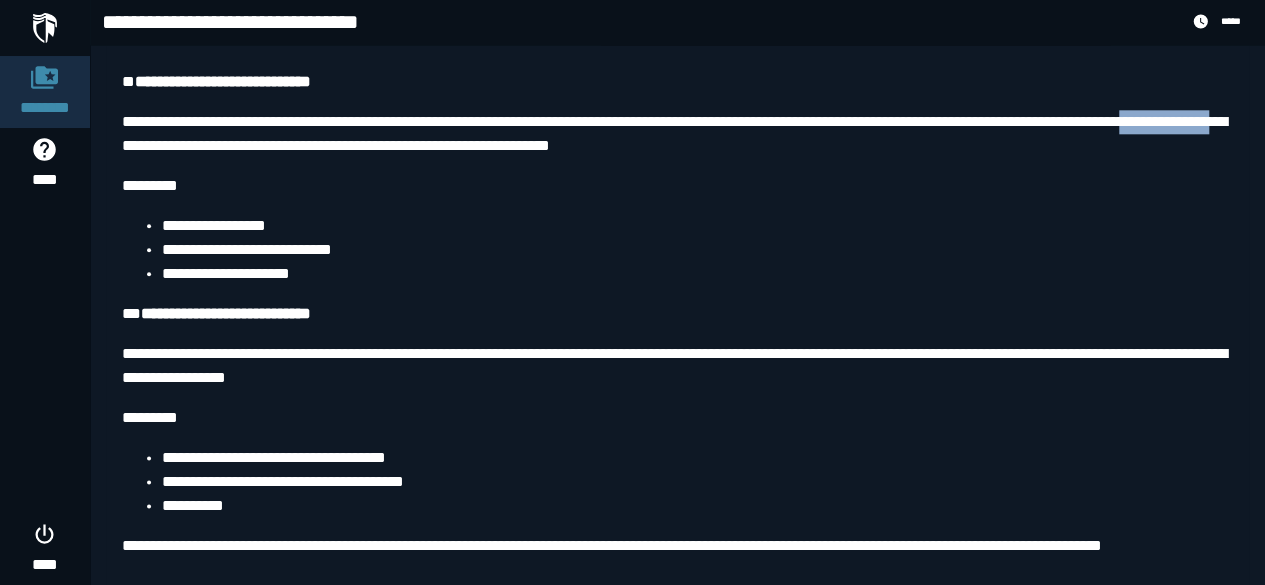 scroll, scrollTop: 1126, scrollLeft: 0, axis: vertical 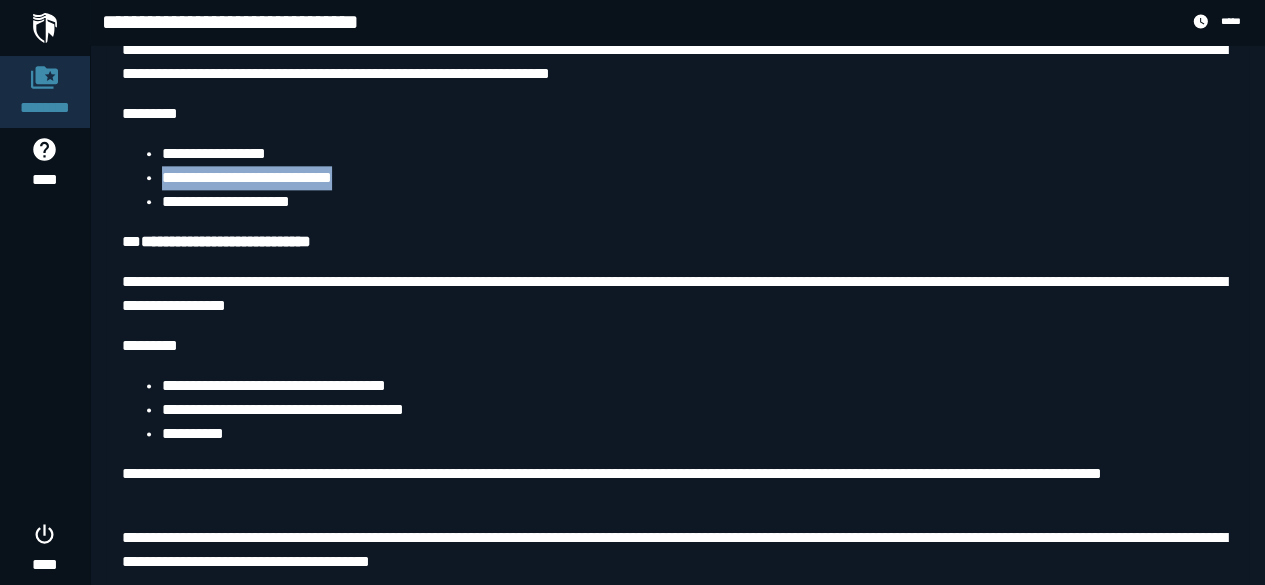 drag, startPoint x: 168, startPoint y: 259, endPoint x: 190, endPoint y: 283, distance: 32.55764 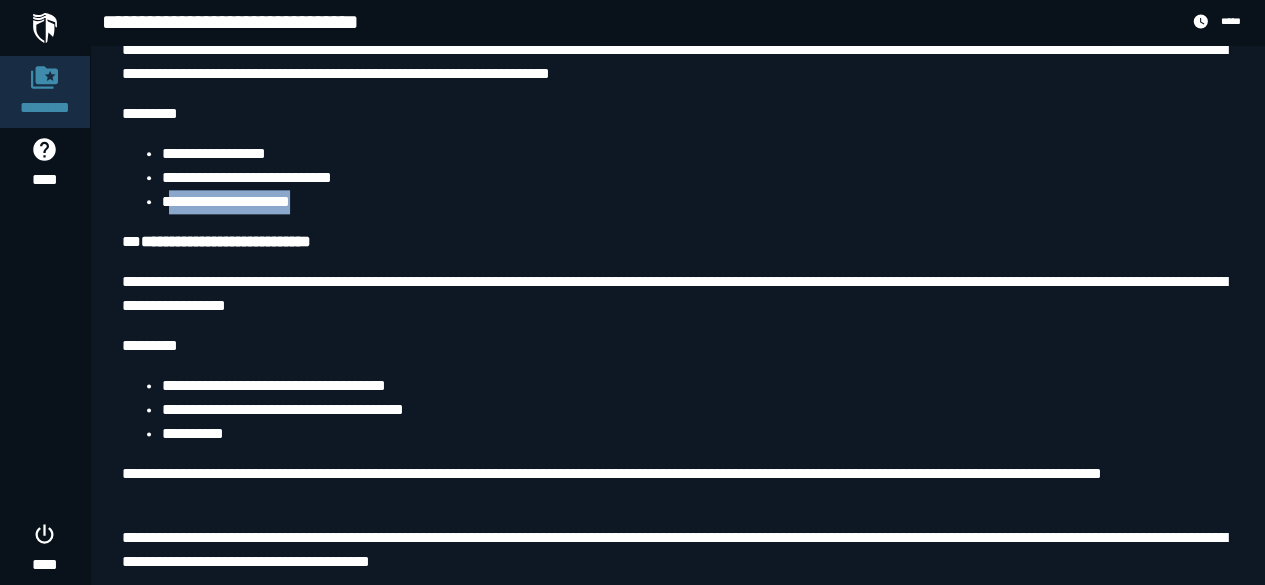 drag, startPoint x: 169, startPoint y: 287, endPoint x: 340, endPoint y: 285, distance: 171.01169 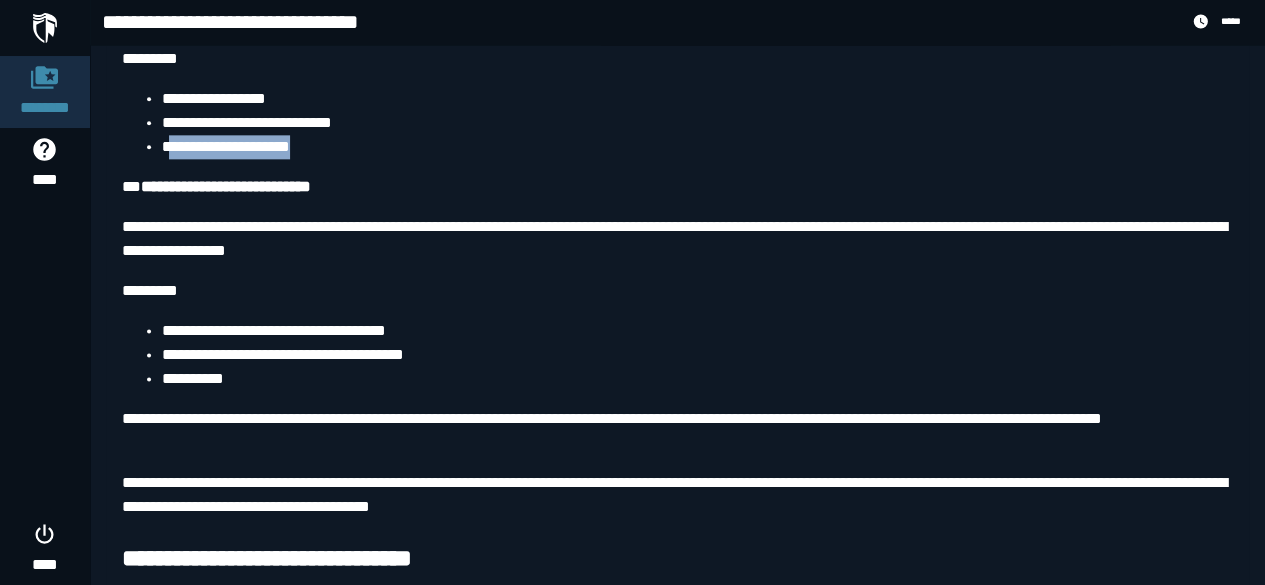 scroll, scrollTop: 1226, scrollLeft: 0, axis: vertical 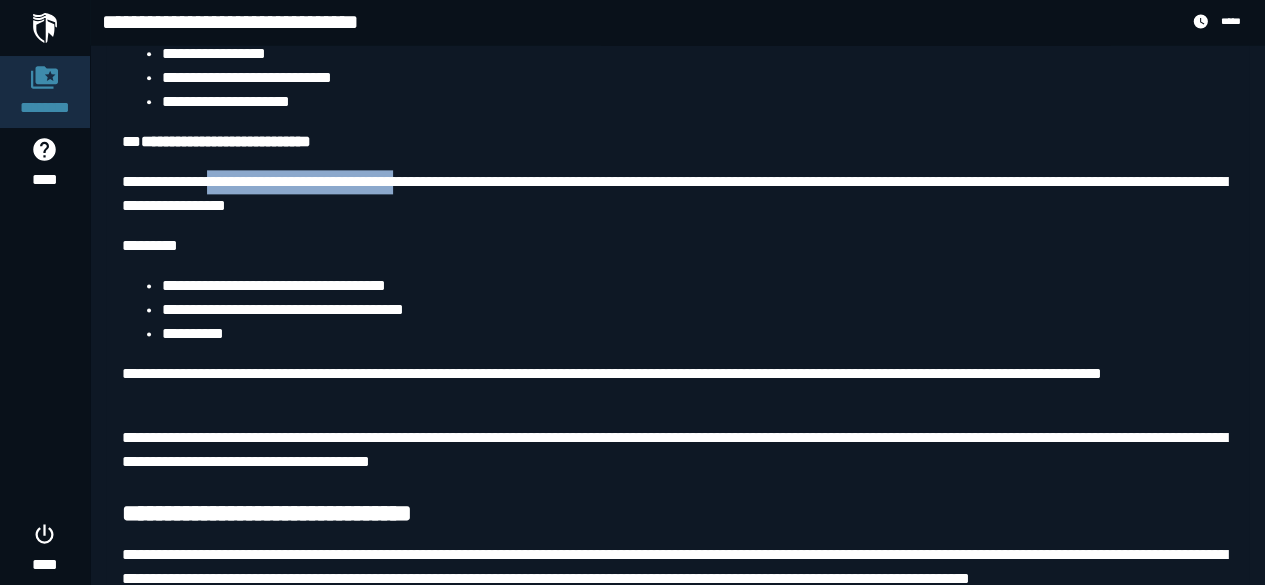 drag, startPoint x: 224, startPoint y: 260, endPoint x: 434, endPoint y: 265, distance: 210.05951 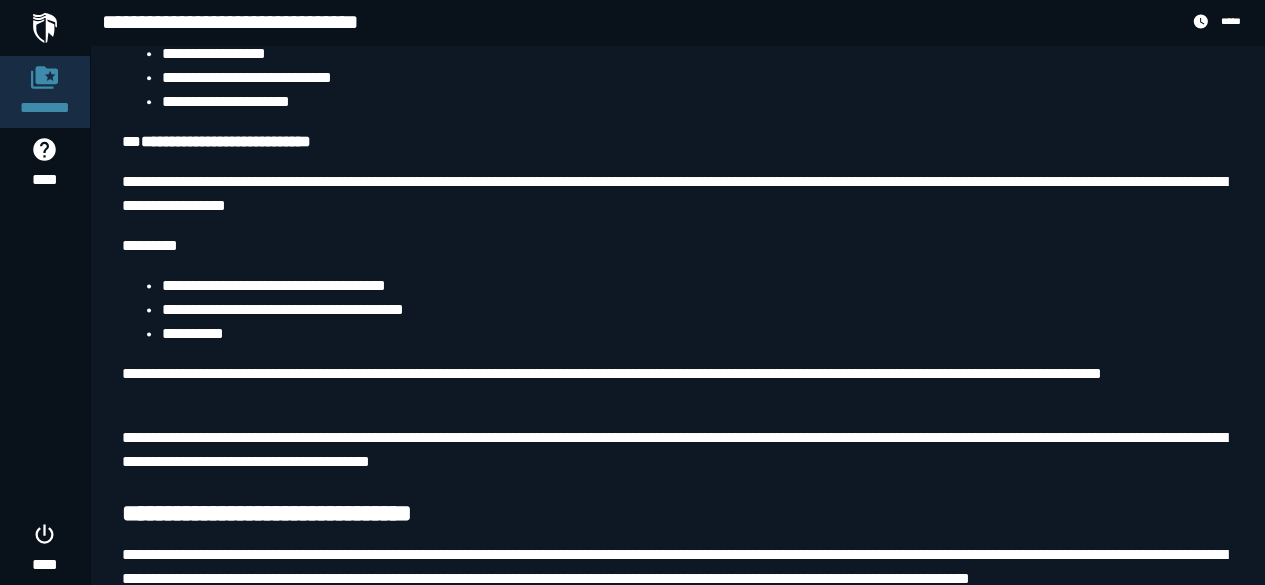 click on "**********" at bounding box center [677, 194] 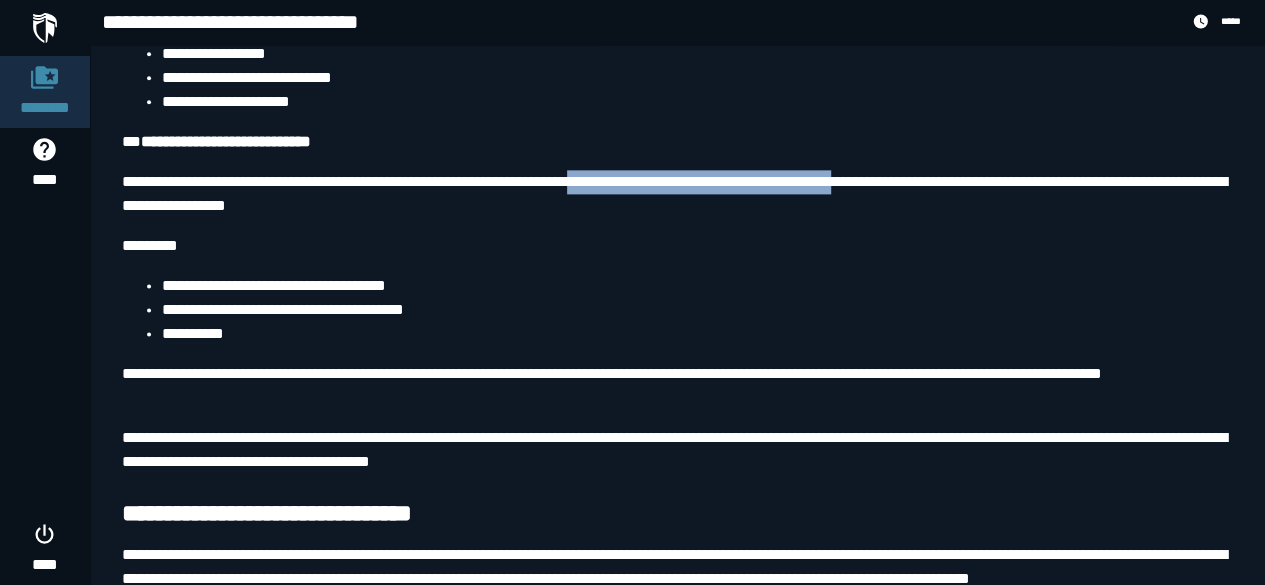 drag, startPoint x: 640, startPoint y: 263, endPoint x: 928, endPoint y: 262, distance: 288.00174 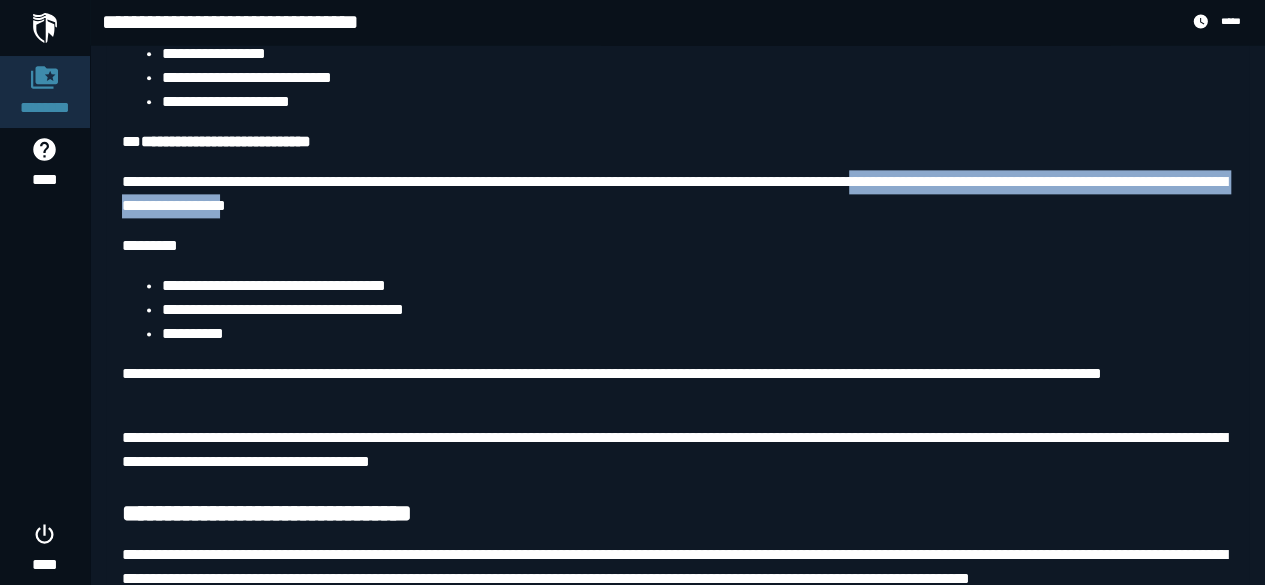 drag, startPoint x: 940, startPoint y: 256, endPoint x: 436, endPoint y: 285, distance: 504.83365 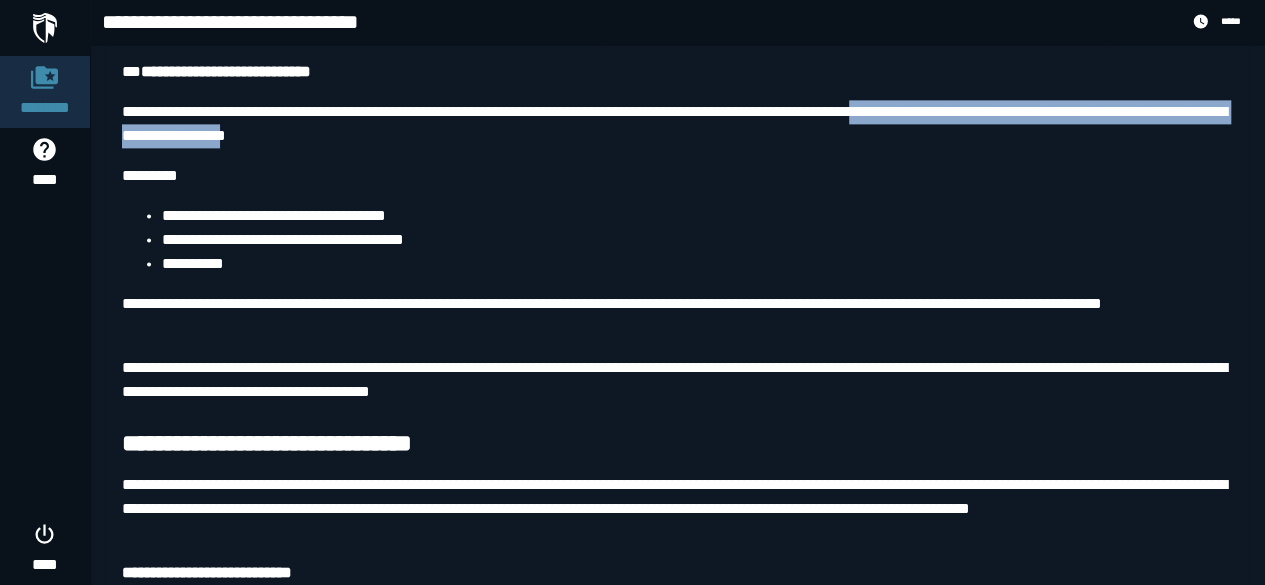 scroll, scrollTop: 1326, scrollLeft: 0, axis: vertical 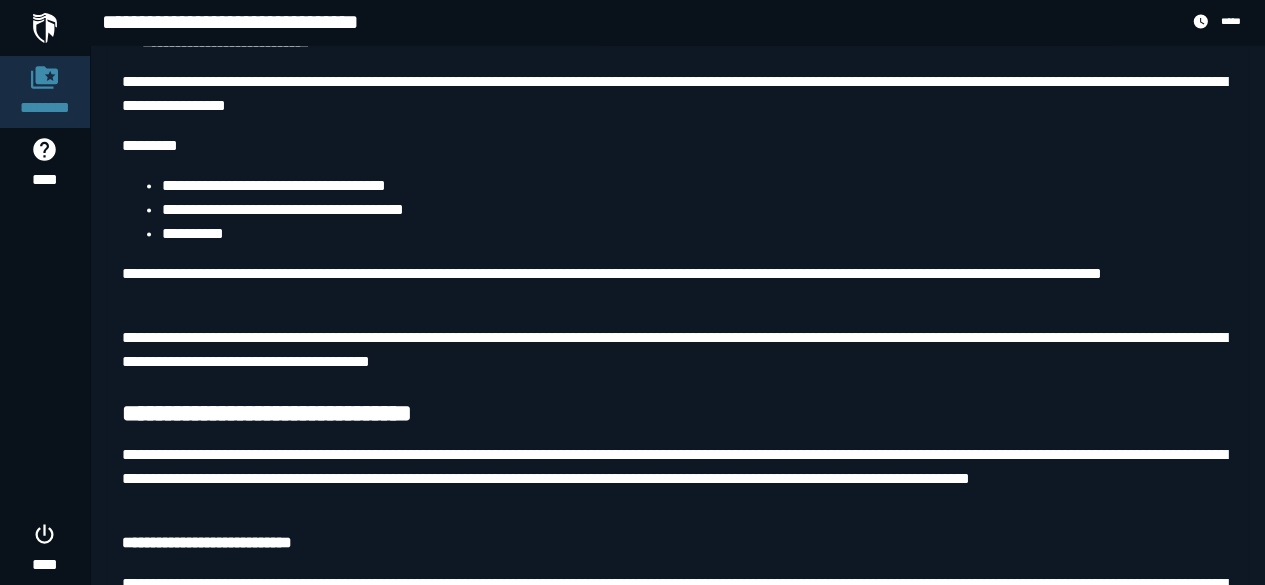 click on "**********" at bounding box center (677, 94) 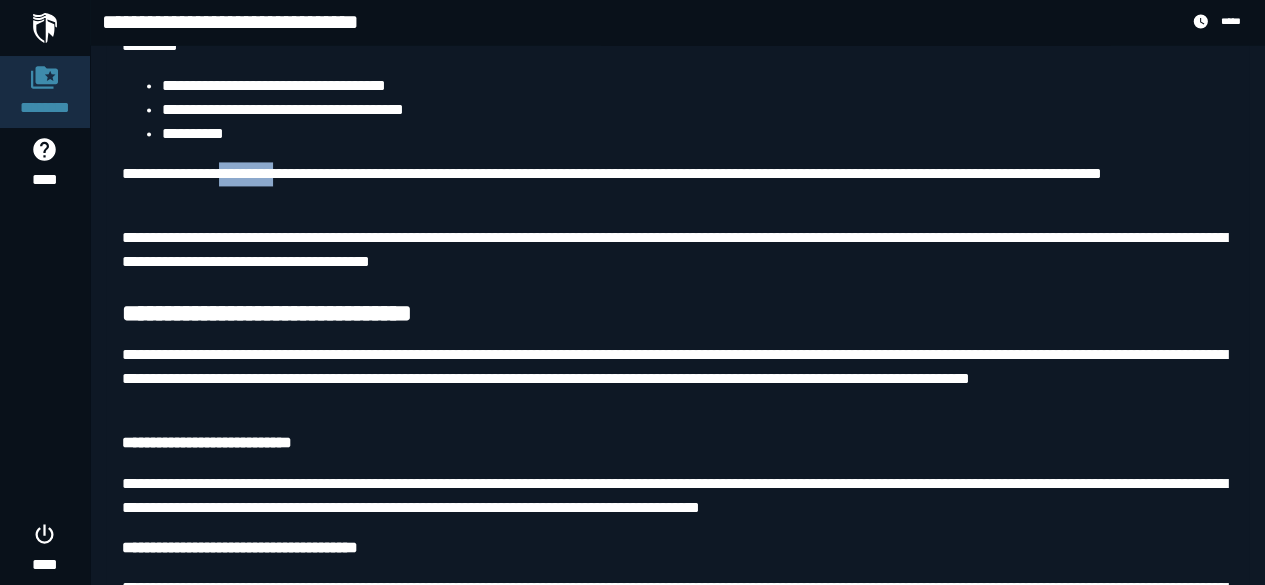 drag, startPoint x: 262, startPoint y: 250, endPoint x: 312, endPoint y: 250, distance: 50 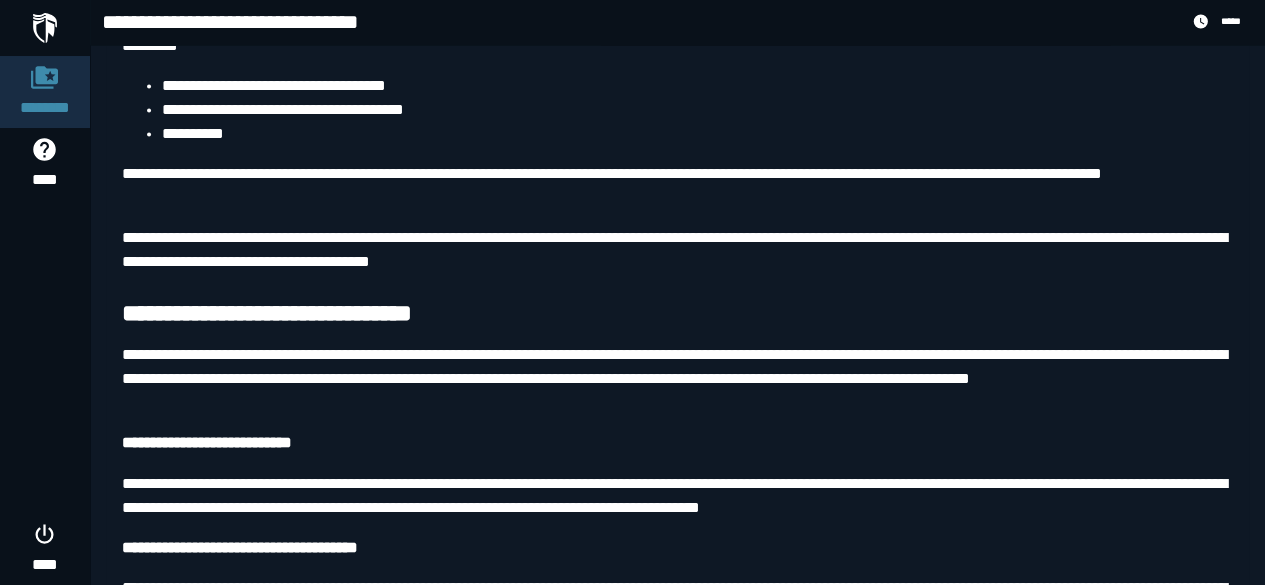 click on "**********" at bounding box center (697, 134) 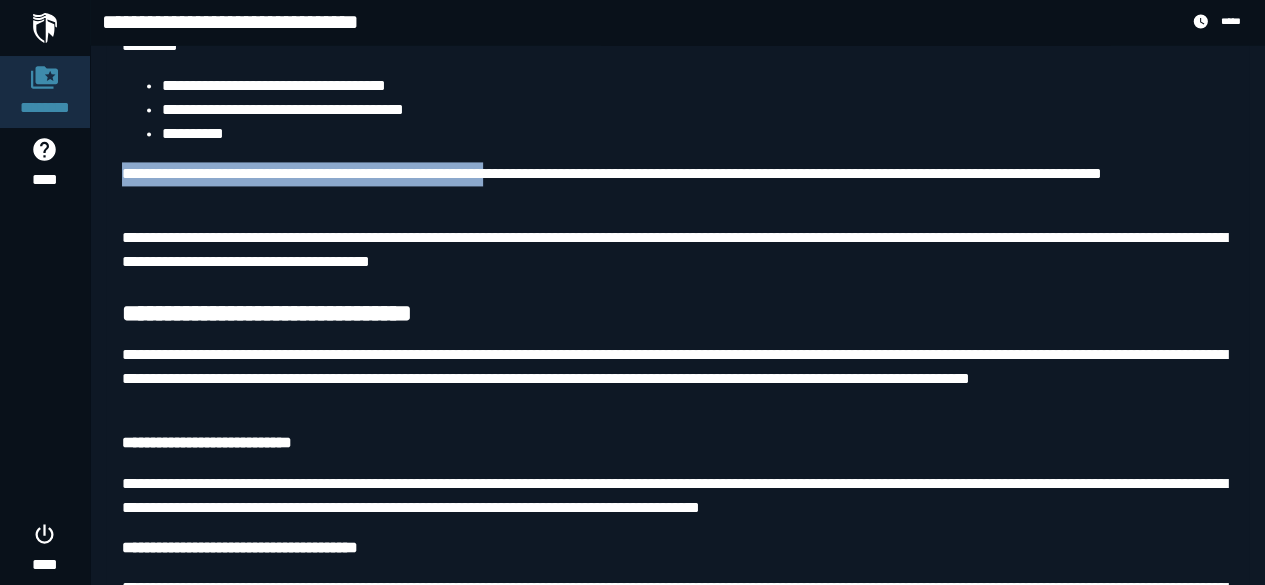 drag, startPoint x: 118, startPoint y: 254, endPoint x: 554, endPoint y: 257, distance: 436.0103 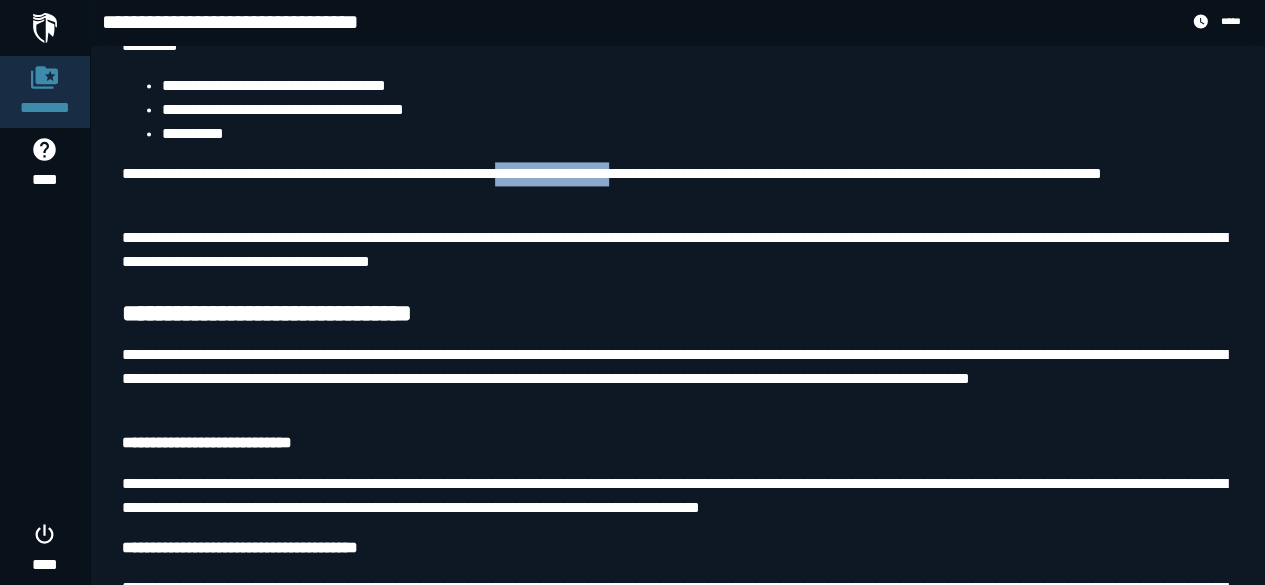 drag, startPoint x: 562, startPoint y: 249, endPoint x: 692, endPoint y: 251, distance: 130.01538 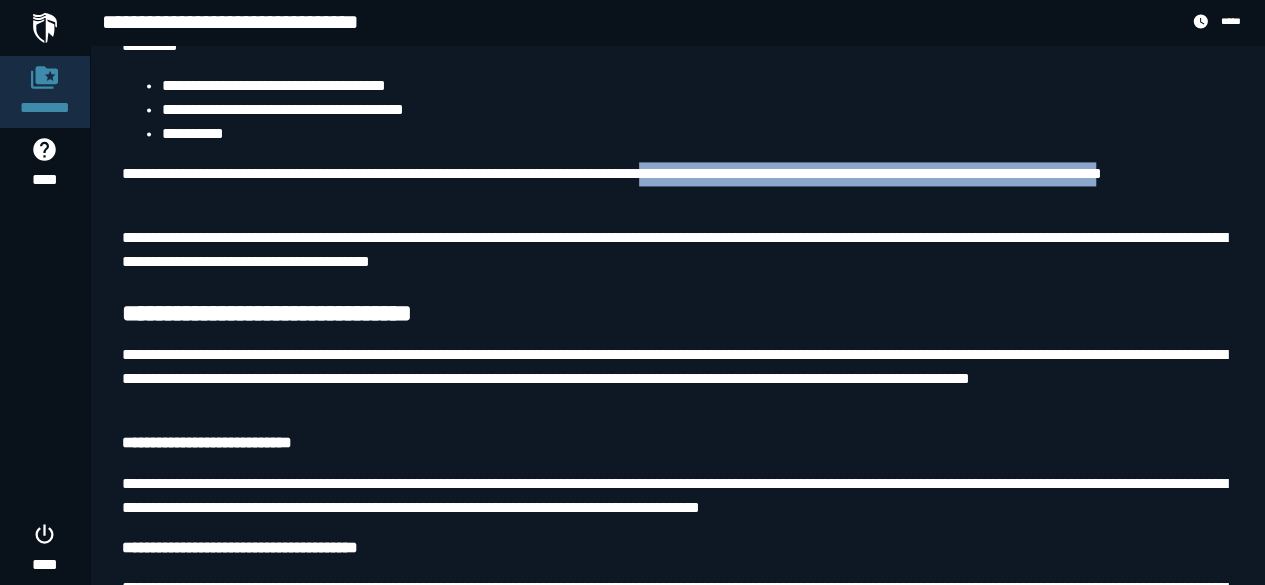 drag, startPoint x: 763, startPoint y: 253, endPoint x: 167, endPoint y: 285, distance: 596.85846 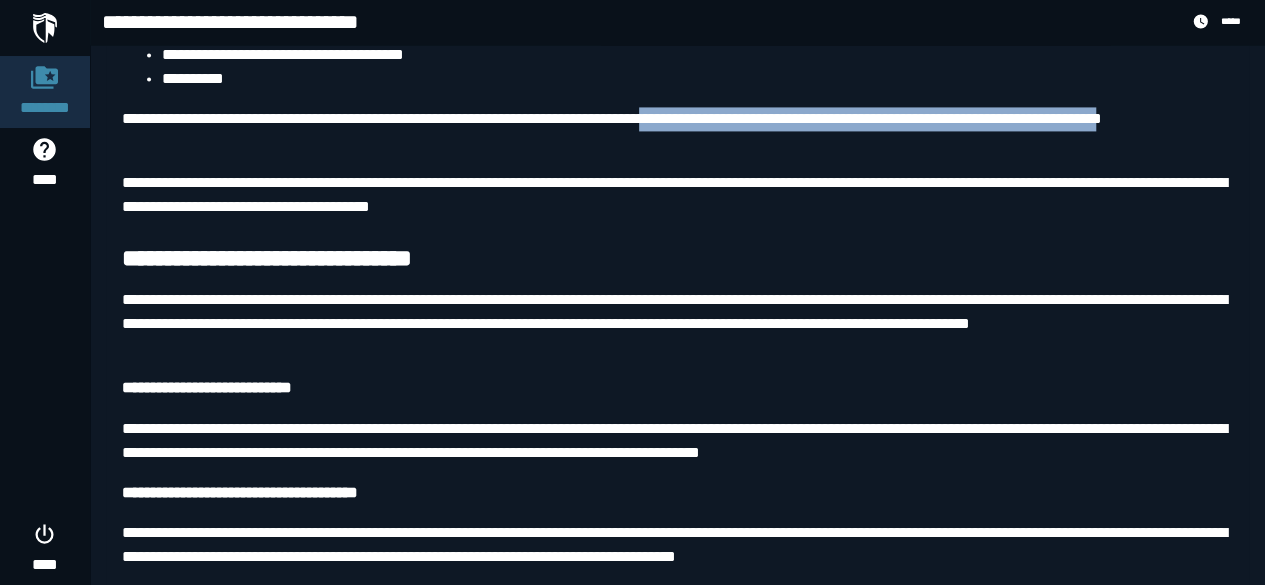 scroll, scrollTop: 1526, scrollLeft: 0, axis: vertical 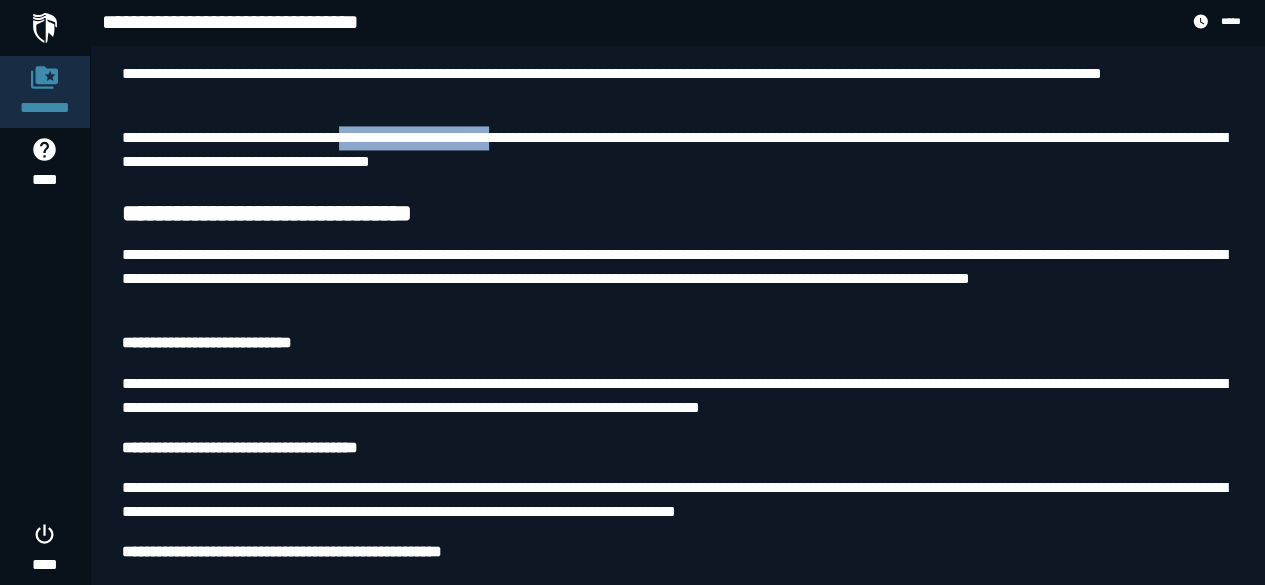 drag, startPoint x: 364, startPoint y: 216, endPoint x: 544, endPoint y: 217, distance: 180.00278 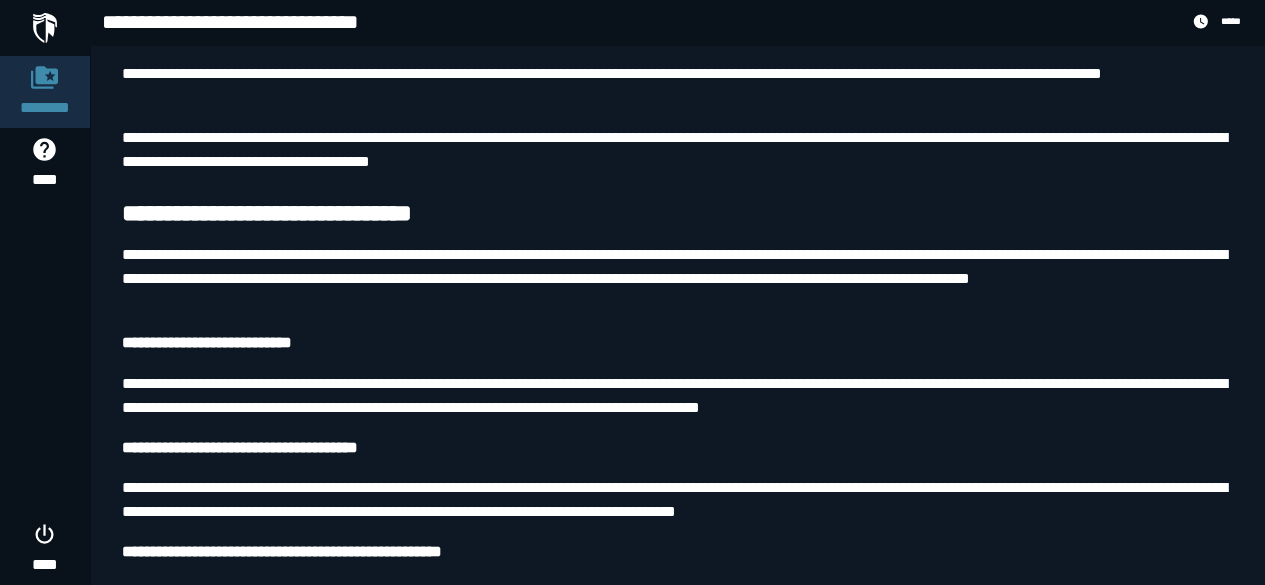 click on "**********" at bounding box center [677, 150] 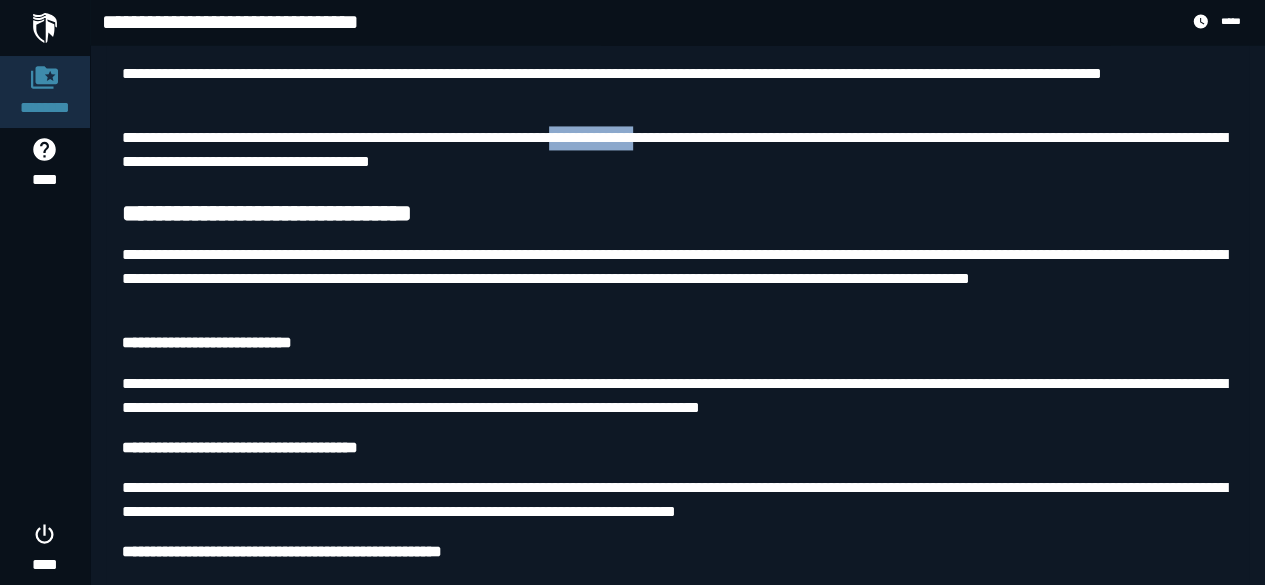 drag, startPoint x: 615, startPoint y: 213, endPoint x: 744, endPoint y: 218, distance: 129.09686 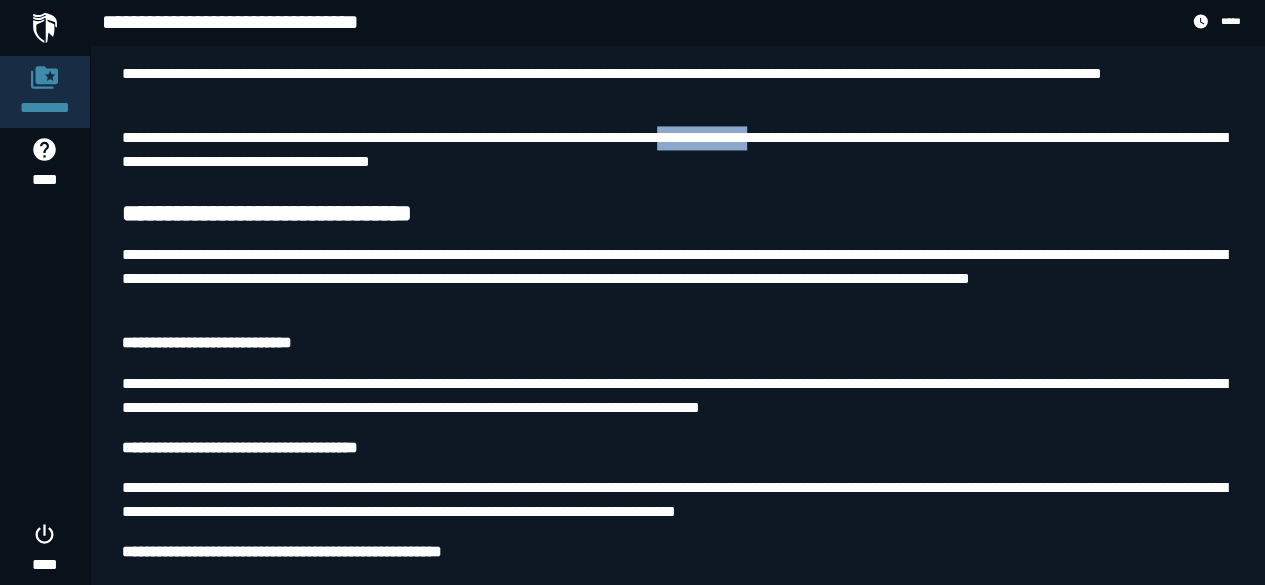 drag, startPoint x: 748, startPoint y: 217, endPoint x: 849, endPoint y: 217, distance: 101 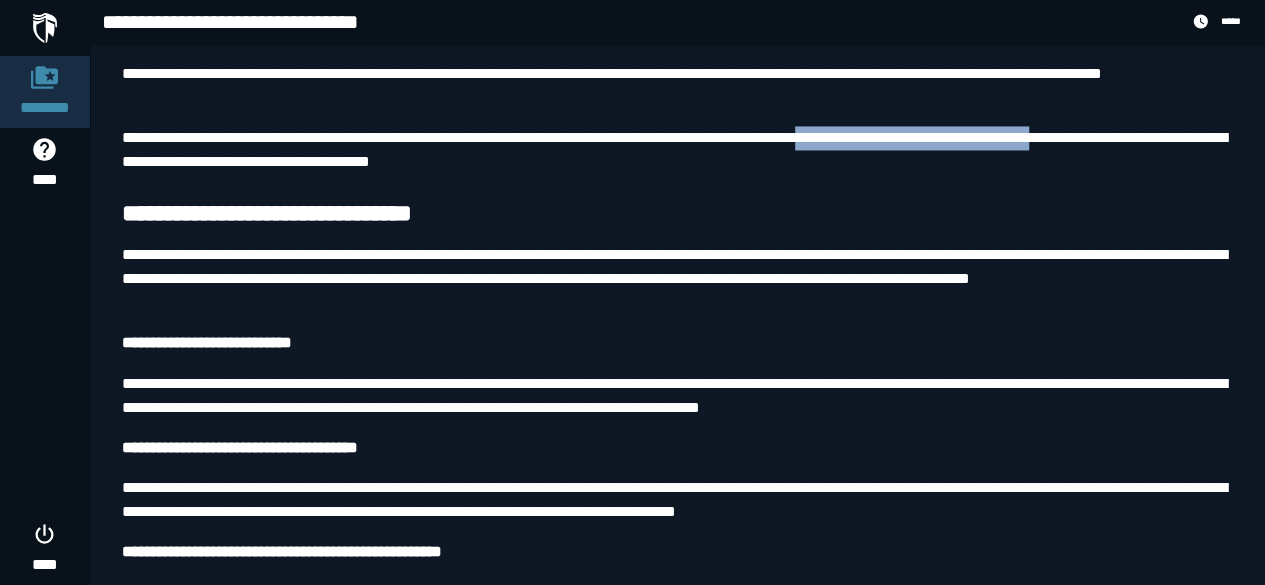 drag, startPoint x: 942, startPoint y: 217, endPoint x: 1027, endPoint y: 223, distance: 85.2115 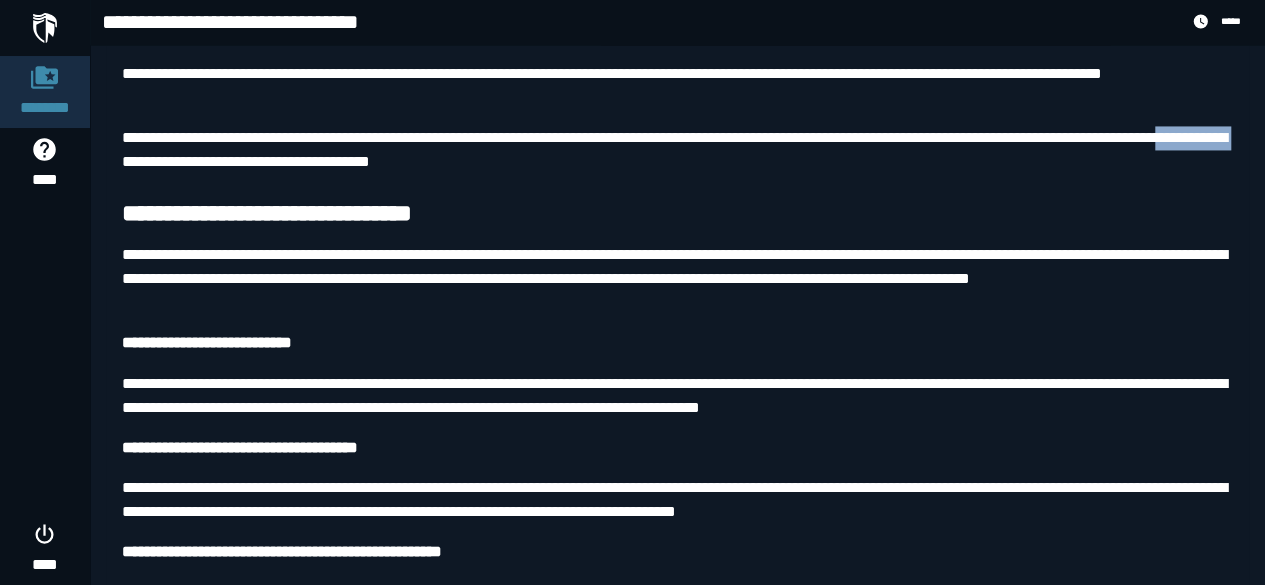 drag, startPoint x: 228, startPoint y: 238, endPoint x: 373, endPoint y: 241, distance: 145.03104 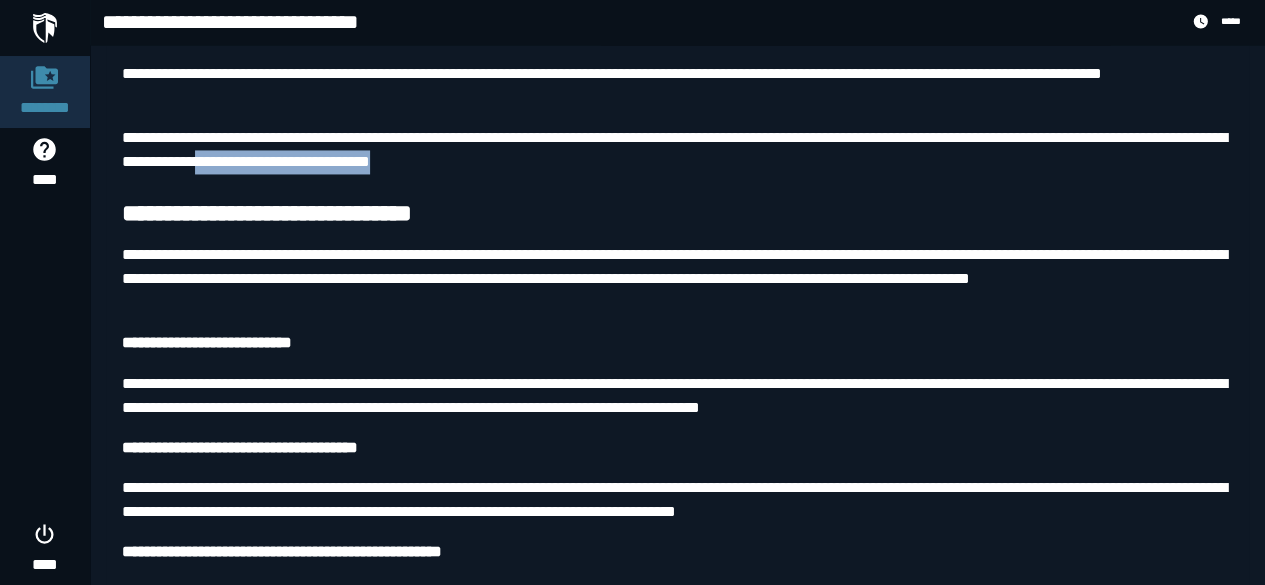 drag, startPoint x: 402, startPoint y: 241, endPoint x: 623, endPoint y: 243, distance: 221.00905 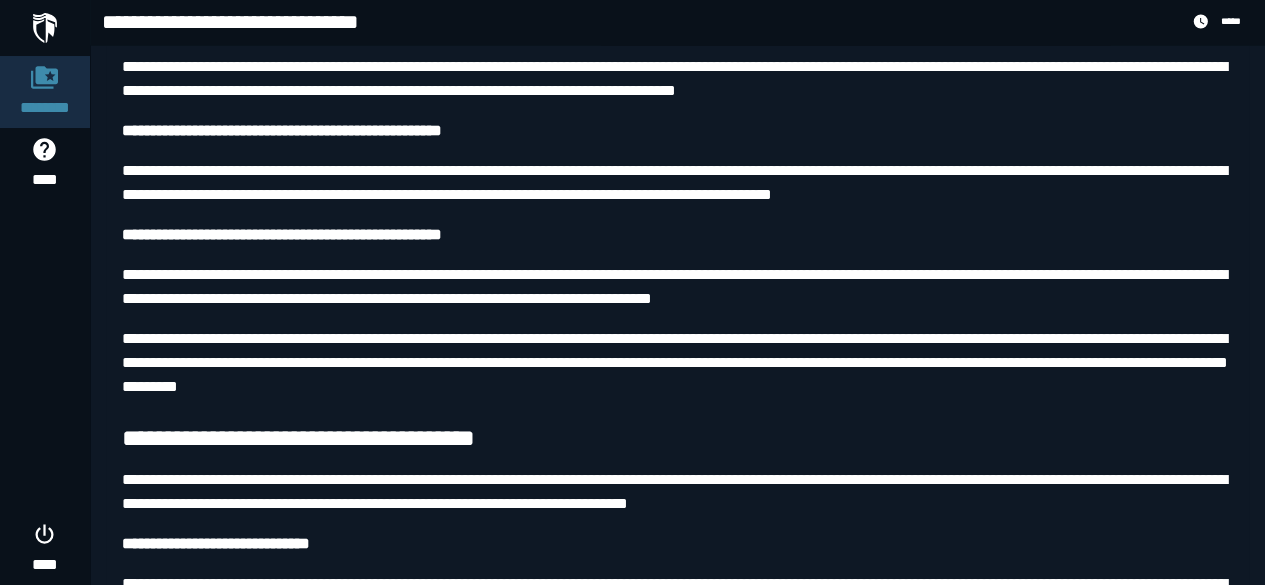 scroll, scrollTop: 1985, scrollLeft: 0, axis: vertical 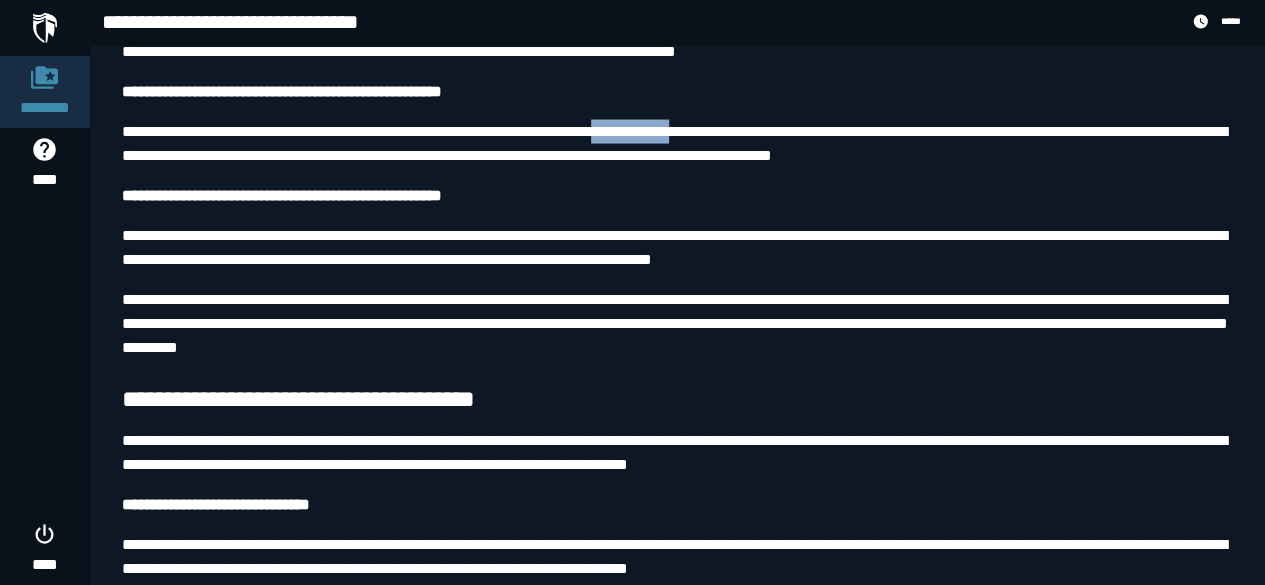 drag, startPoint x: 686, startPoint y: 213, endPoint x: 754, endPoint y: 203, distance: 68.73136 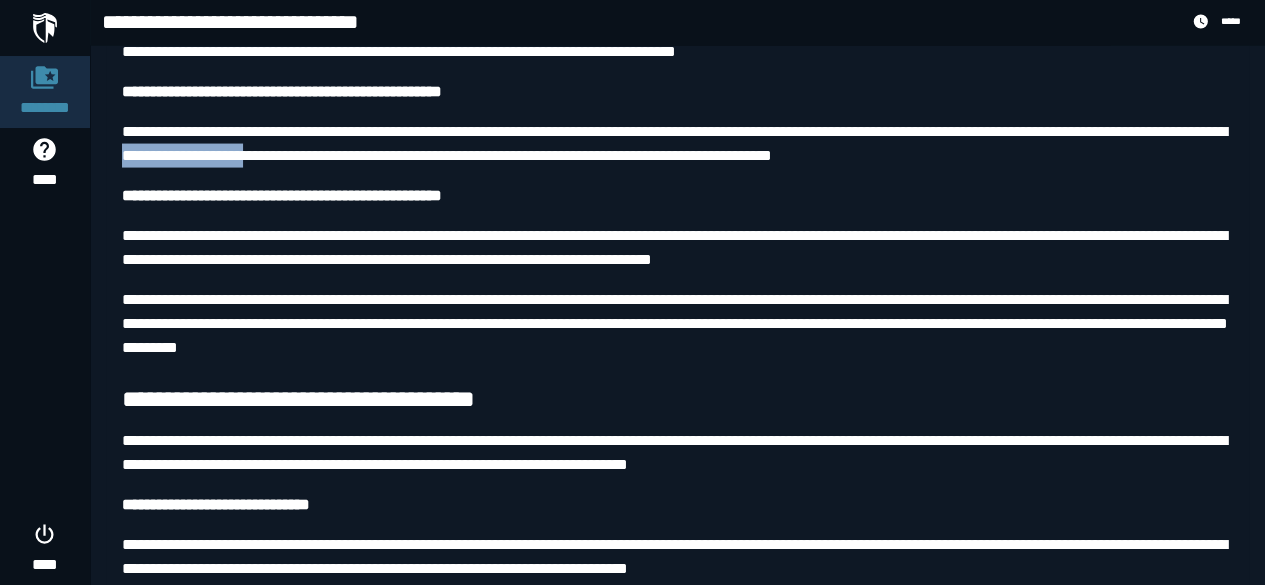 drag, startPoint x: 284, startPoint y: 237, endPoint x: 432, endPoint y: 235, distance: 148.01352 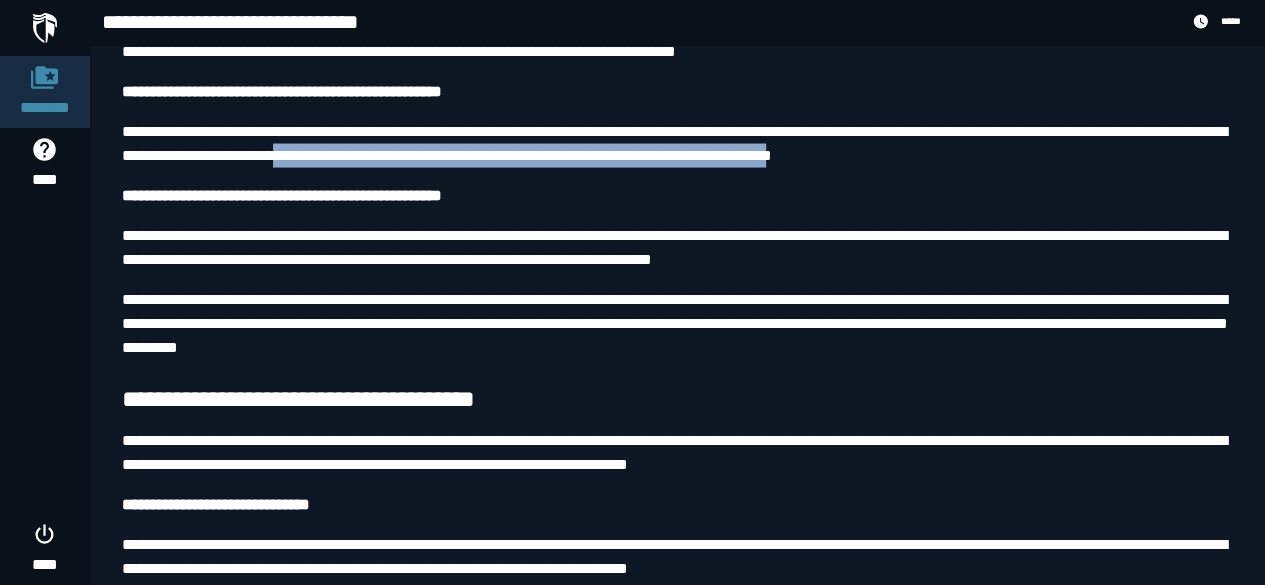 drag, startPoint x: 476, startPoint y: 235, endPoint x: 1050, endPoint y: 236, distance: 574.00085 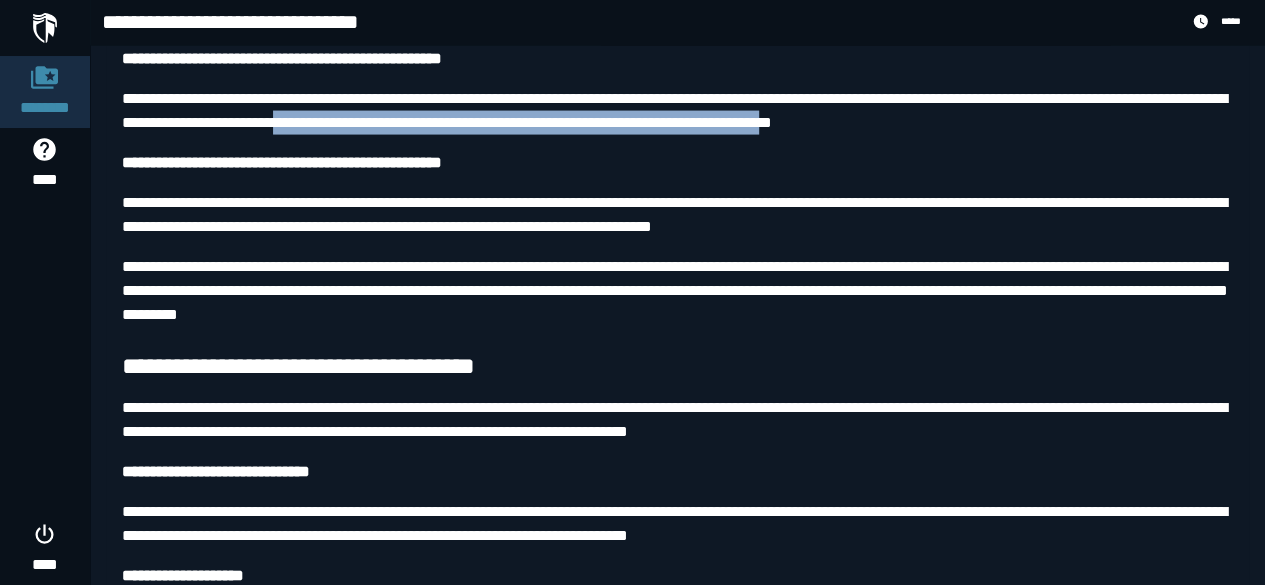 scroll, scrollTop: 1985, scrollLeft: 0, axis: vertical 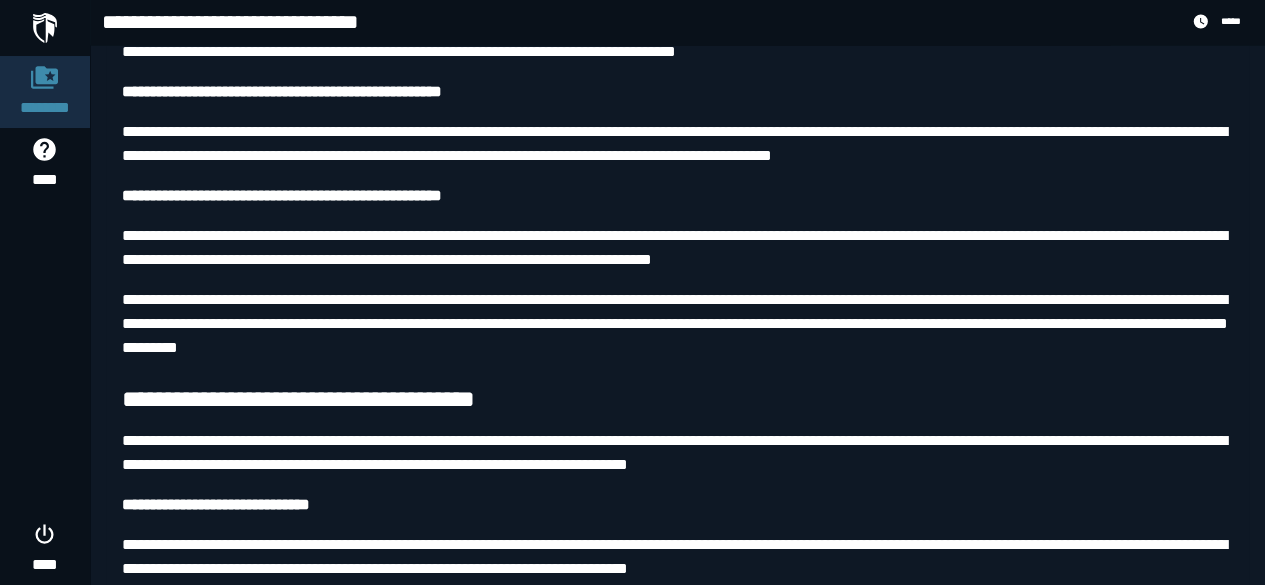 click on "**********" at bounding box center [282, 195] 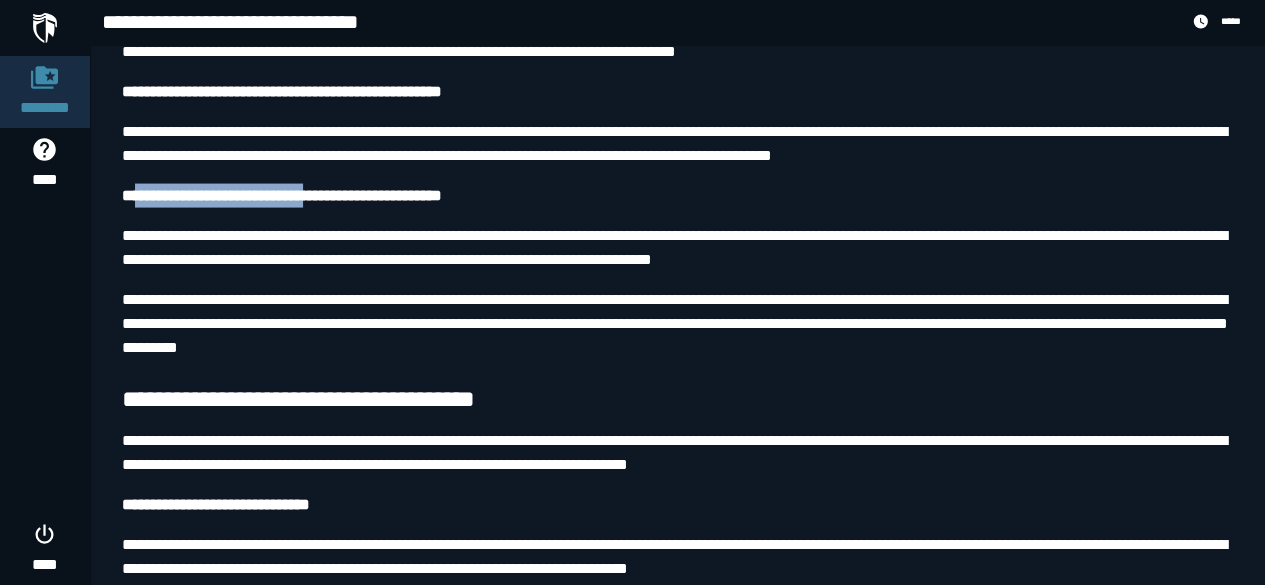 drag, startPoint x: 138, startPoint y: 270, endPoint x: 342, endPoint y: 271, distance: 204.00246 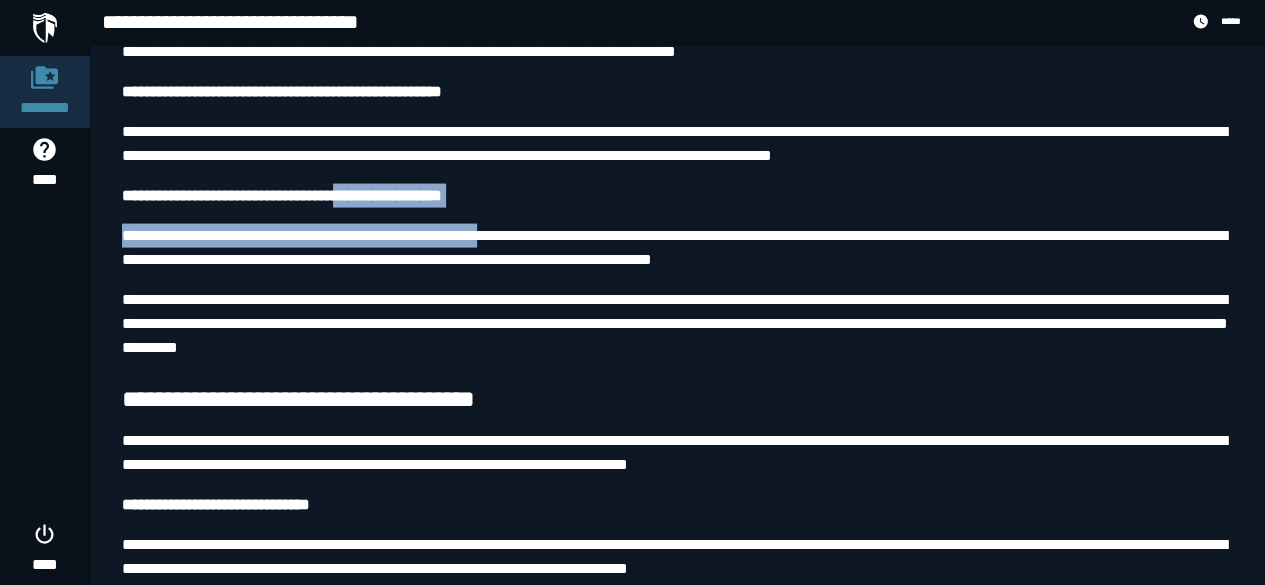 drag, startPoint x: 380, startPoint y: 269, endPoint x: 525, endPoint y: 292, distance: 146.8128 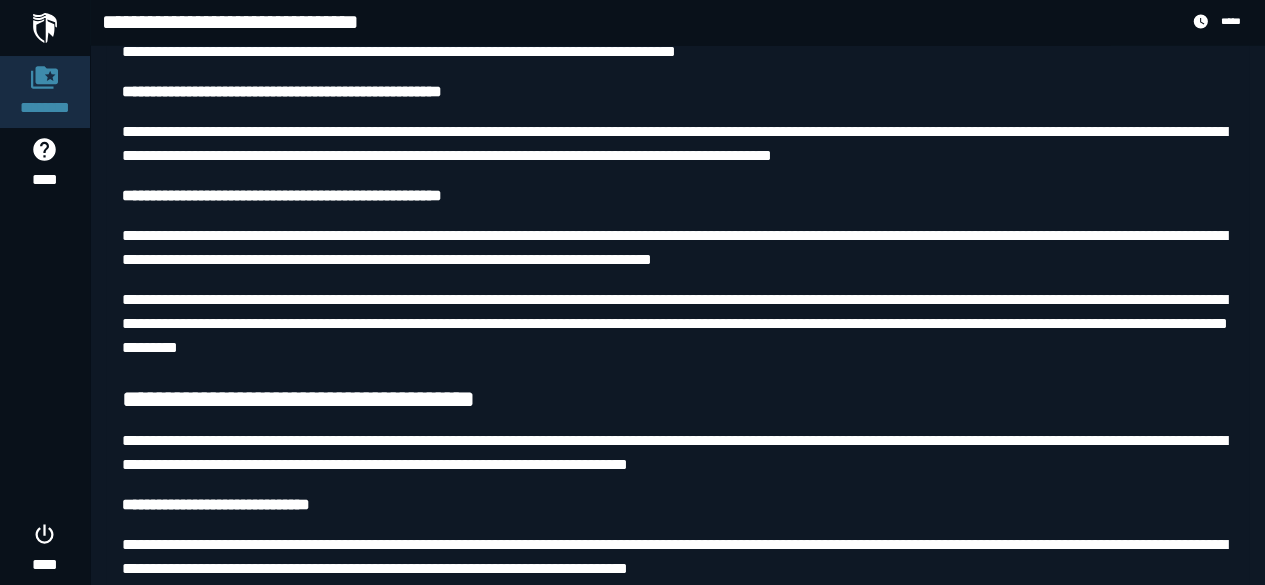 drag, startPoint x: 528, startPoint y: 276, endPoint x: 508, endPoint y: 276, distance: 20 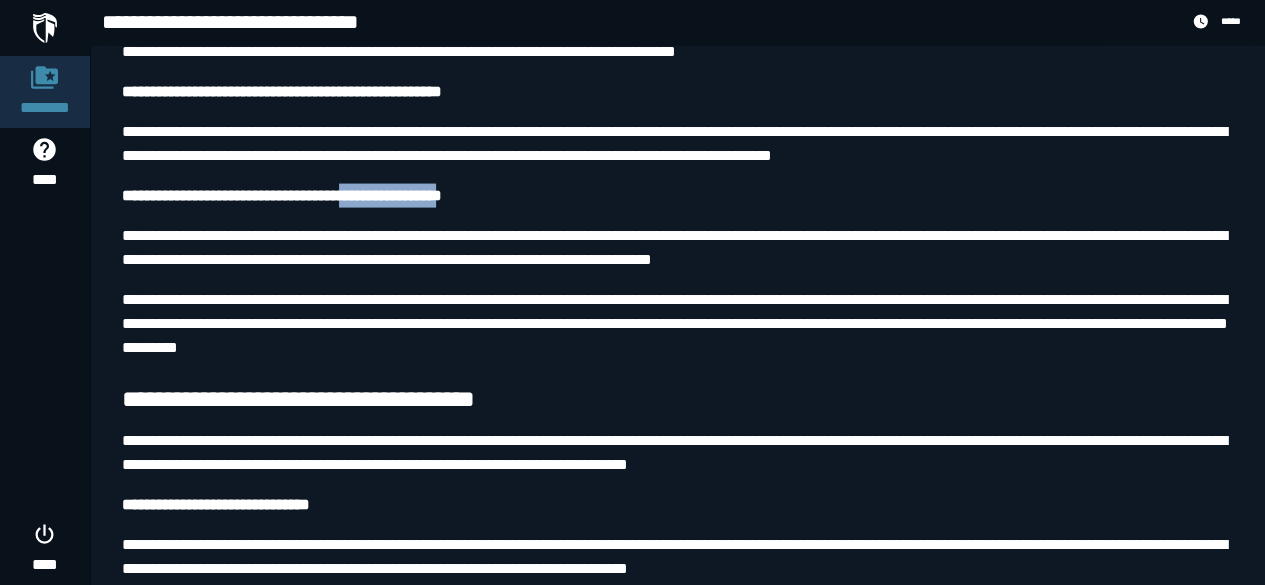drag, startPoint x: 505, startPoint y: 276, endPoint x: 383, endPoint y: 275, distance: 122.0041 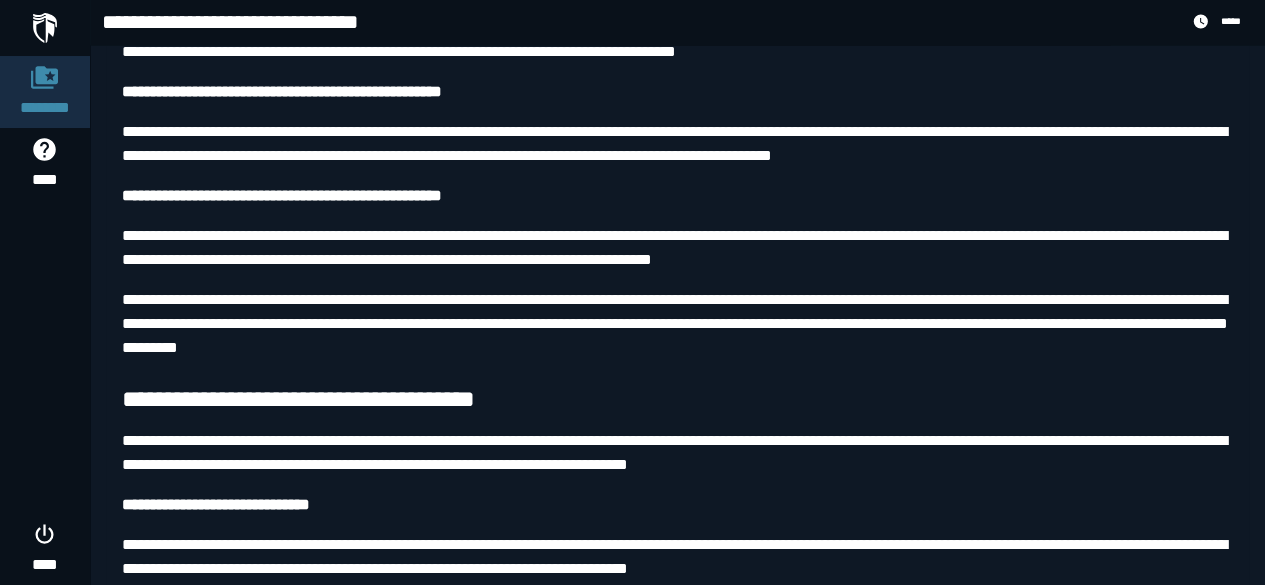 drag, startPoint x: 570, startPoint y: 275, endPoint x: 516, endPoint y: 287, distance: 55.31727 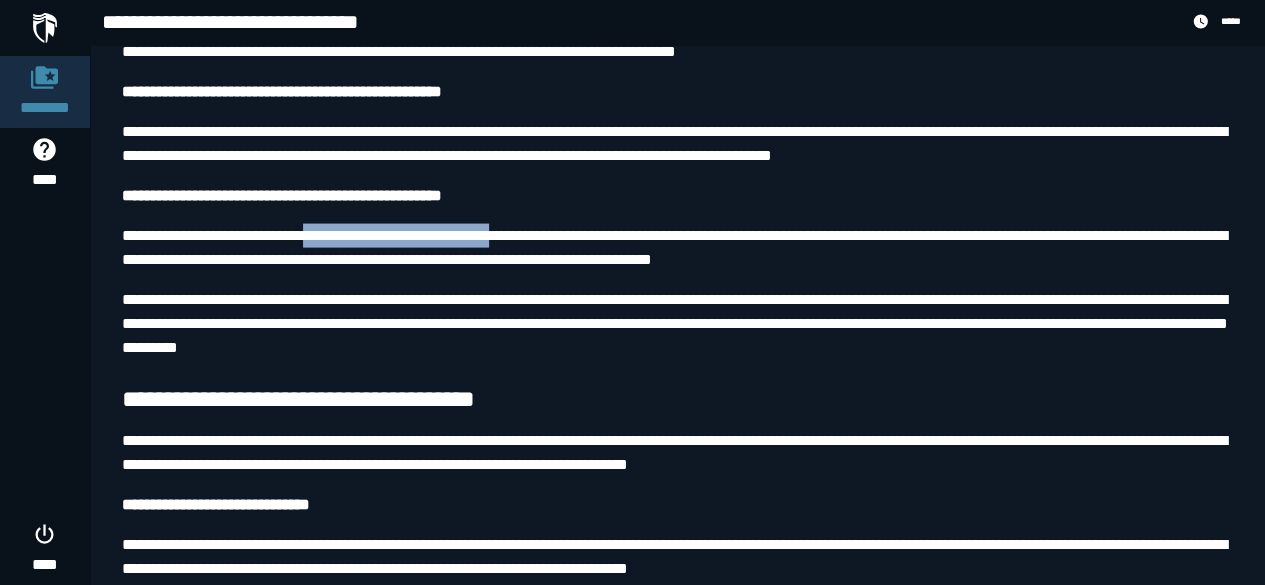drag, startPoint x: 341, startPoint y: 310, endPoint x: 538, endPoint y: 309, distance: 197.00253 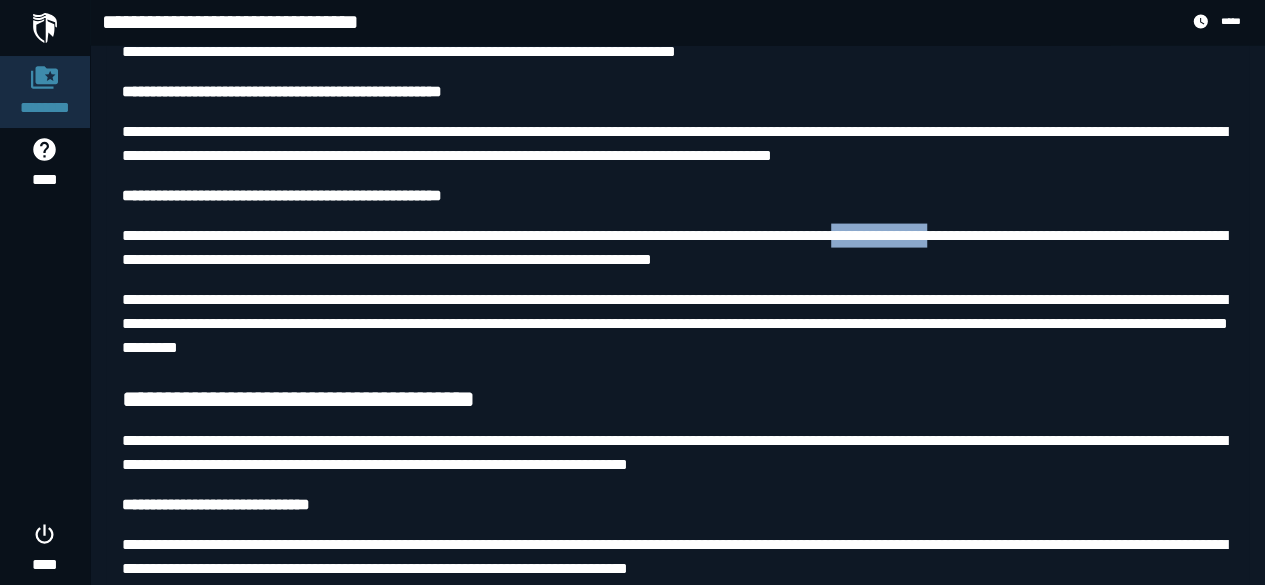 drag, startPoint x: 980, startPoint y: 310, endPoint x: 1076, endPoint y: 311, distance: 96.00521 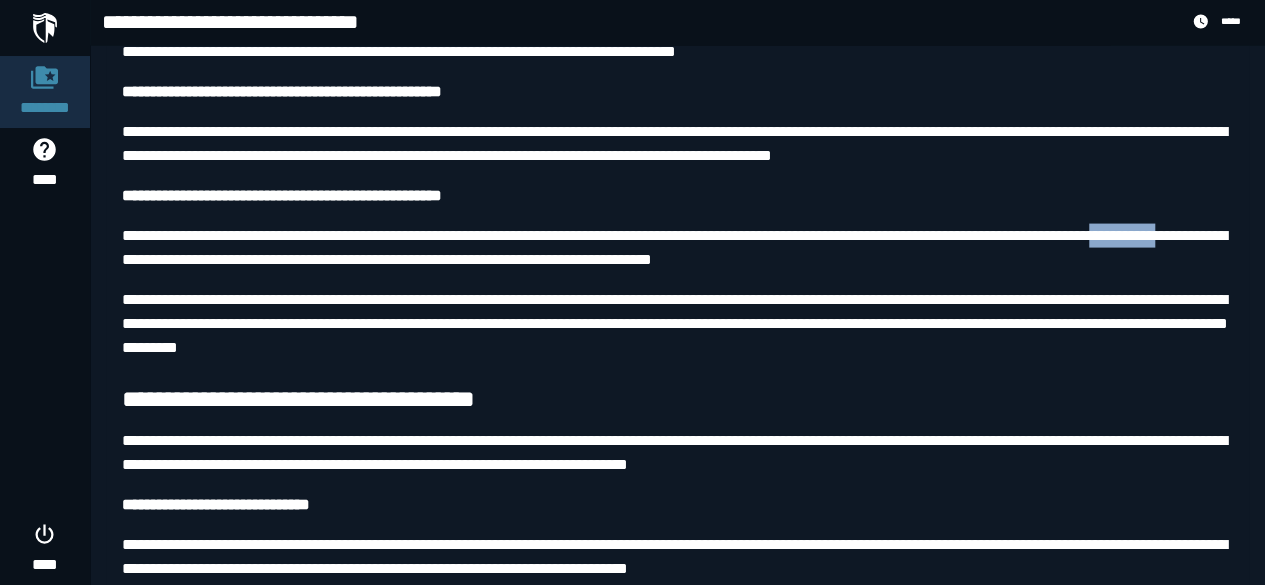 drag, startPoint x: 234, startPoint y: 341, endPoint x: 298, endPoint y: 339, distance: 64.03124 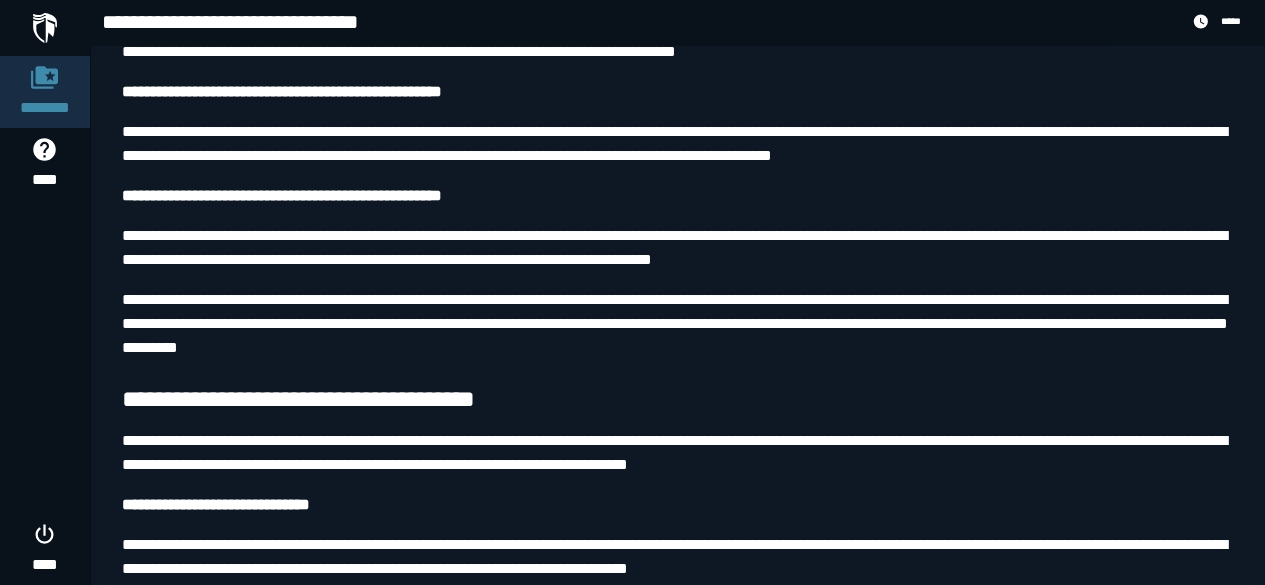 click on "**********" at bounding box center (677, 248) 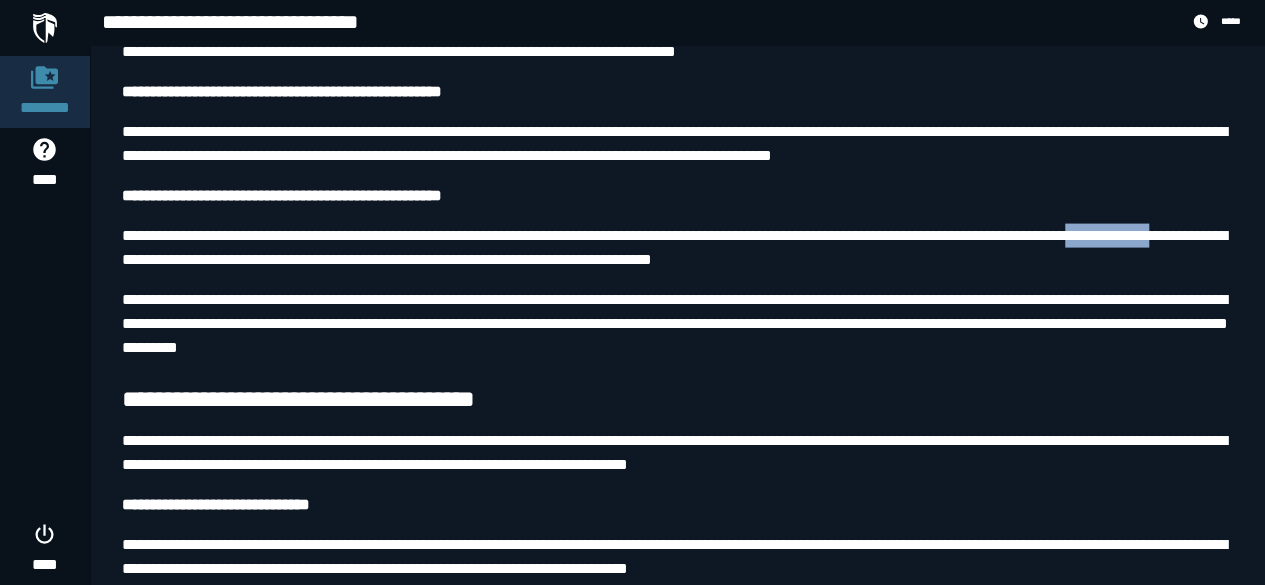 drag, startPoint x: 196, startPoint y: 341, endPoint x: 312, endPoint y: 343, distance: 116.01724 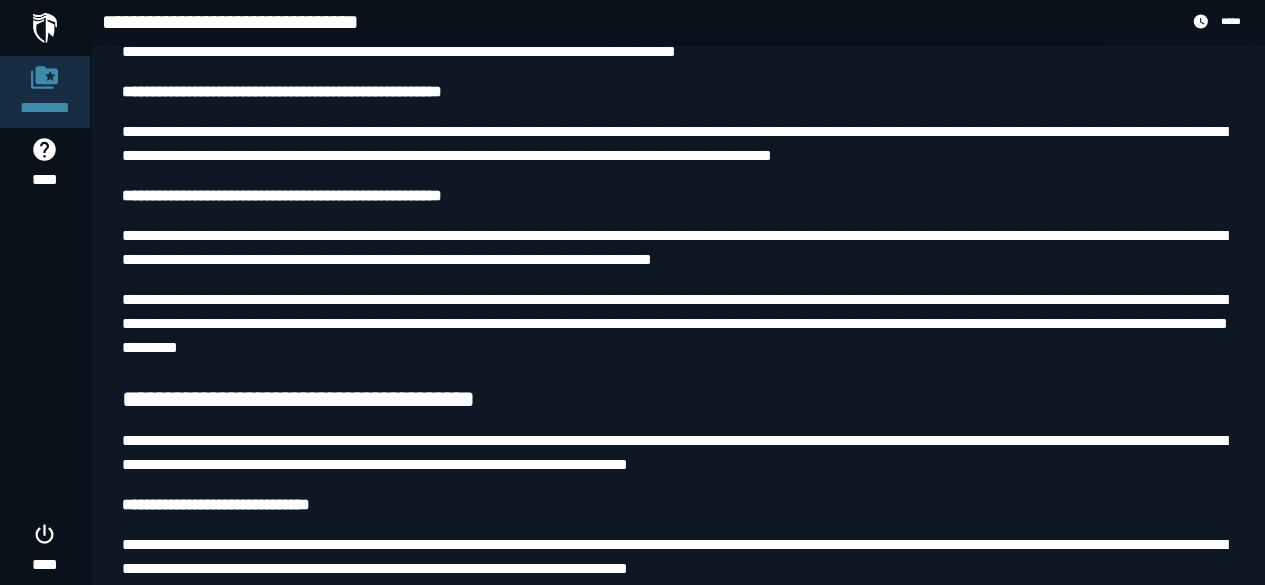 click on "**********" at bounding box center (677, 248) 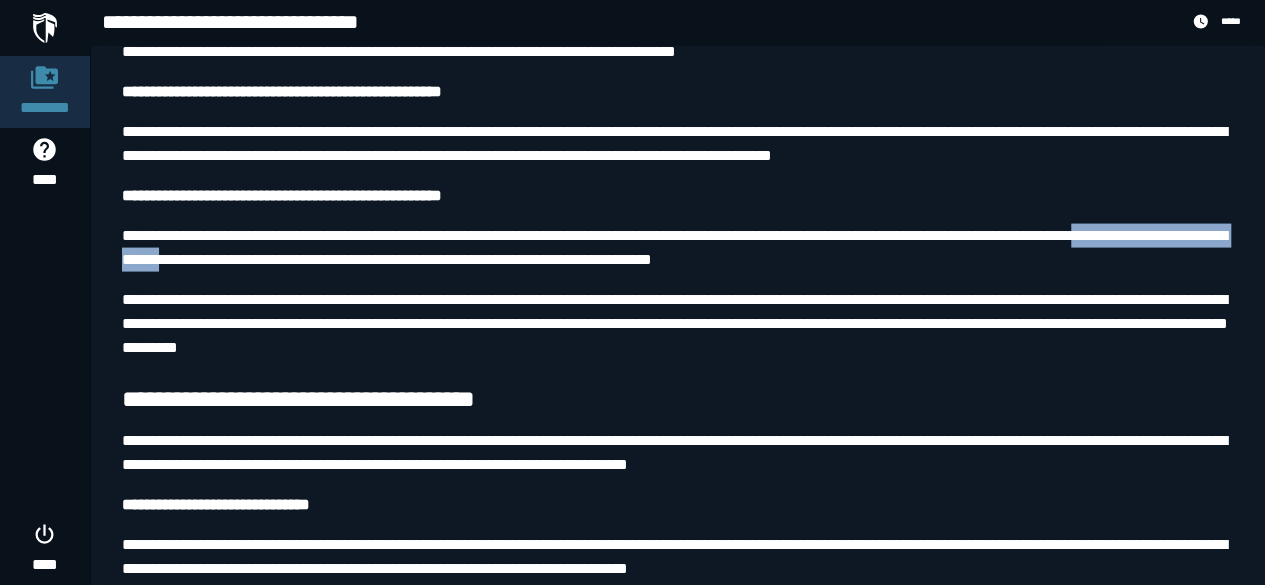 drag, startPoint x: 242, startPoint y: 337, endPoint x: 440, endPoint y: 334, distance: 198.02272 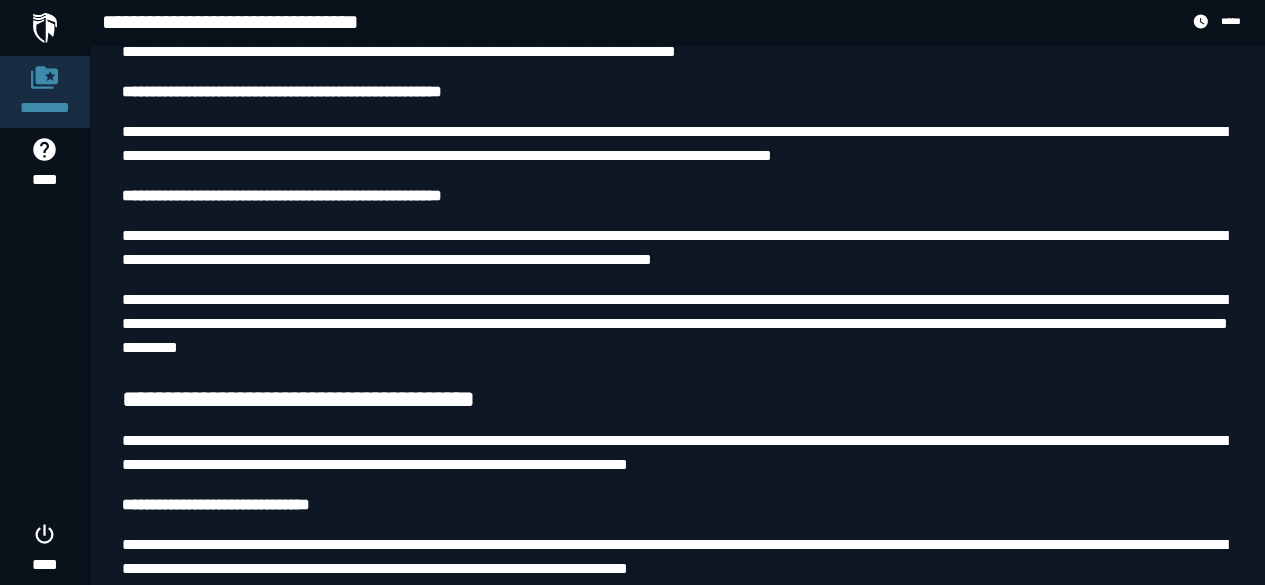 click on "**********" at bounding box center (677, 248) 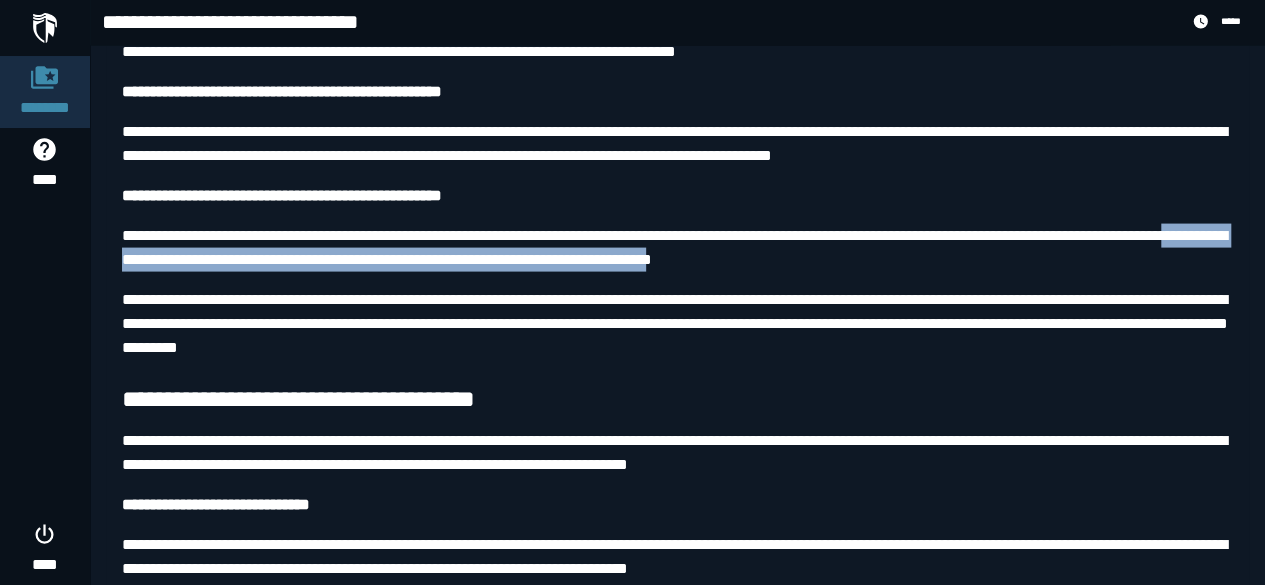 drag, startPoint x: 305, startPoint y: 341, endPoint x: 997, endPoint y: 337, distance: 692.01154 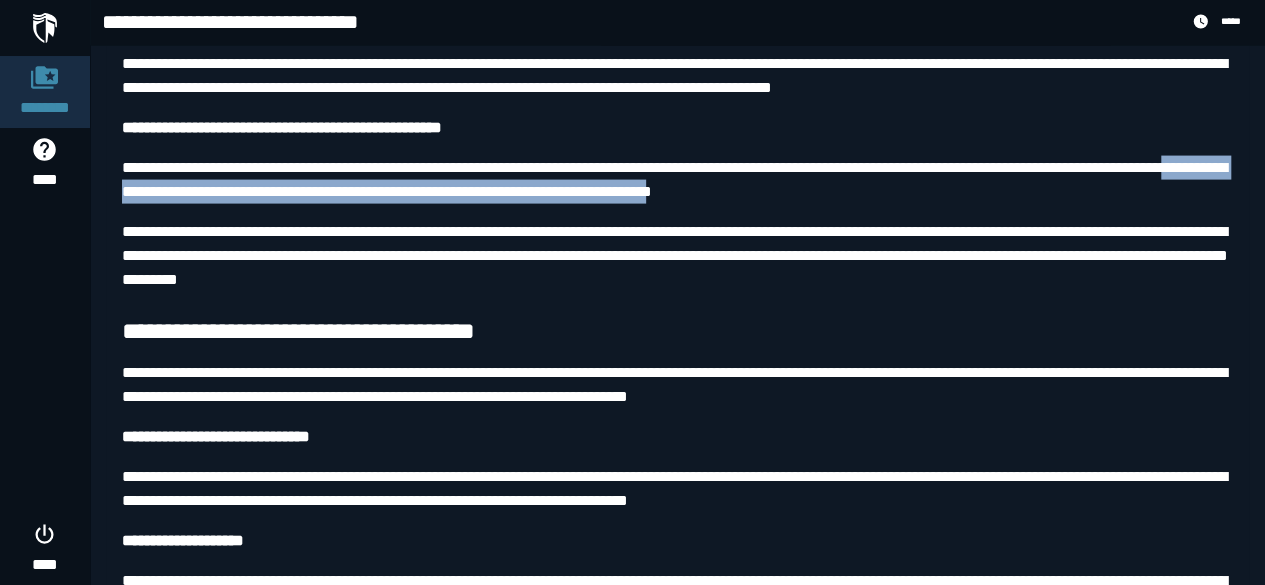 scroll, scrollTop: 2085, scrollLeft: 0, axis: vertical 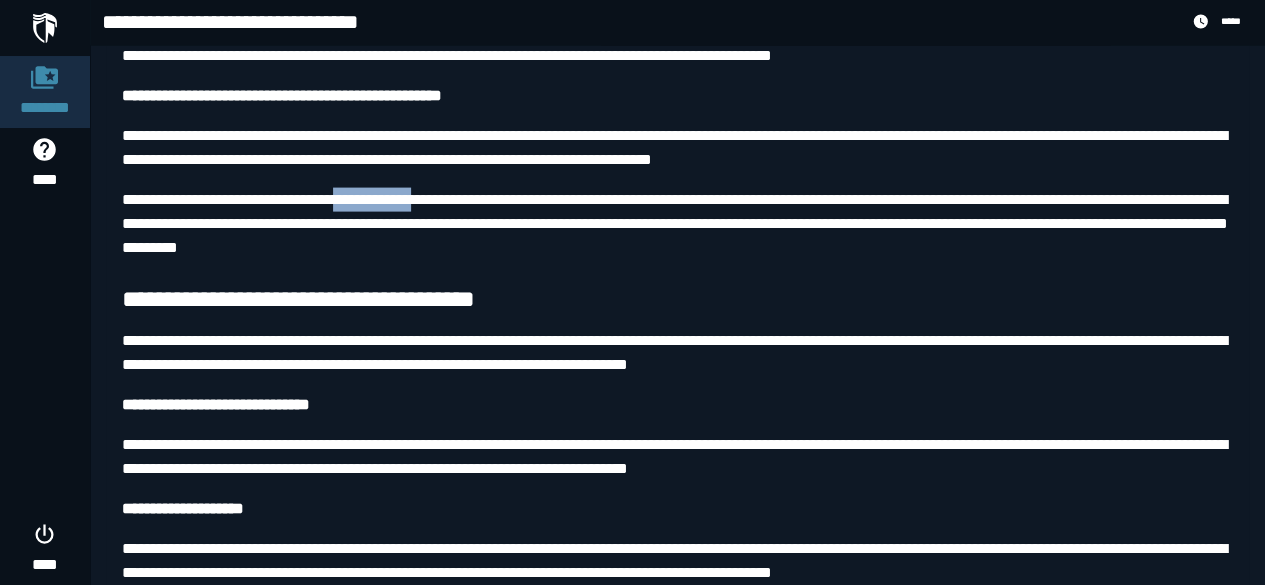 drag, startPoint x: 373, startPoint y: 283, endPoint x: 447, endPoint y: 283, distance: 74 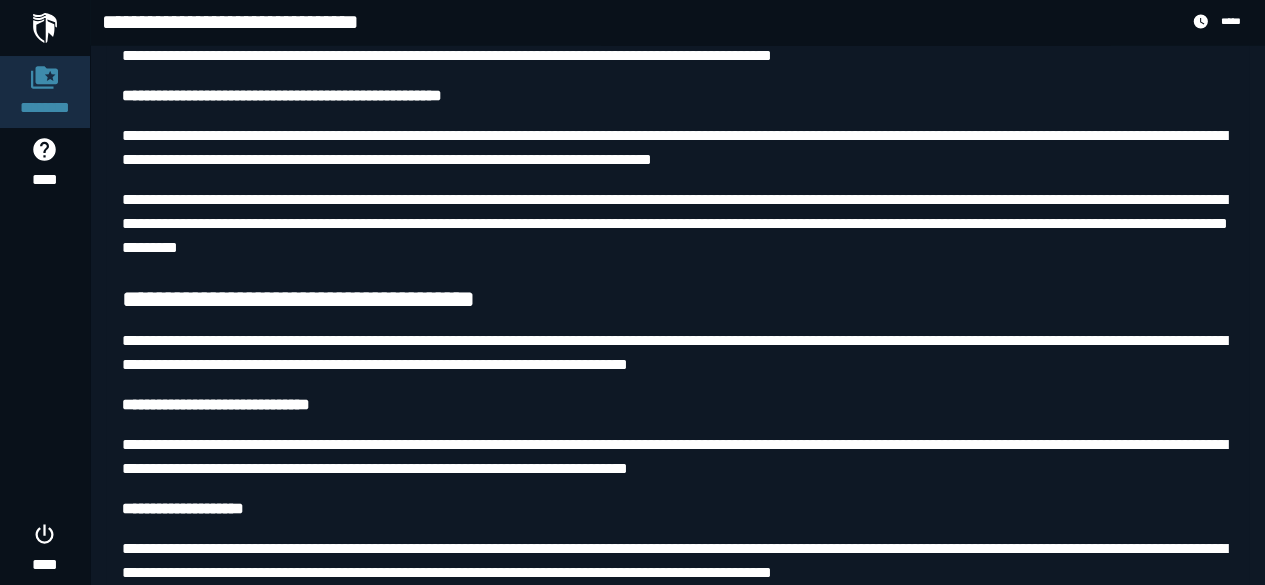 click on "**********" at bounding box center [677, 224] 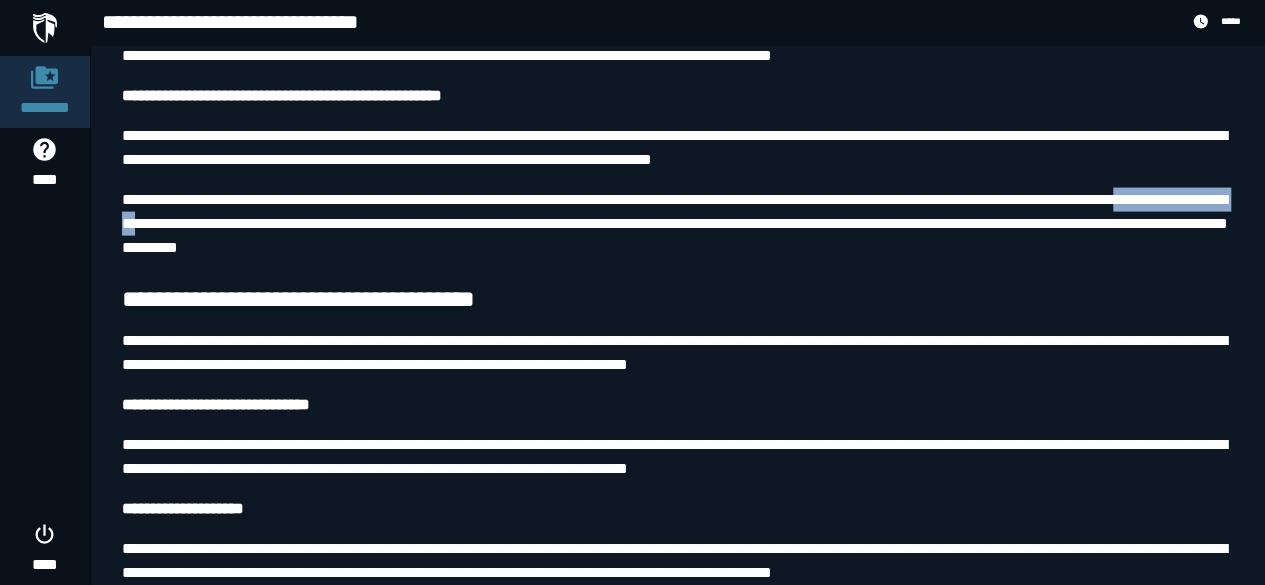 drag, startPoint x: 214, startPoint y: 305, endPoint x: 367, endPoint y: 301, distance: 153.05228 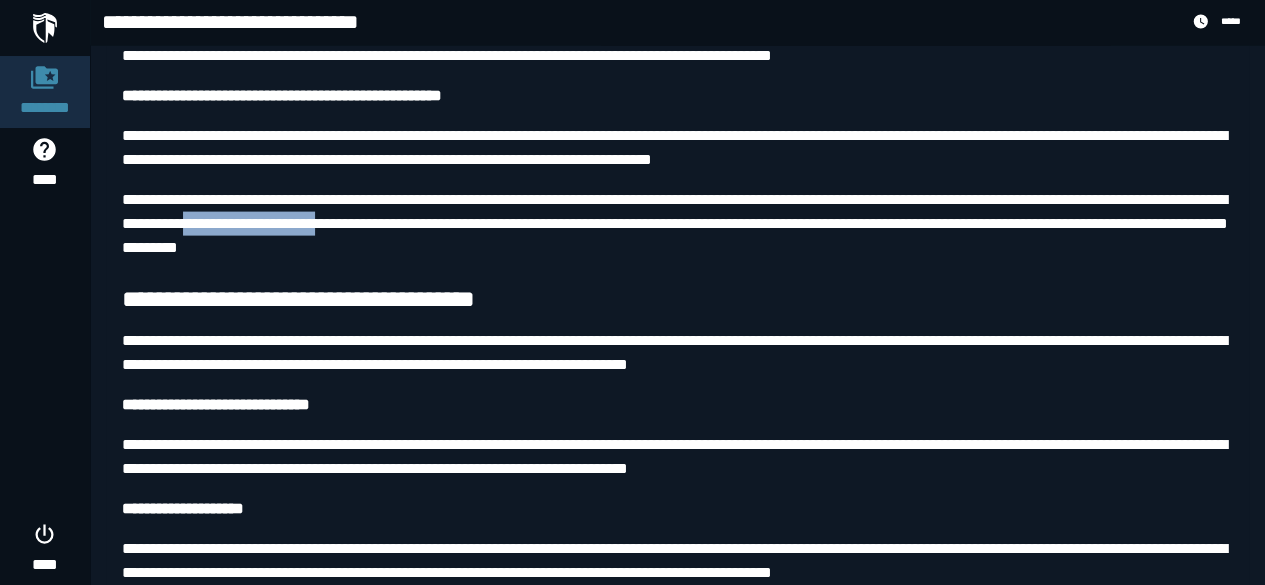 drag, startPoint x: 439, startPoint y: 302, endPoint x: 579, endPoint y: 301, distance: 140.00357 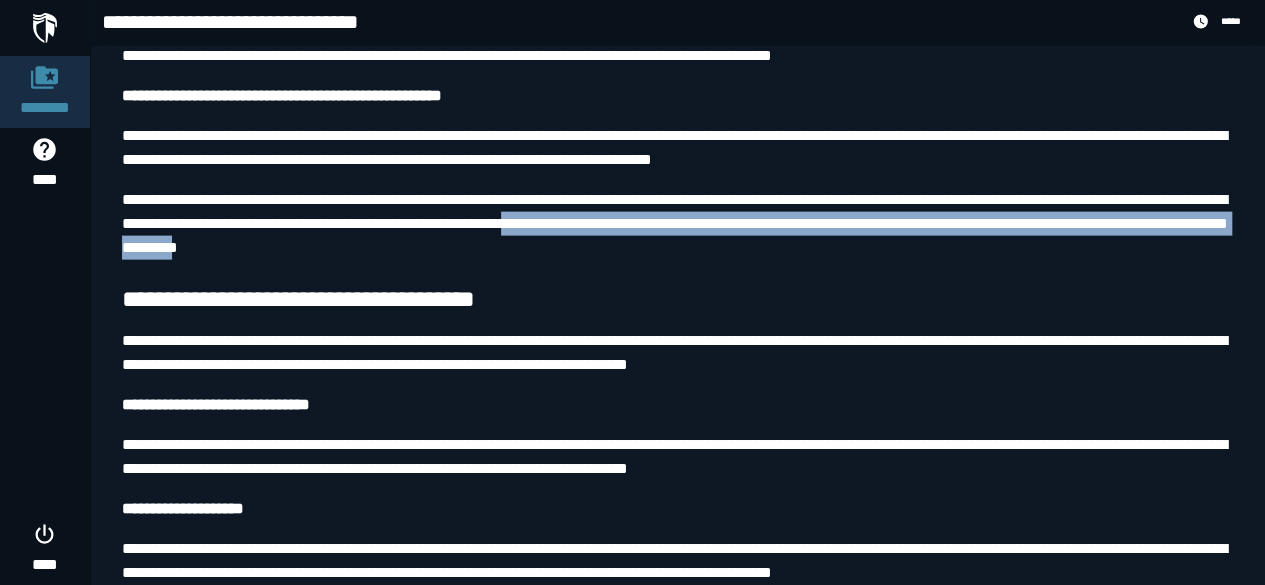 drag, startPoint x: 831, startPoint y: 299, endPoint x: 607, endPoint y: 326, distance: 225.62137 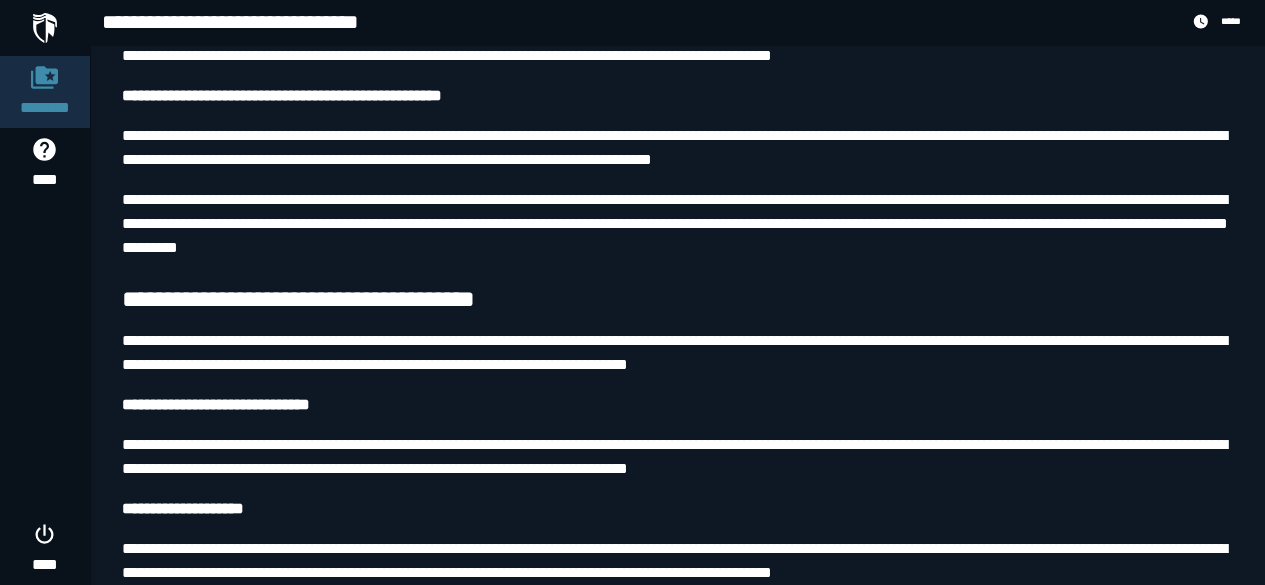 click on "**********" at bounding box center [677, 224] 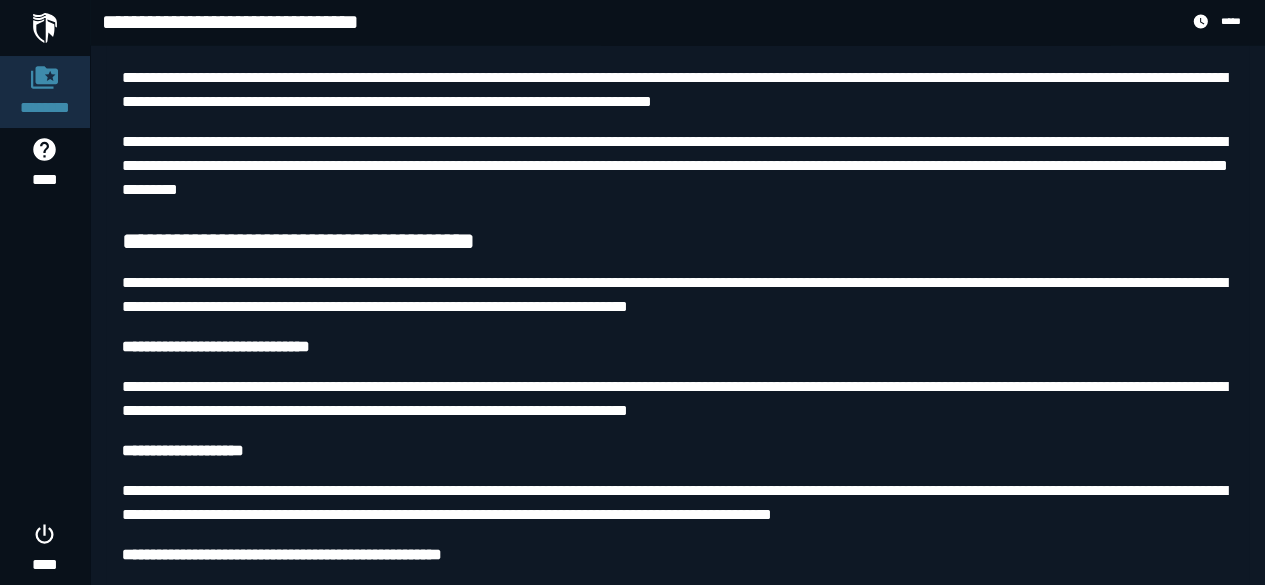 scroll, scrollTop: 2185, scrollLeft: 0, axis: vertical 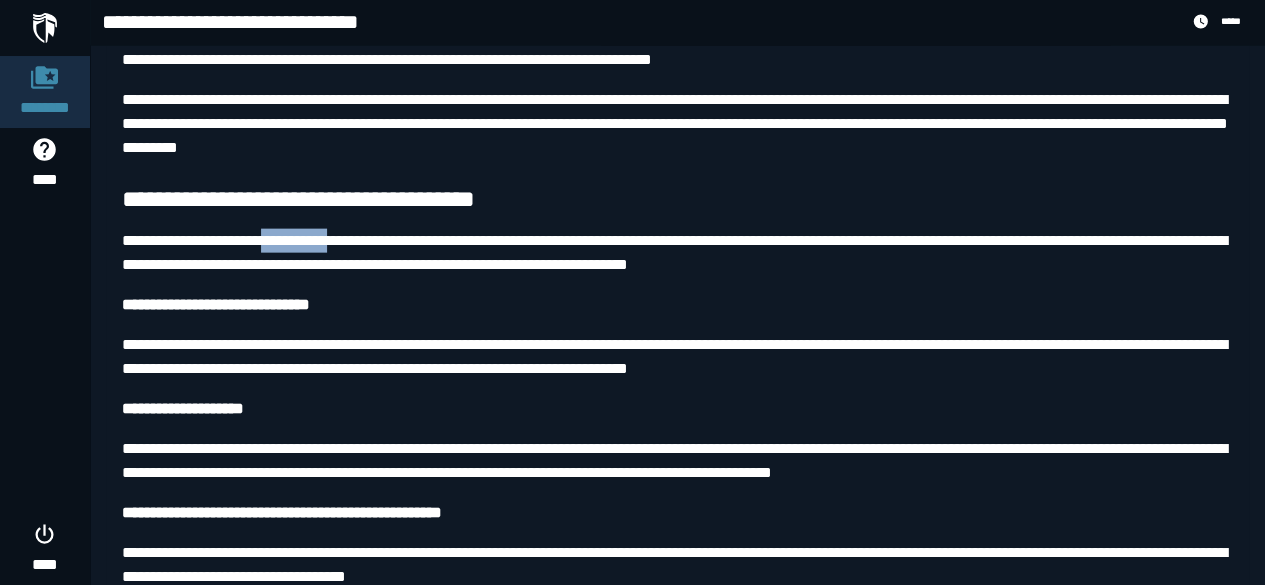 drag, startPoint x: 292, startPoint y: 319, endPoint x: 350, endPoint y: 319, distance: 58 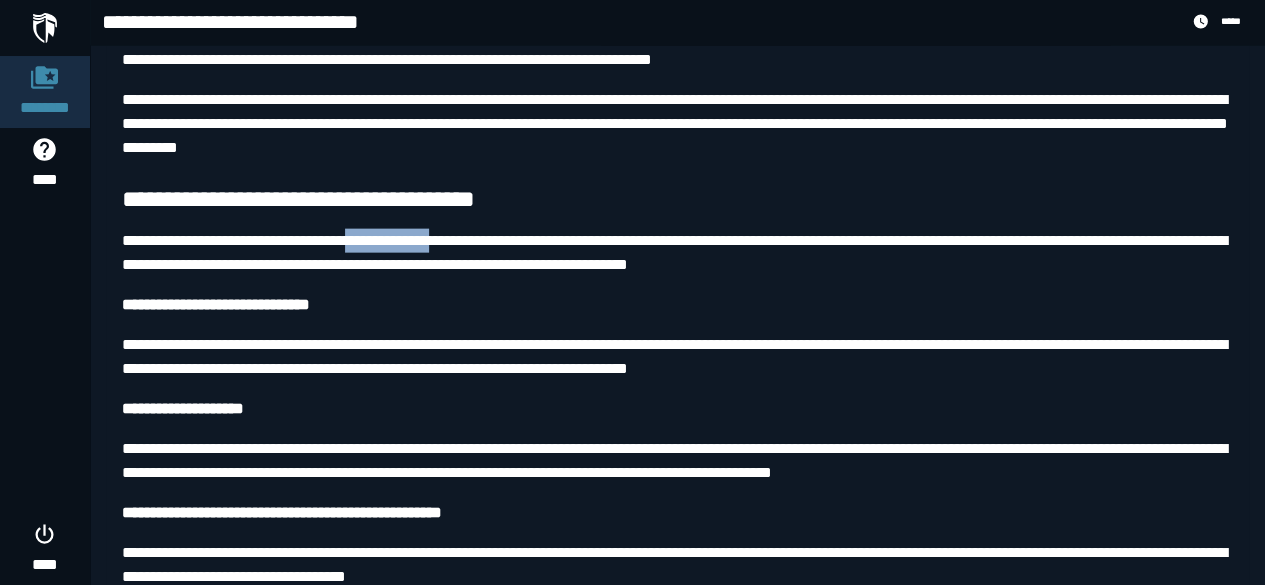 drag, startPoint x: 366, startPoint y: 320, endPoint x: 447, endPoint y: 324, distance: 81.09871 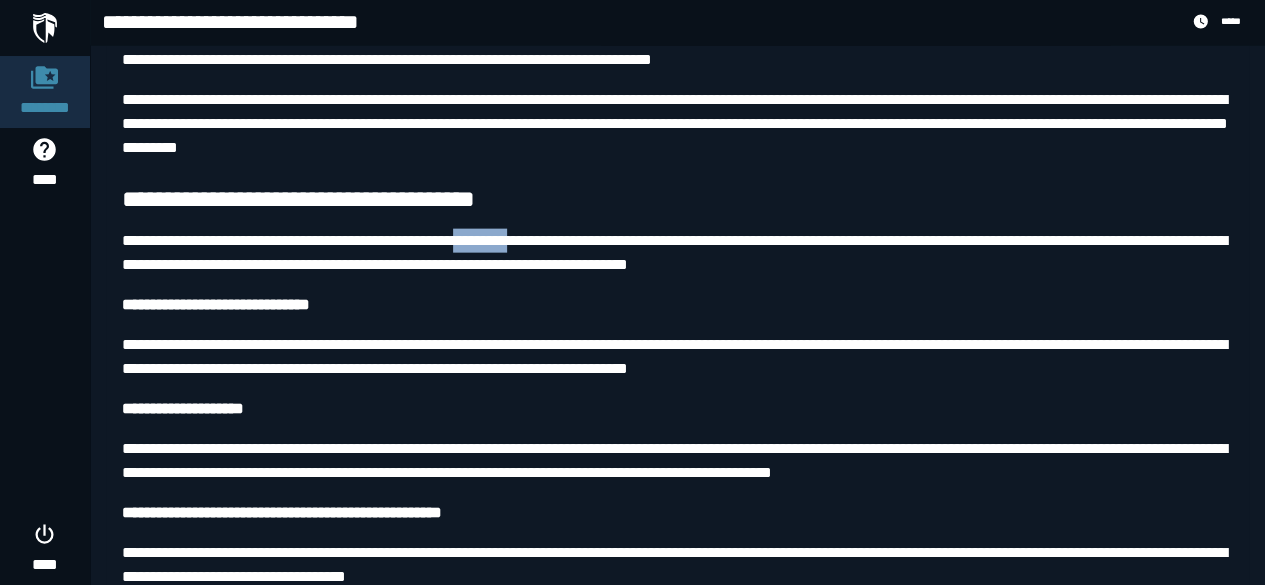 drag, startPoint x: 474, startPoint y: 319, endPoint x: 531, endPoint y: 322, distance: 57.07889 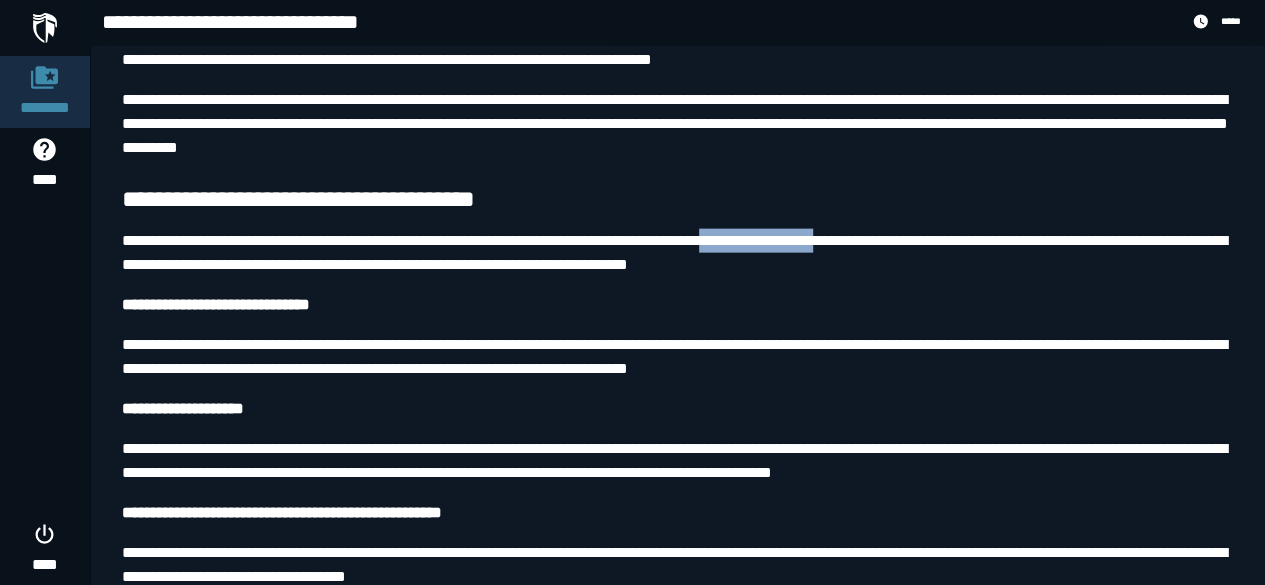 drag, startPoint x: 744, startPoint y: 321, endPoint x: 869, endPoint y: 321, distance: 125 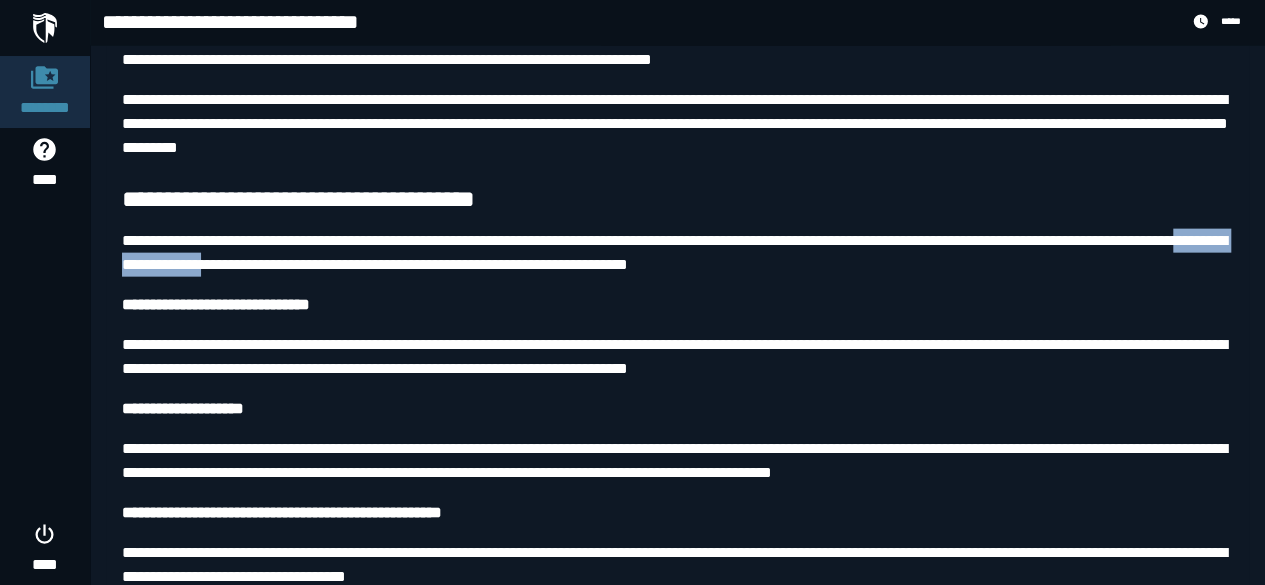 drag, startPoint x: 216, startPoint y: 347, endPoint x: 378, endPoint y: 343, distance: 162.04938 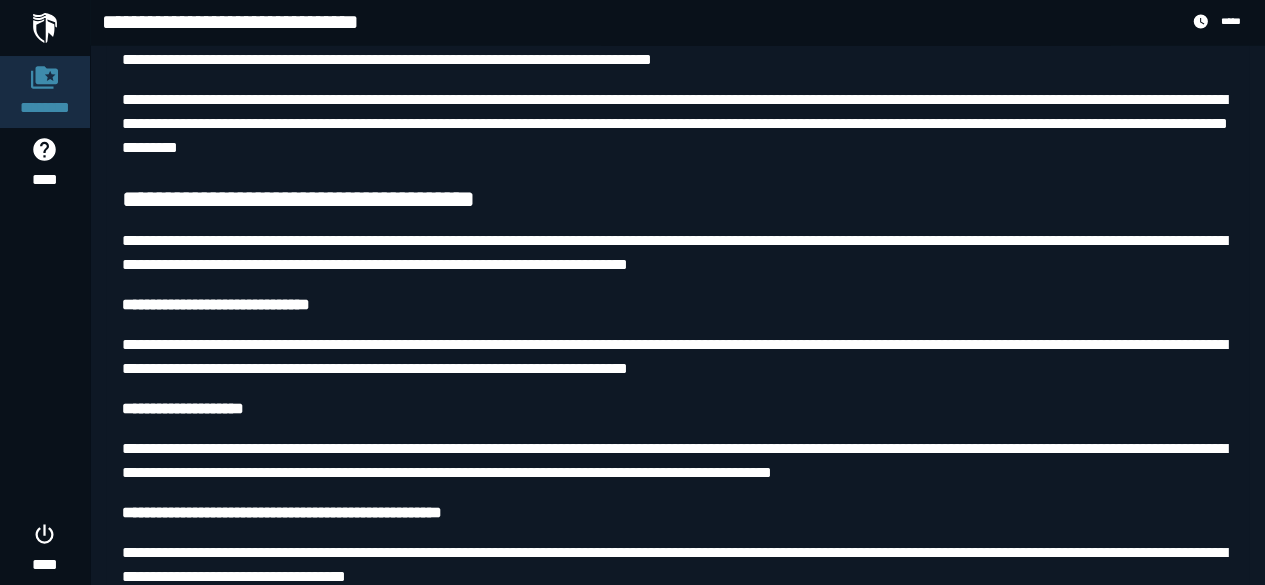 click on "**********" at bounding box center [677, 253] 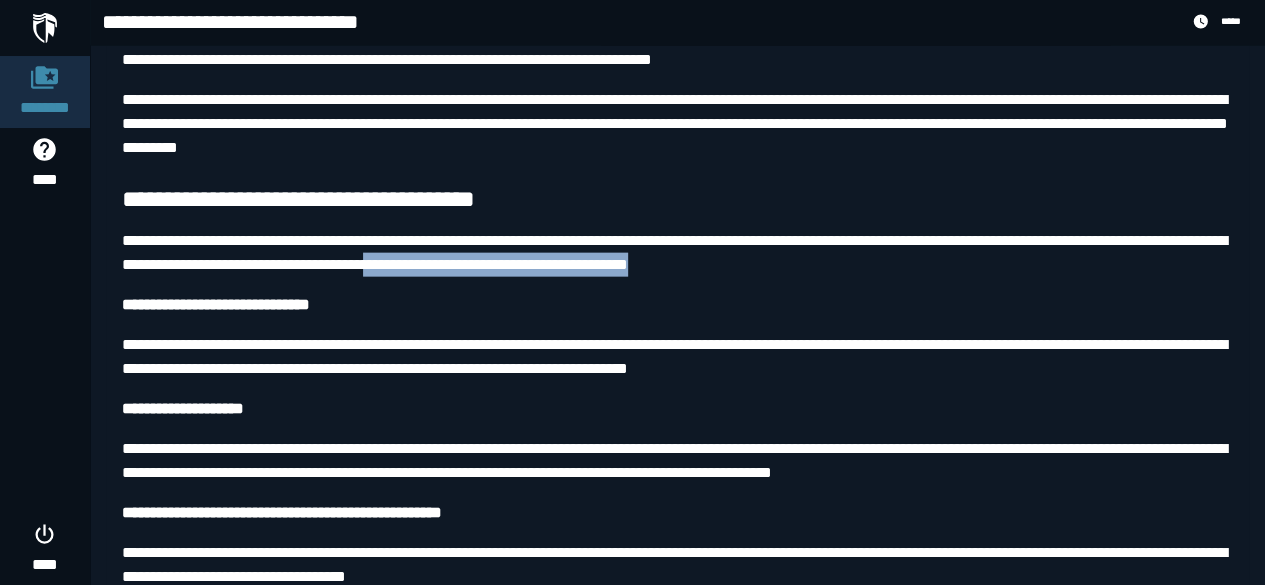 drag, startPoint x: 574, startPoint y: 342, endPoint x: 788, endPoint y: 323, distance: 214.8418 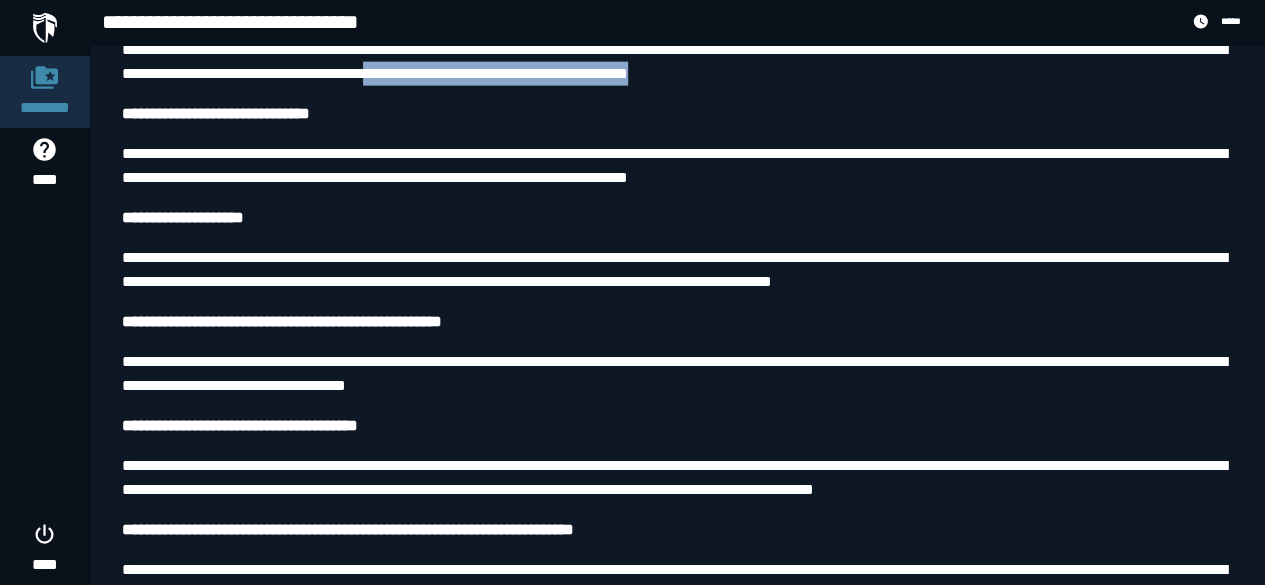 scroll, scrollTop: 2385, scrollLeft: 0, axis: vertical 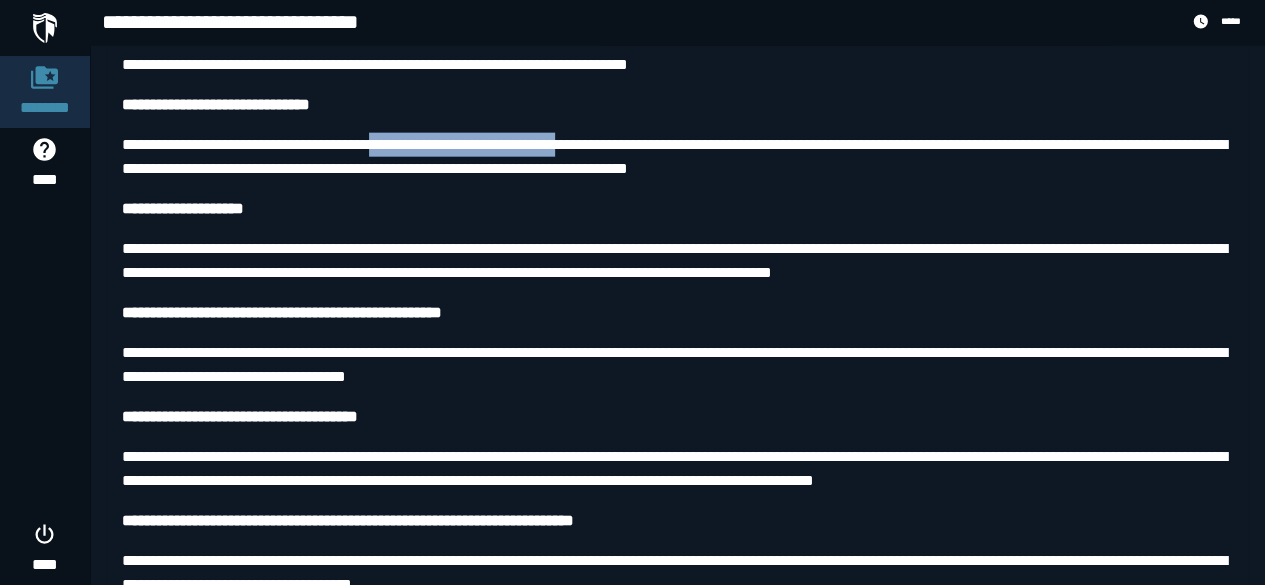 drag, startPoint x: 393, startPoint y: 226, endPoint x: 603, endPoint y: 226, distance: 210 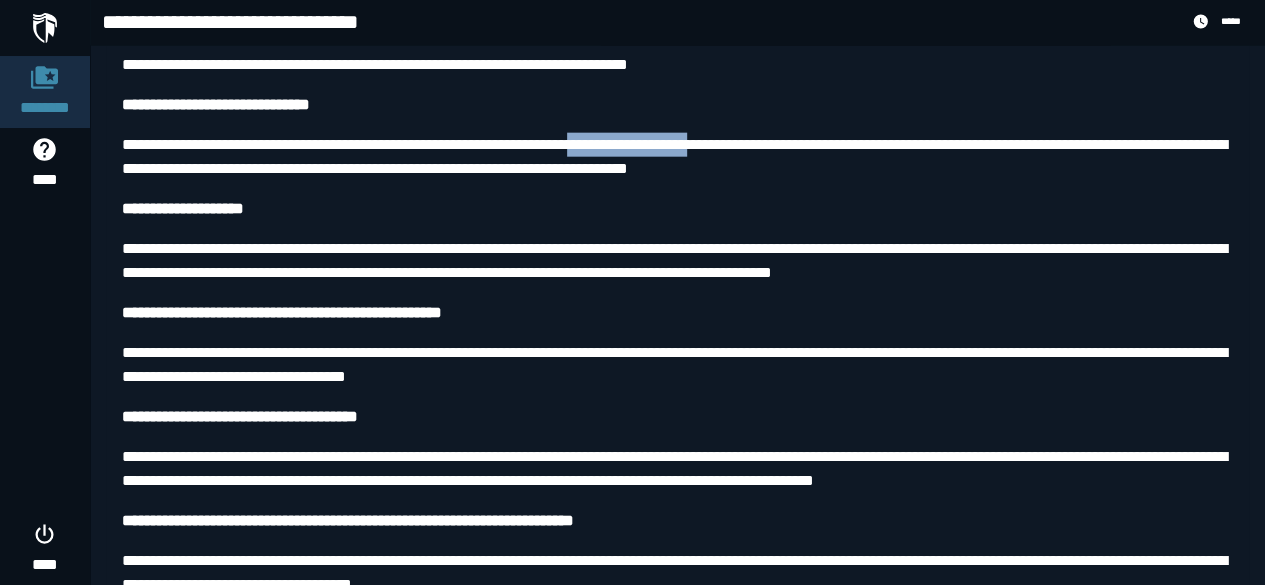 drag, startPoint x: 627, startPoint y: 229, endPoint x: 761, endPoint y: 227, distance: 134.01492 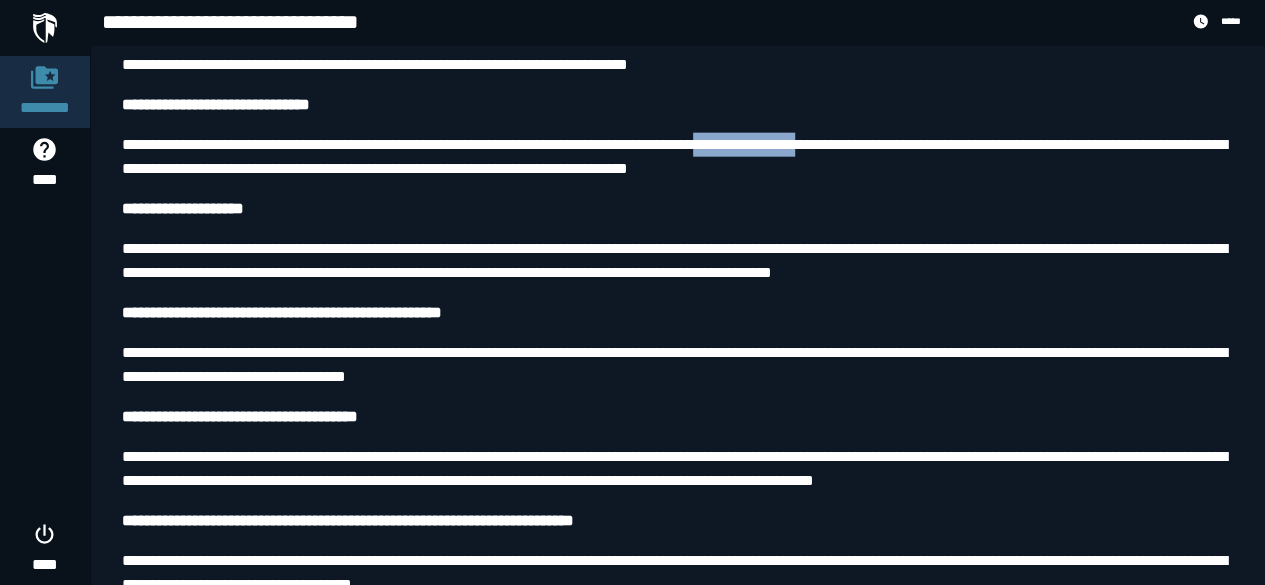 drag, startPoint x: 772, startPoint y: 225, endPoint x: 892, endPoint y: 223, distance: 120.01666 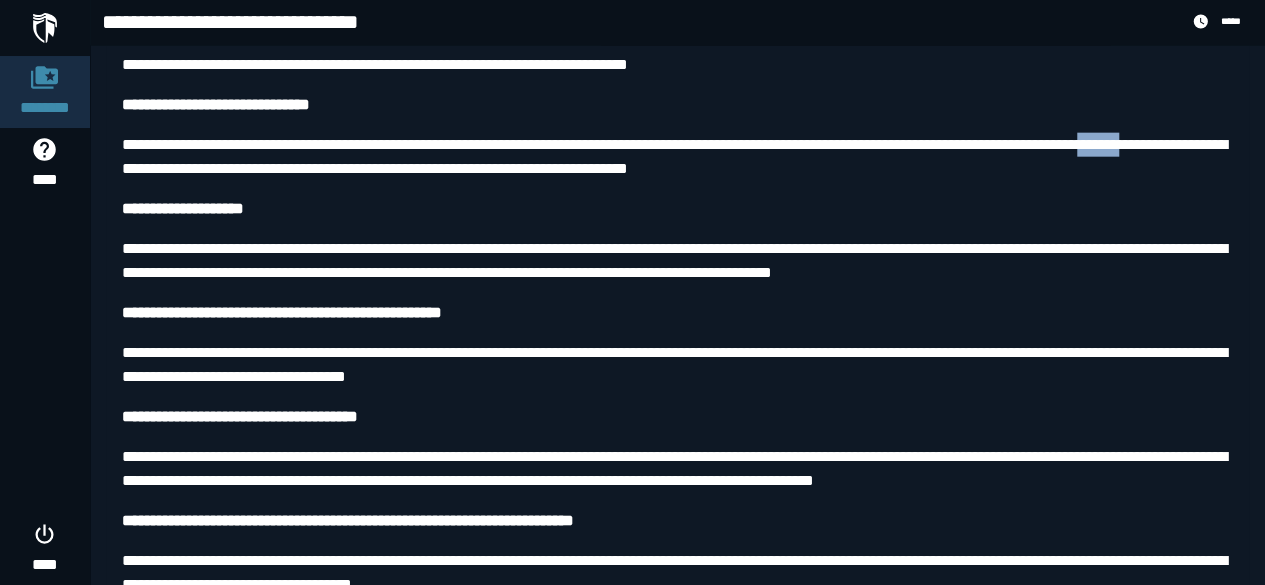 drag, startPoint x: 124, startPoint y: 247, endPoint x: 173, endPoint y: 251, distance: 49.162994 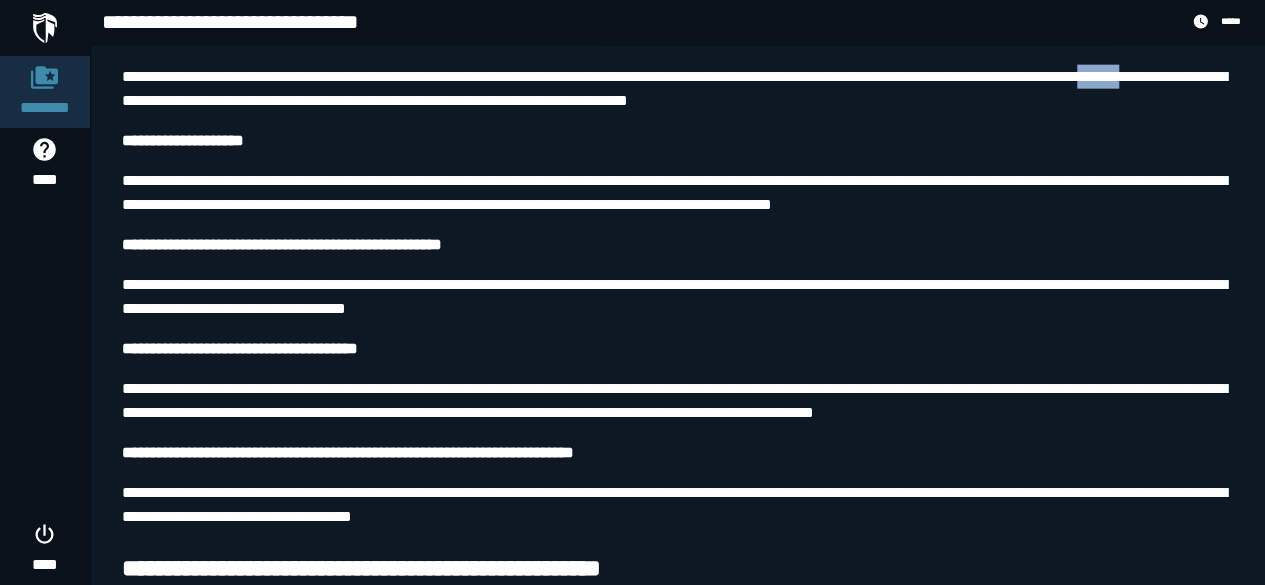 scroll, scrollTop: 2485, scrollLeft: 0, axis: vertical 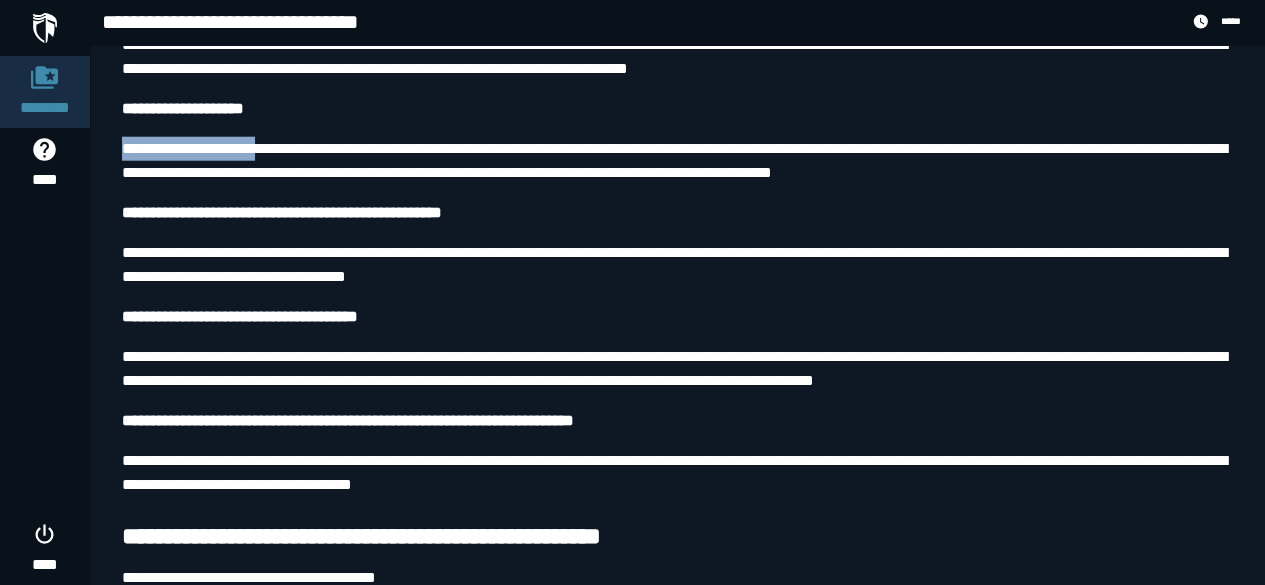 drag, startPoint x: 123, startPoint y: 233, endPoint x: 282, endPoint y: 233, distance: 159 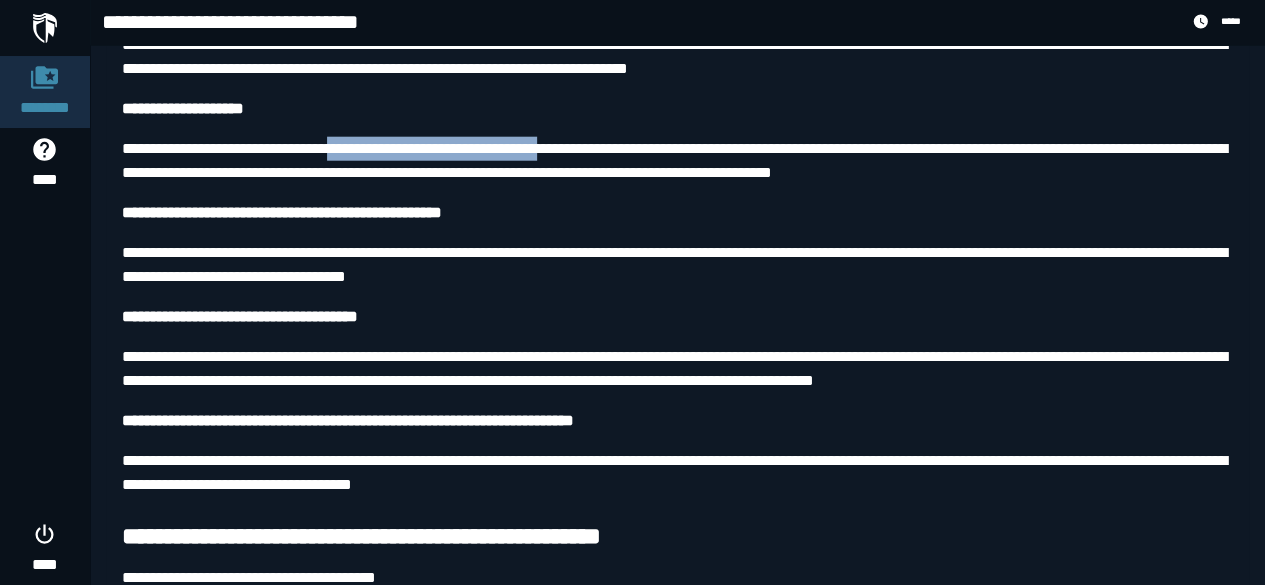 drag, startPoint x: 370, startPoint y: 229, endPoint x: 609, endPoint y: 232, distance: 239.01883 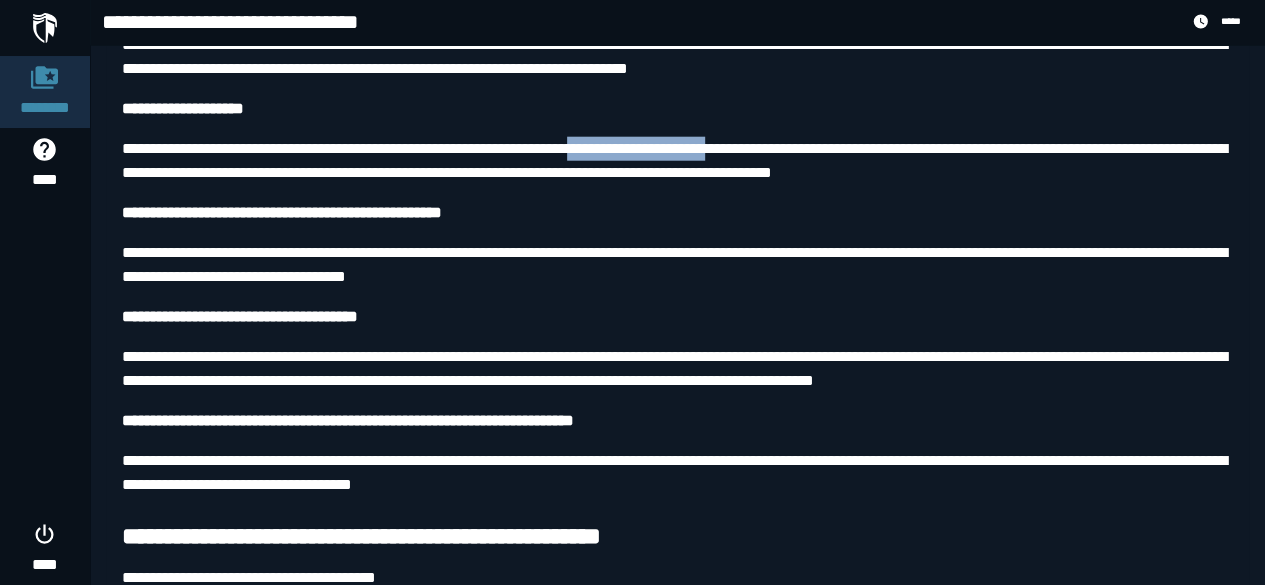 drag, startPoint x: 660, startPoint y: 227, endPoint x: 813, endPoint y: 227, distance: 153 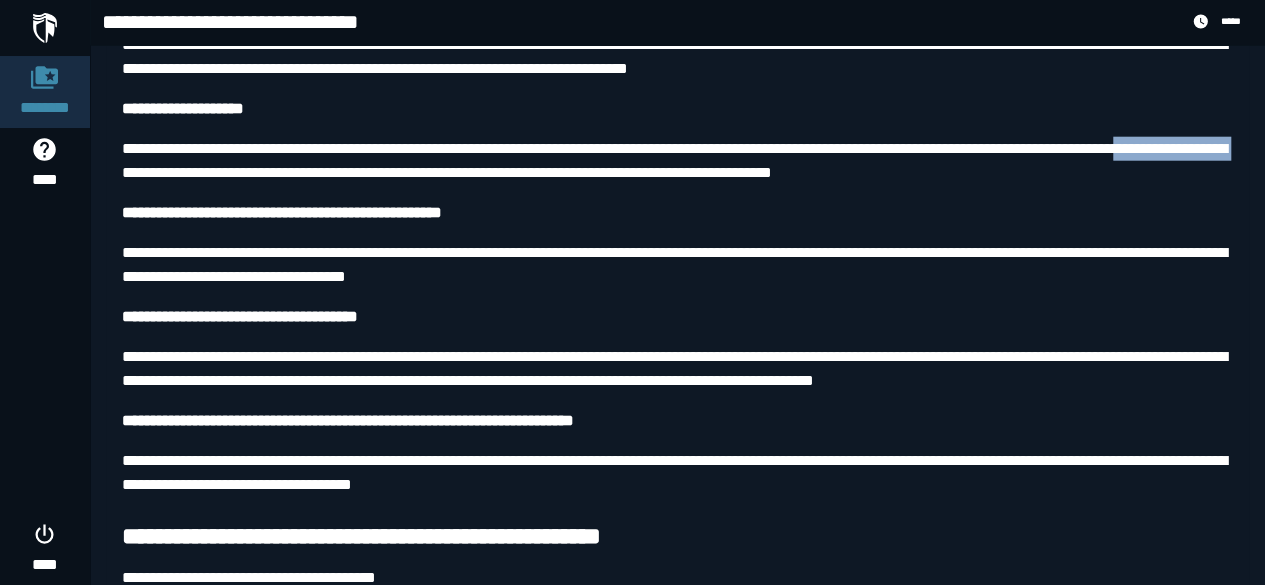 drag, startPoint x: 221, startPoint y: 255, endPoint x: 360, endPoint y: 255, distance: 139 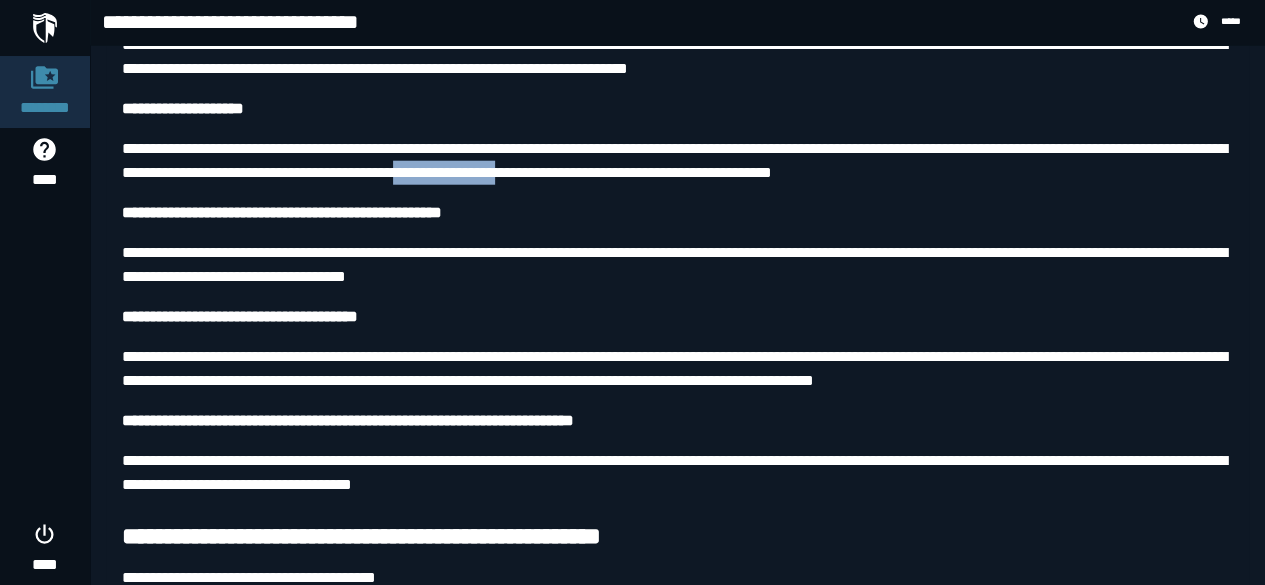 drag, startPoint x: 658, startPoint y: 255, endPoint x: 772, endPoint y: 255, distance: 114 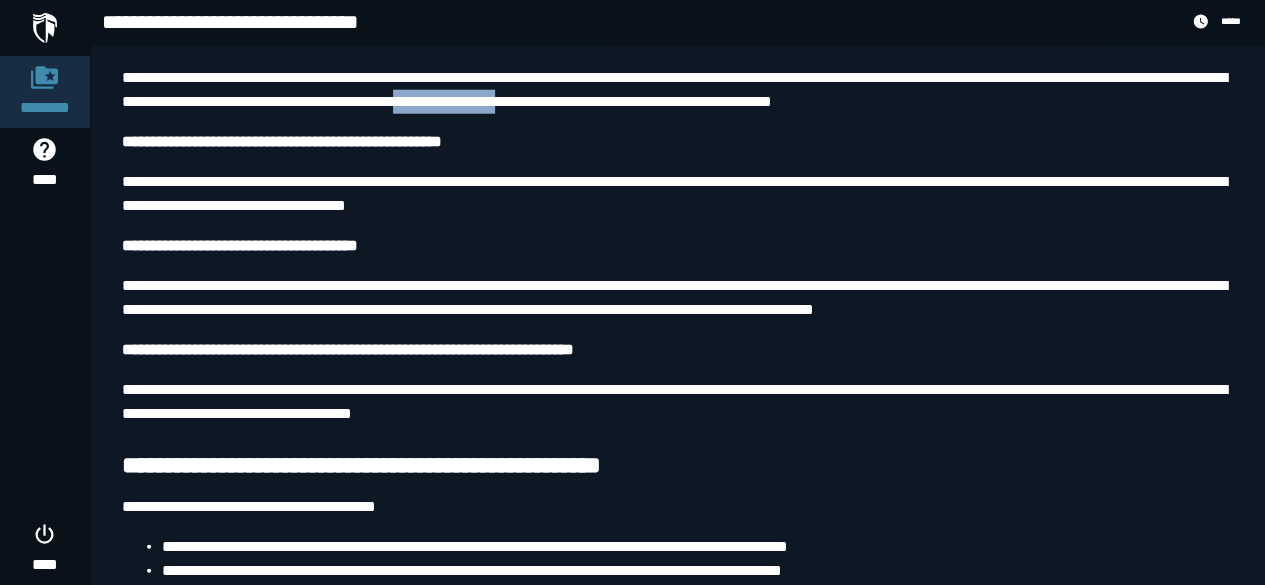 scroll, scrollTop: 2585, scrollLeft: 0, axis: vertical 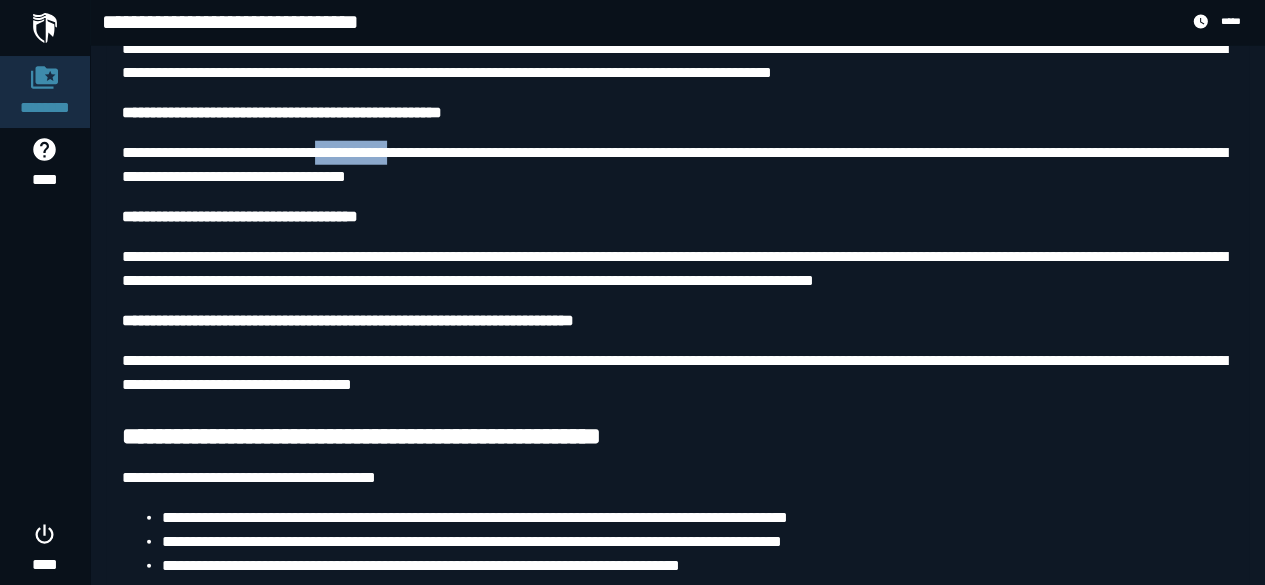 drag, startPoint x: 336, startPoint y: 231, endPoint x: 432, endPoint y: 231, distance: 96 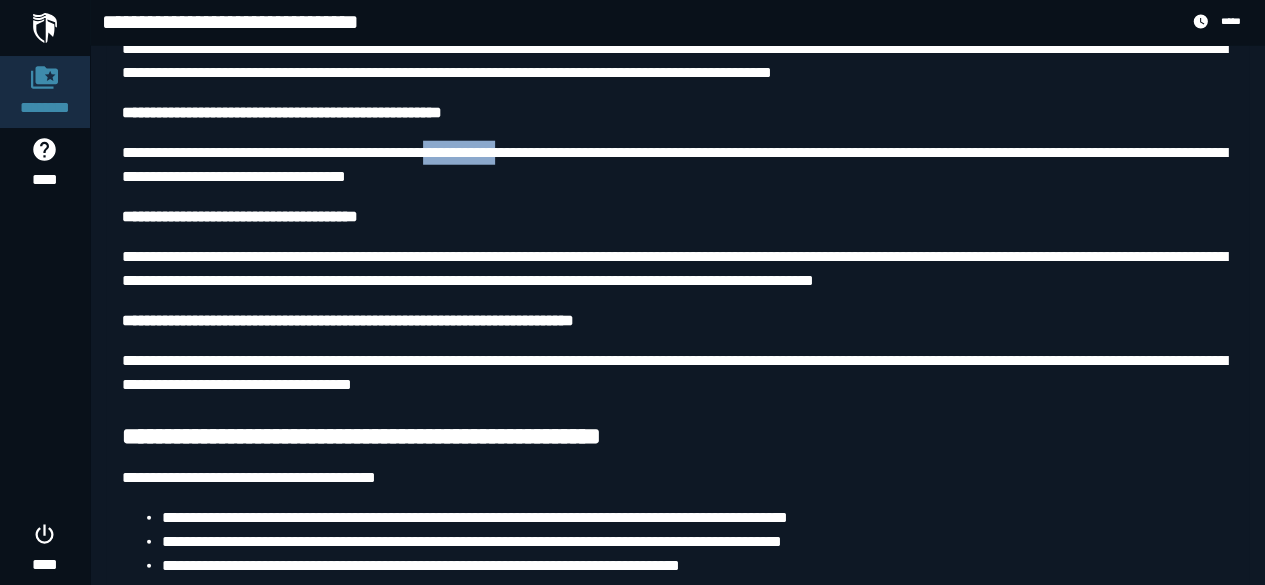 drag, startPoint x: 480, startPoint y: 235, endPoint x: 560, endPoint y: 235, distance: 80 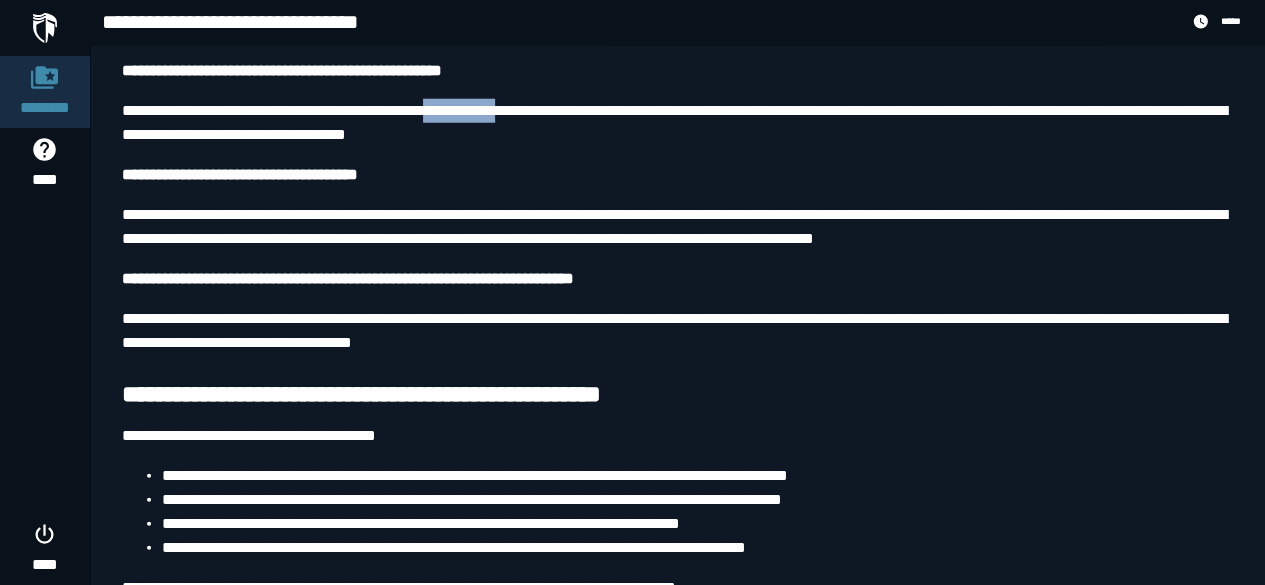 scroll, scrollTop: 2585, scrollLeft: 0, axis: vertical 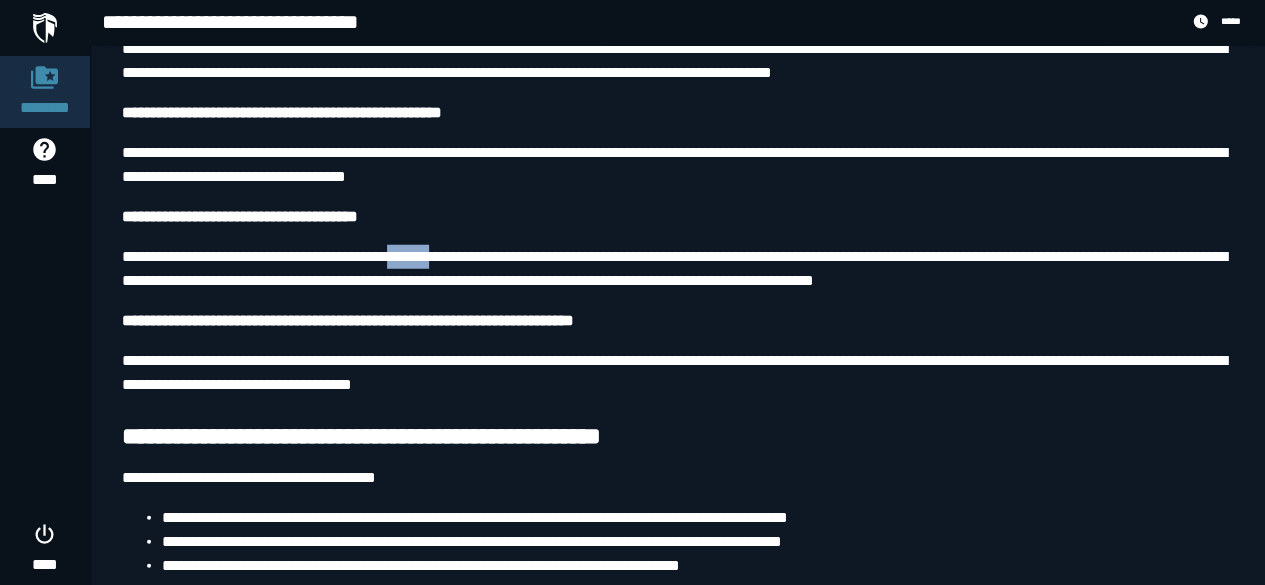 drag, startPoint x: 434, startPoint y: 337, endPoint x: 484, endPoint y: 337, distance: 50 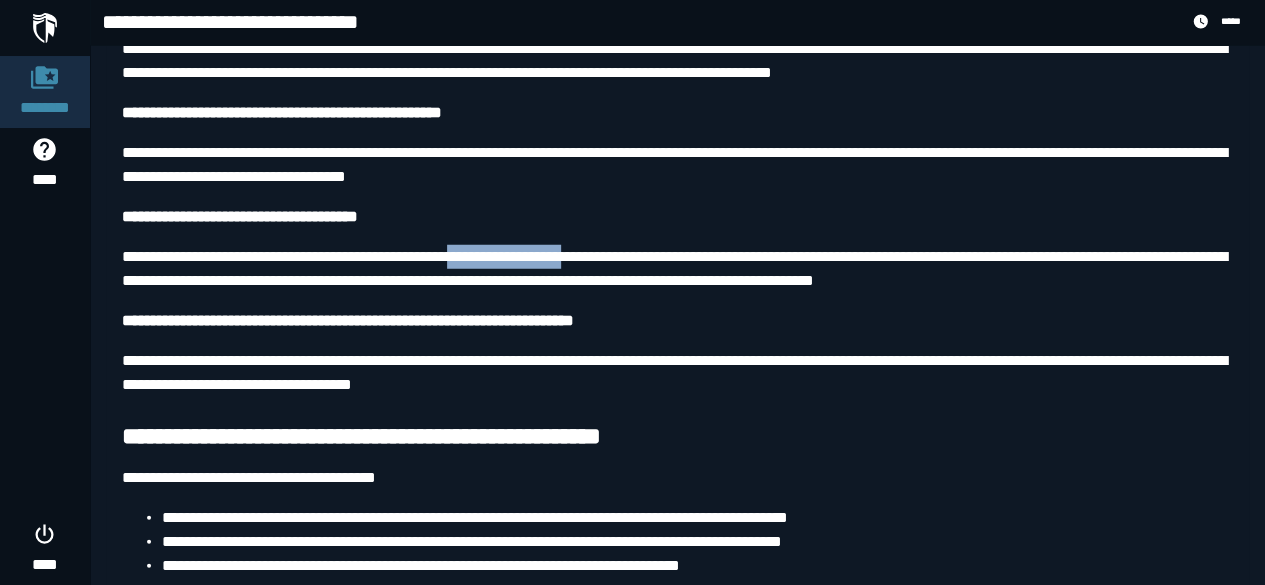 drag, startPoint x: 499, startPoint y: 335, endPoint x: 625, endPoint y: 335, distance: 126 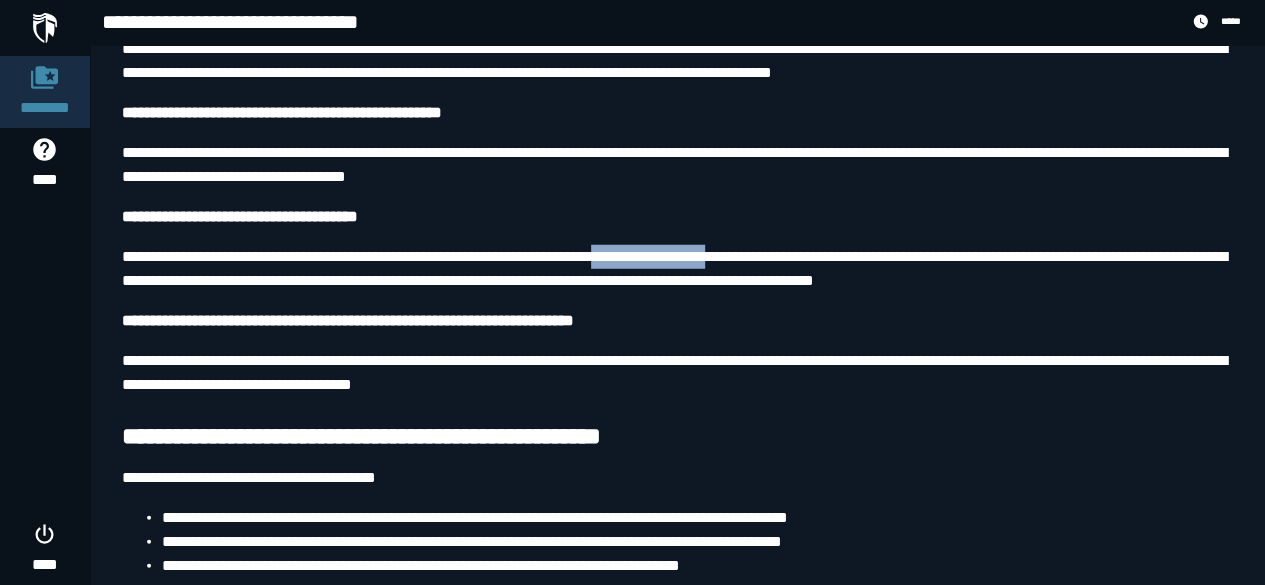 drag, startPoint x: 692, startPoint y: 332, endPoint x: 780, endPoint y: 329, distance: 88.051125 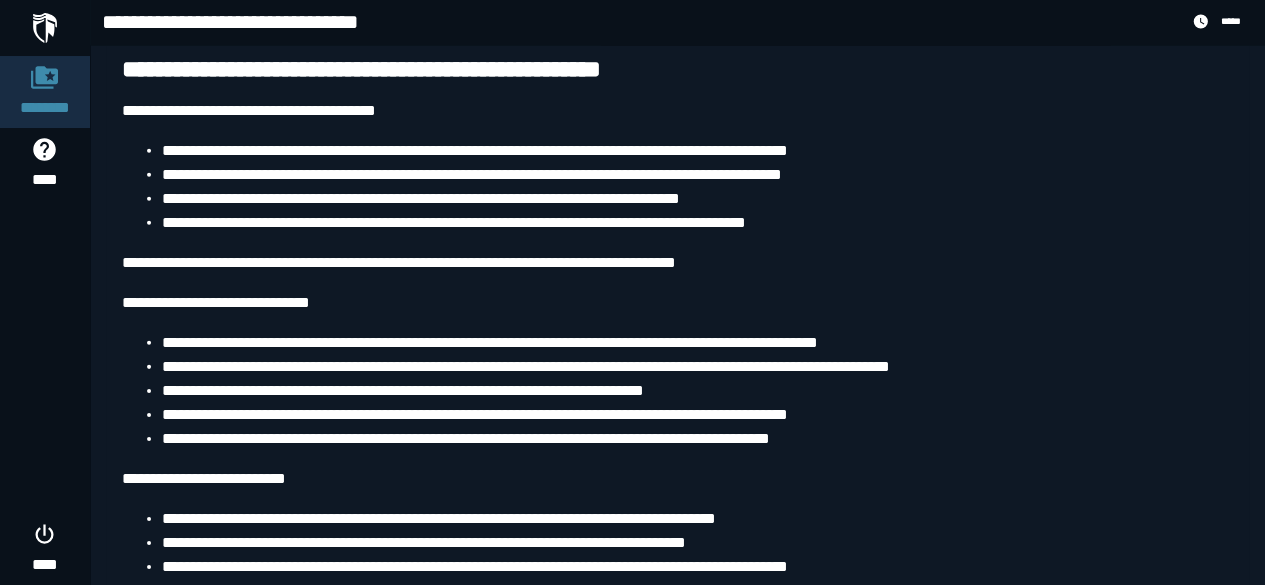 scroll, scrollTop: 2985, scrollLeft: 0, axis: vertical 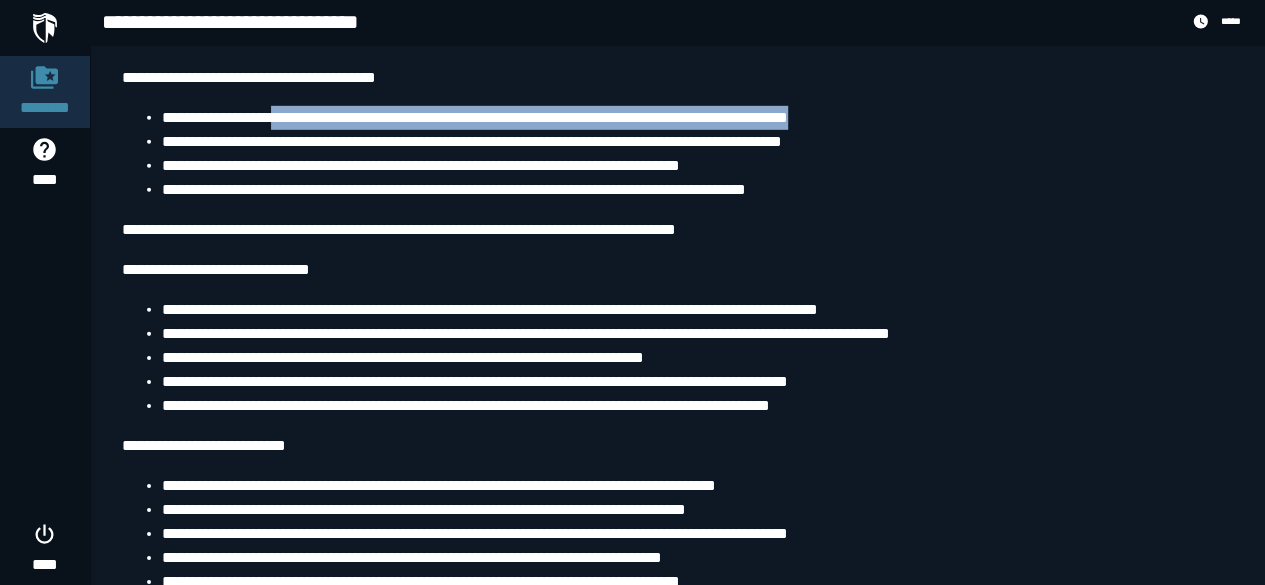 drag, startPoint x: 285, startPoint y: 195, endPoint x: 873, endPoint y: 194, distance: 588.00085 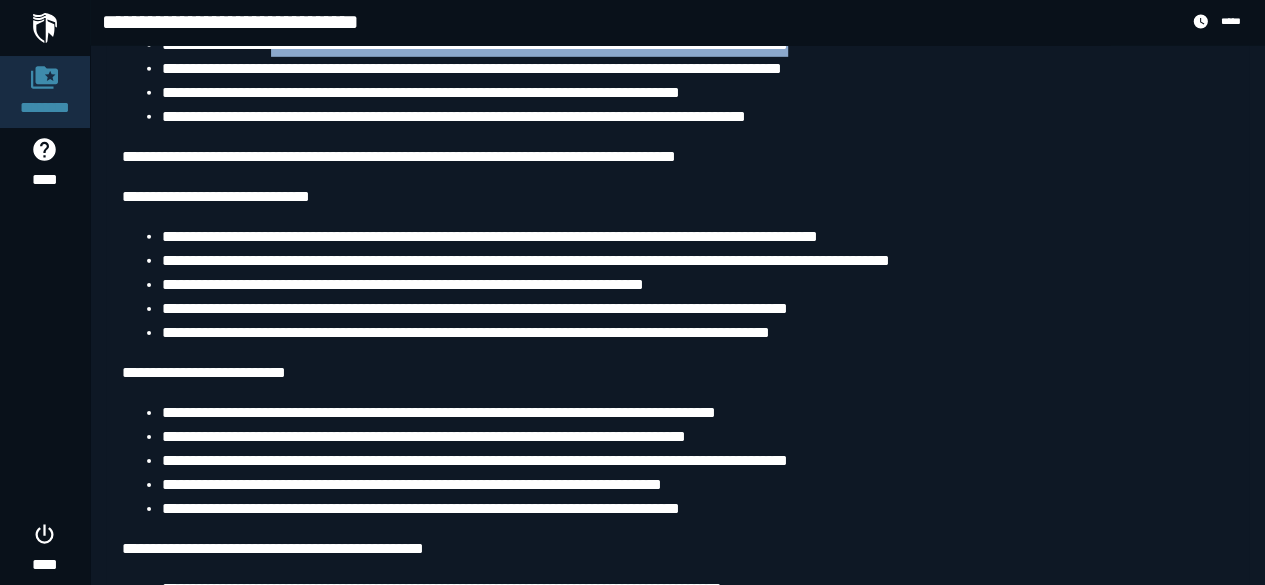 scroll, scrollTop: 3085, scrollLeft: 0, axis: vertical 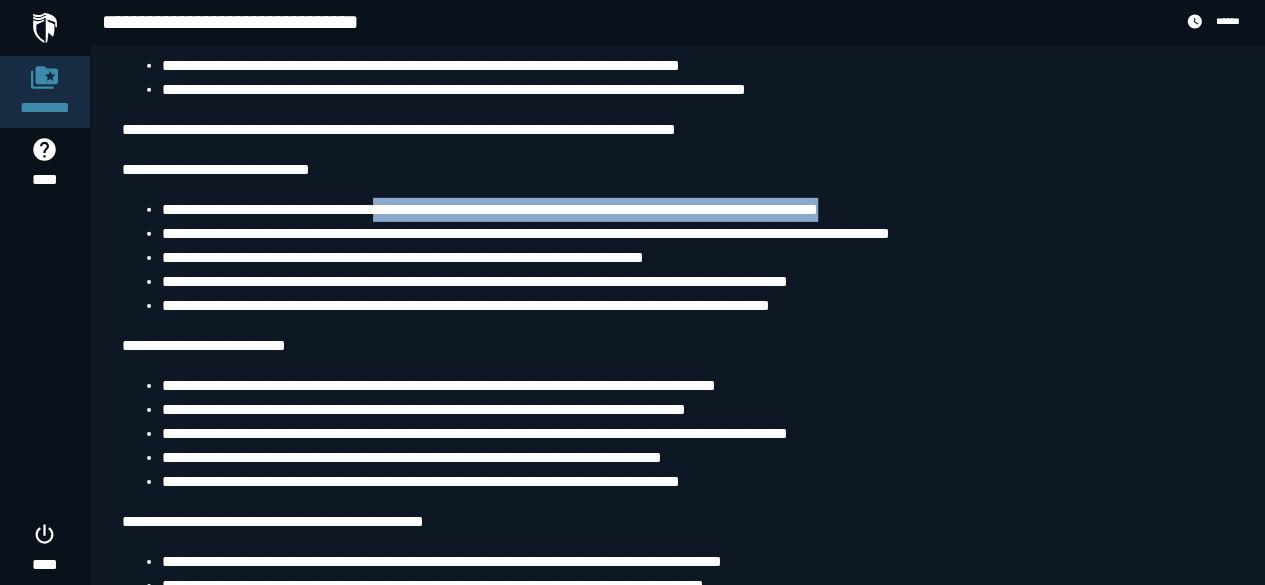 drag, startPoint x: 422, startPoint y: 289, endPoint x: 958, endPoint y: 282, distance: 536.0457 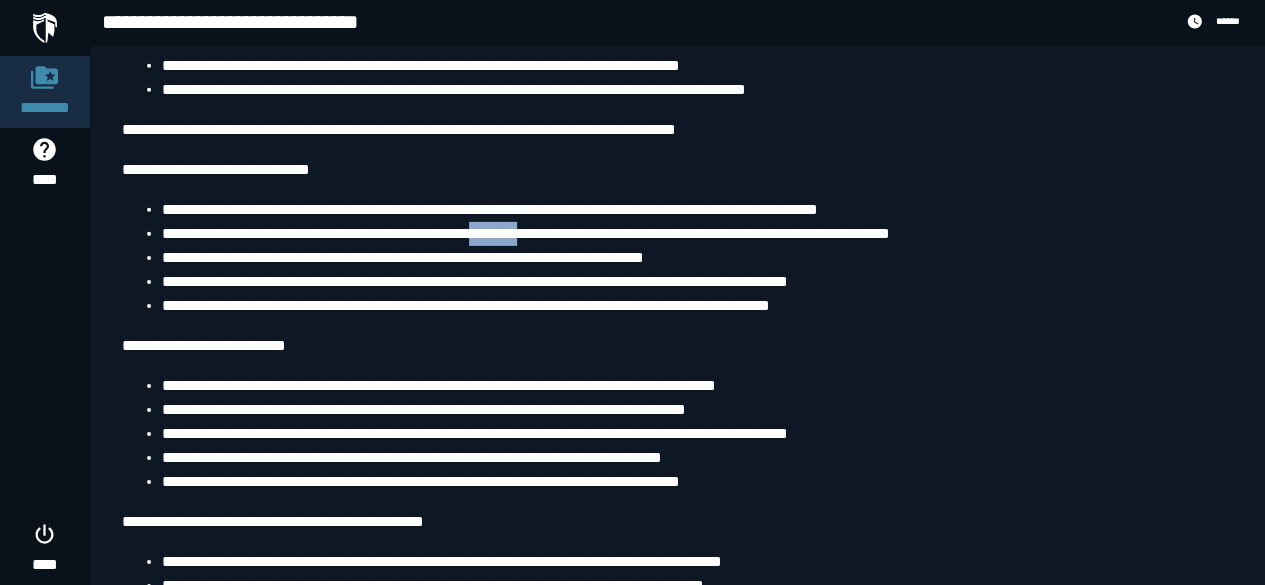 drag, startPoint x: 558, startPoint y: 313, endPoint x: 638, endPoint y: 309, distance: 80.09994 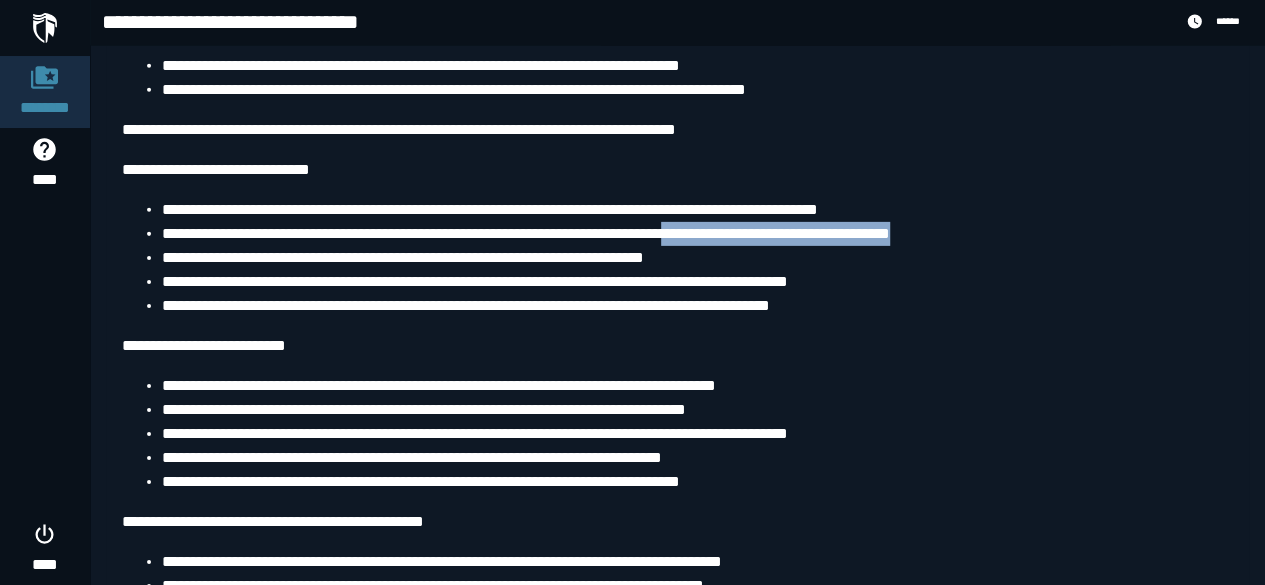 drag, startPoint x: 792, startPoint y: 311, endPoint x: 1068, endPoint y: 313, distance: 276.00723 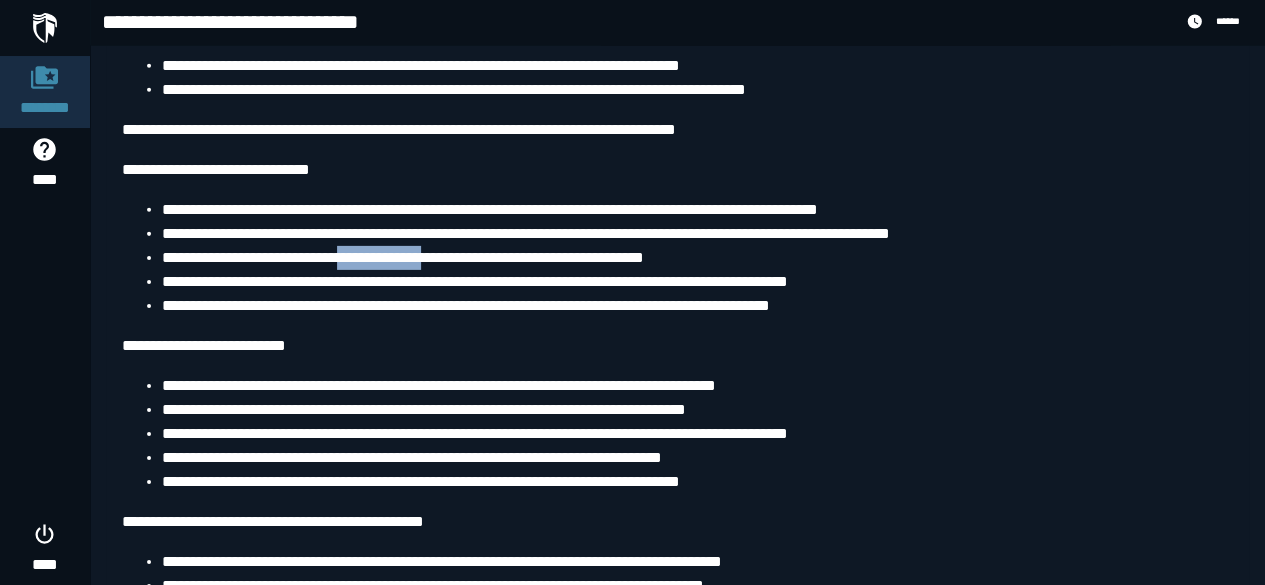 drag, startPoint x: 362, startPoint y: 341, endPoint x: 468, endPoint y: 337, distance: 106.07545 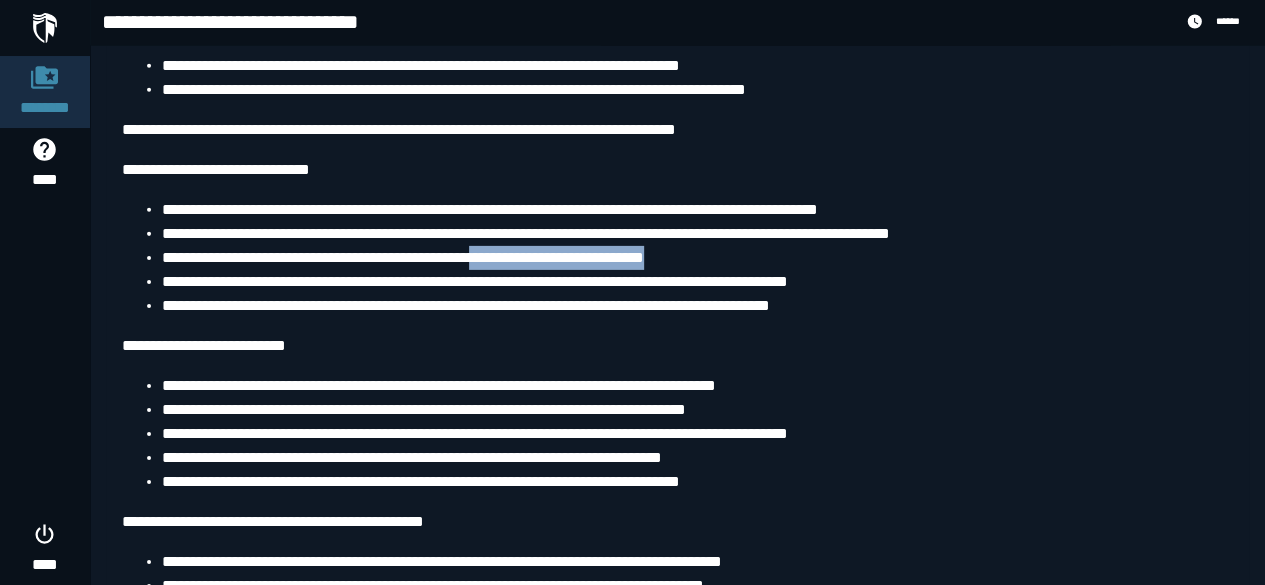 drag, startPoint x: 520, startPoint y: 333, endPoint x: 750, endPoint y: 336, distance: 230.01956 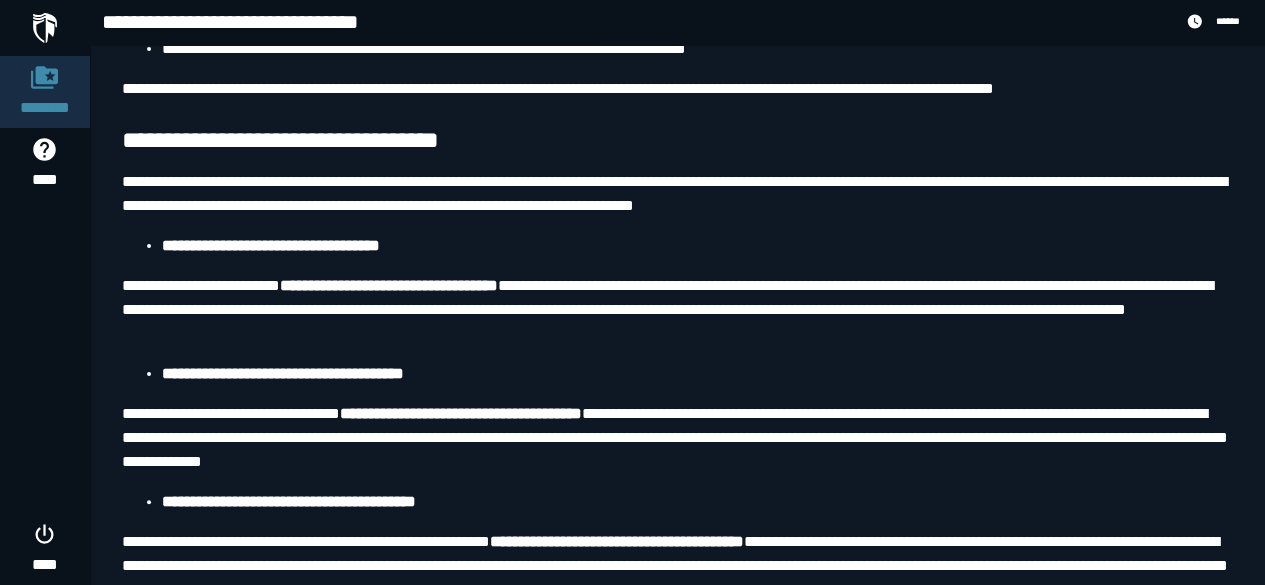 scroll, scrollTop: 3885, scrollLeft: 0, axis: vertical 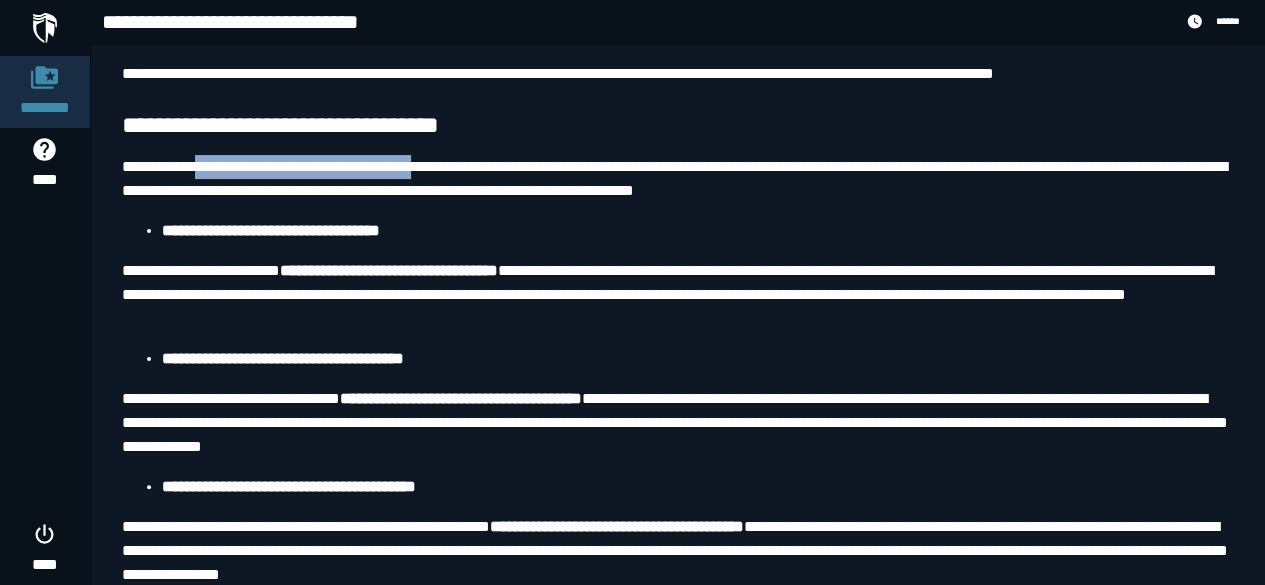 drag, startPoint x: 209, startPoint y: 247, endPoint x: 456, endPoint y: 251, distance: 247.03238 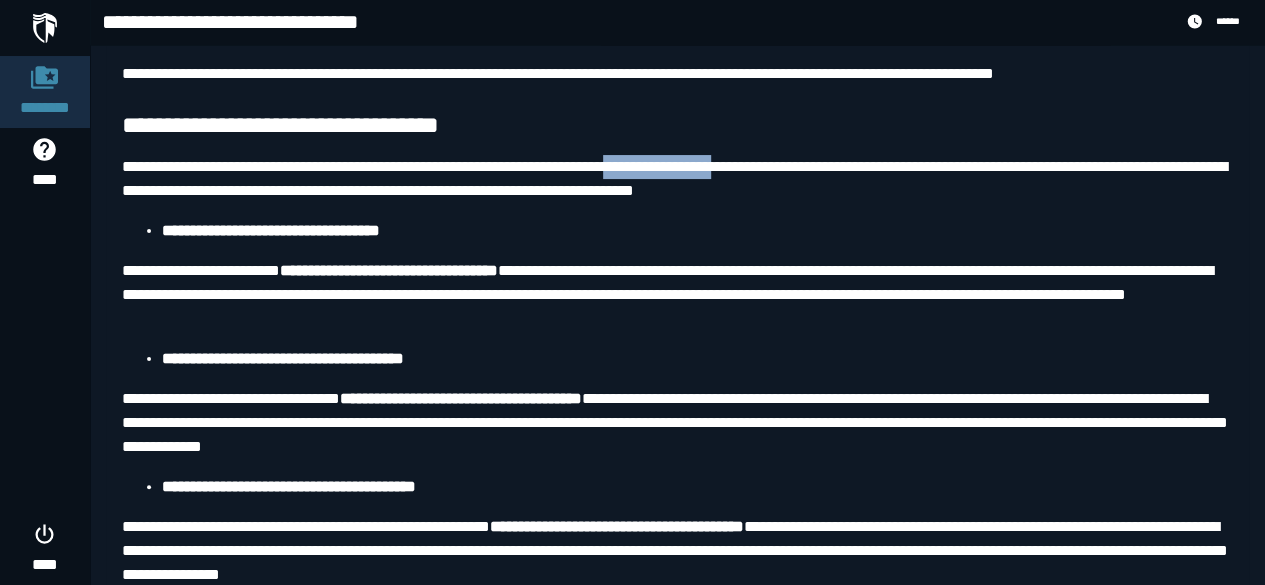 drag, startPoint x: 672, startPoint y: 242, endPoint x: 786, endPoint y: 236, distance: 114.15778 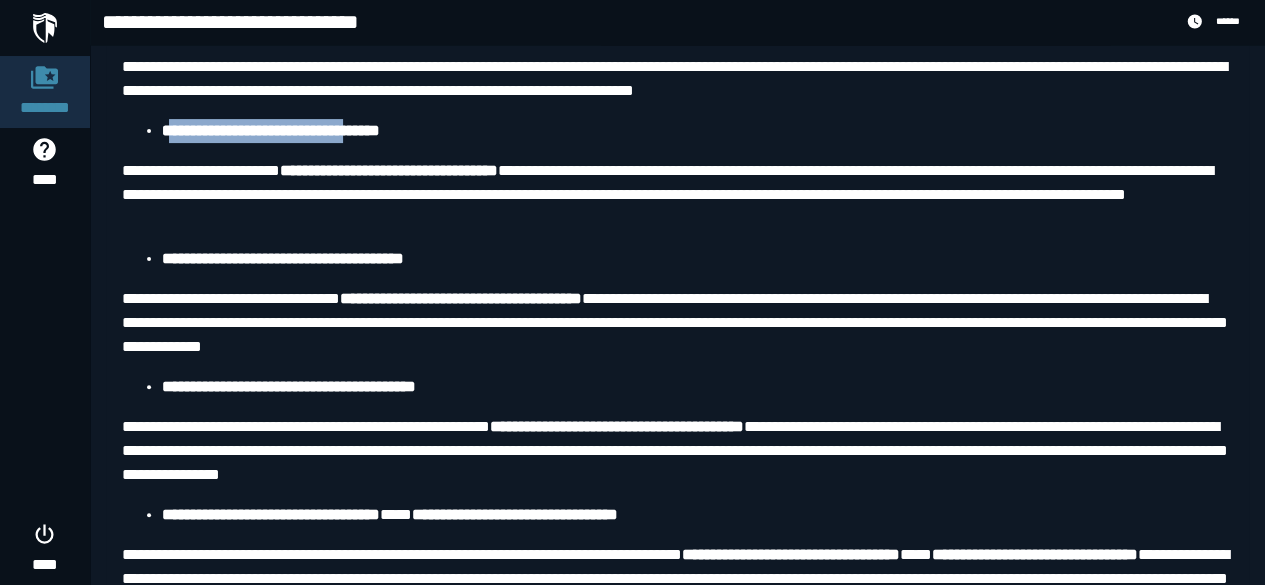 drag, startPoint x: 168, startPoint y: 213, endPoint x: 382, endPoint y: 208, distance: 214.05841 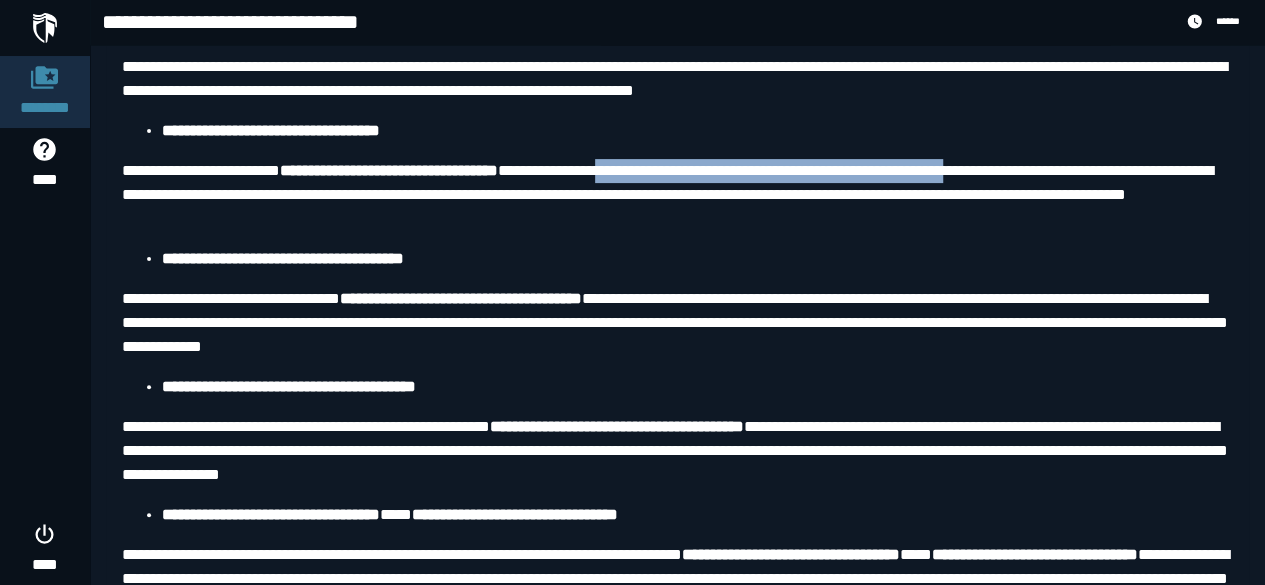 drag, startPoint x: 678, startPoint y: 251, endPoint x: 1086, endPoint y: 254, distance: 408.01102 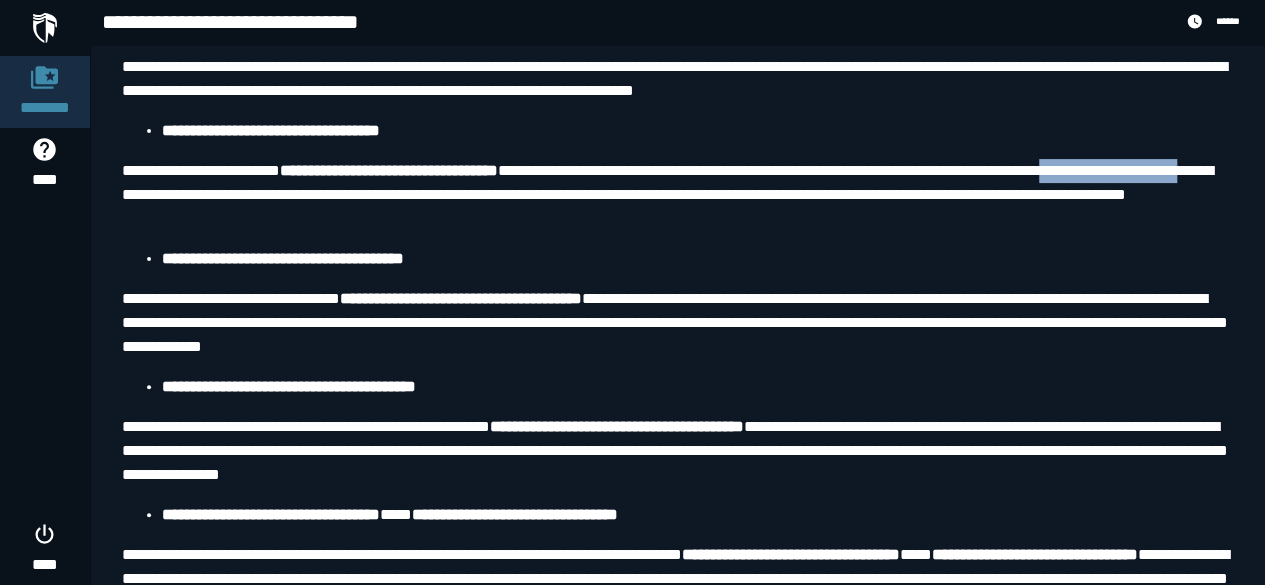 drag, startPoint x: 112, startPoint y: 273, endPoint x: 271, endPoint y: 272, distance: 159.00314 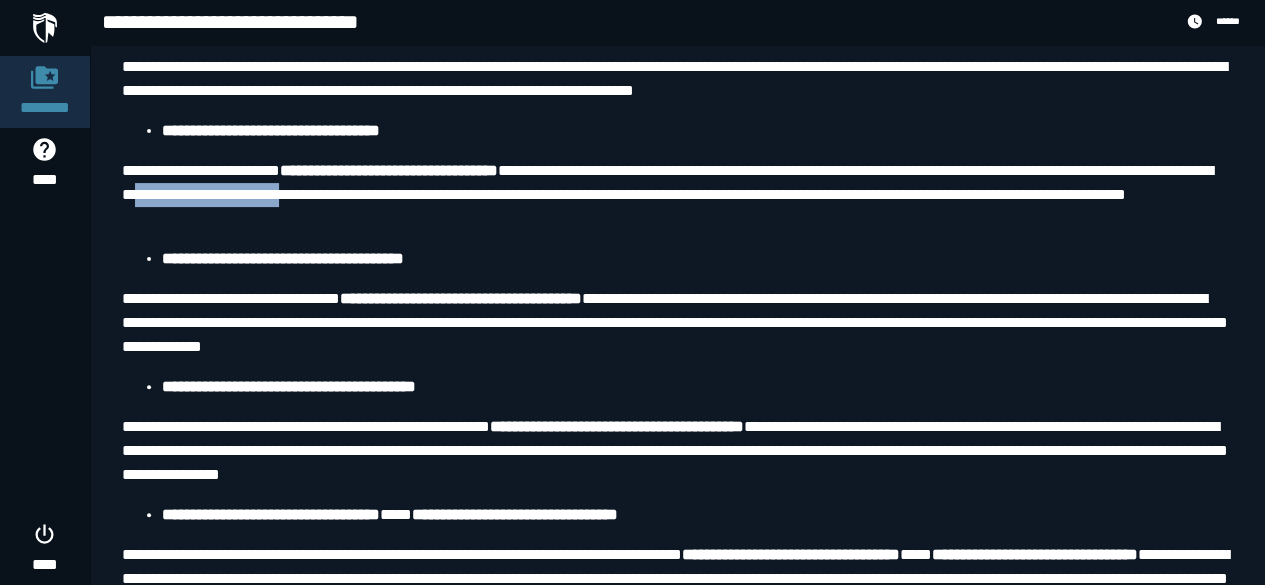 drag, startPoint x: 334, startPoint y: 274, endPoint x: 493, endPoint y: 275, distance: 159.00314 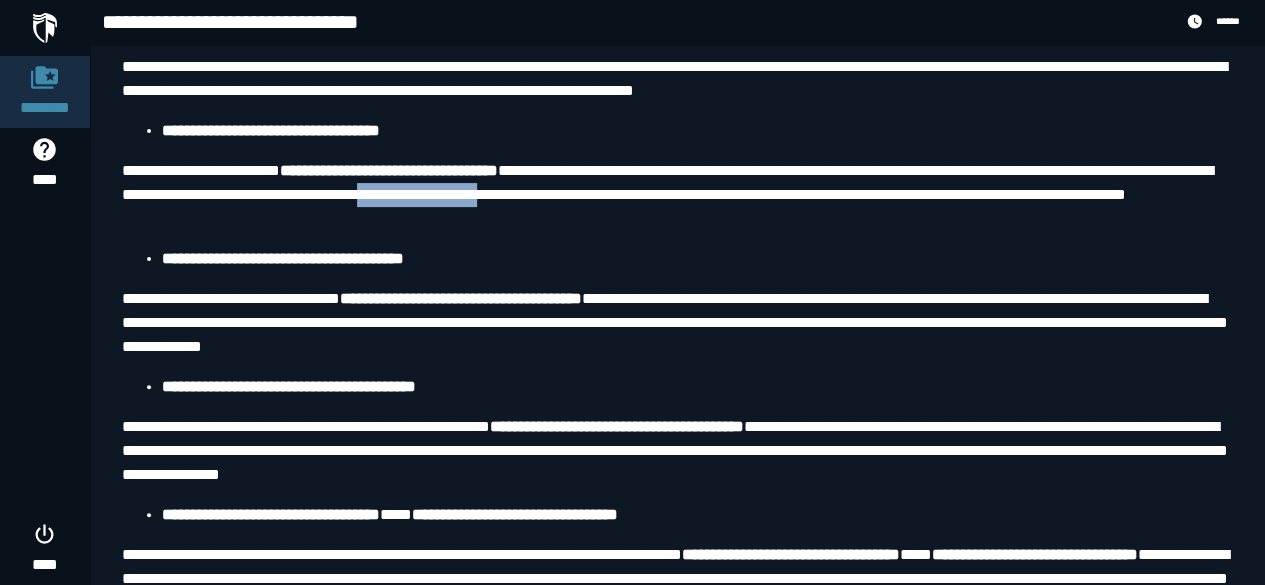 drag, startPoint x: 585, startPoint y: 273, endPoint x: 731, endPoint y: 273, distance: 146 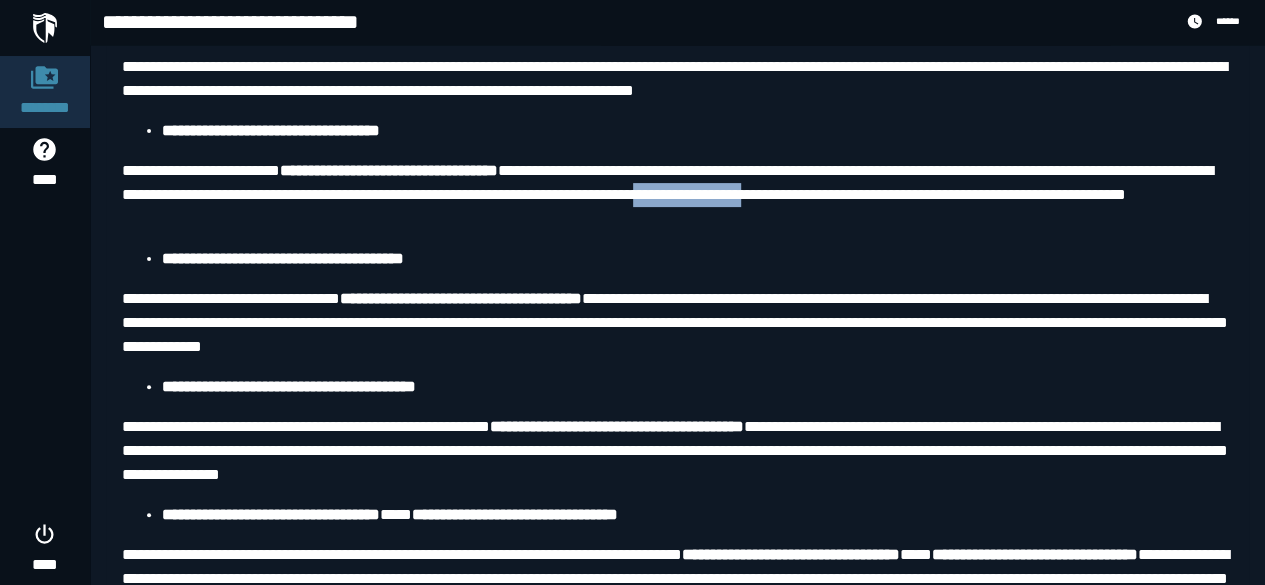 drag, startPoint x: 928, startPoint y: 272, endPoint x: 1053, endPoint y: 273, distance: 125.004 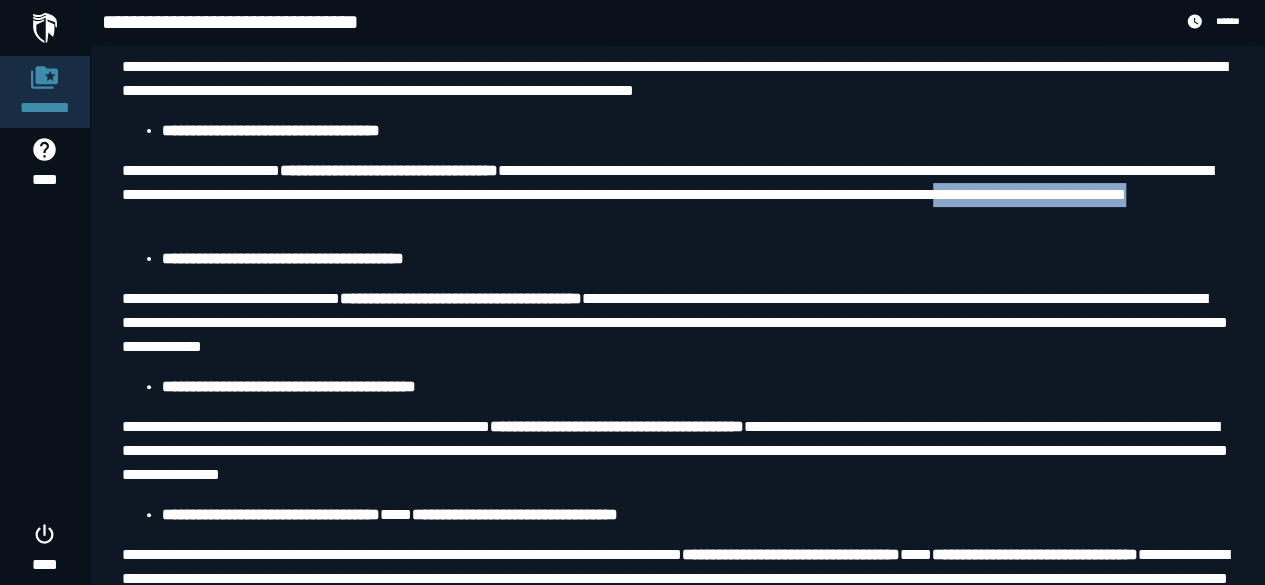 drag, startPoint x: 234, startPoint y: 299, endPoint x: 476, endPoint y: 297, distance: 242.00827 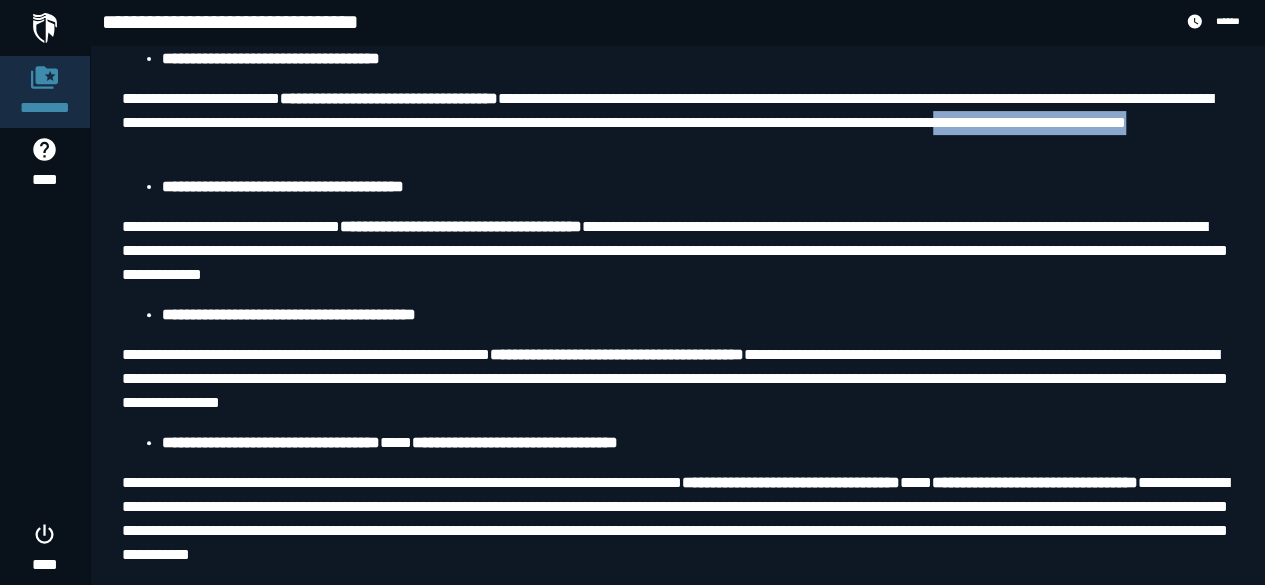 scroll, scrollTop: 4085, scrollLeft: 0, axis: vertical 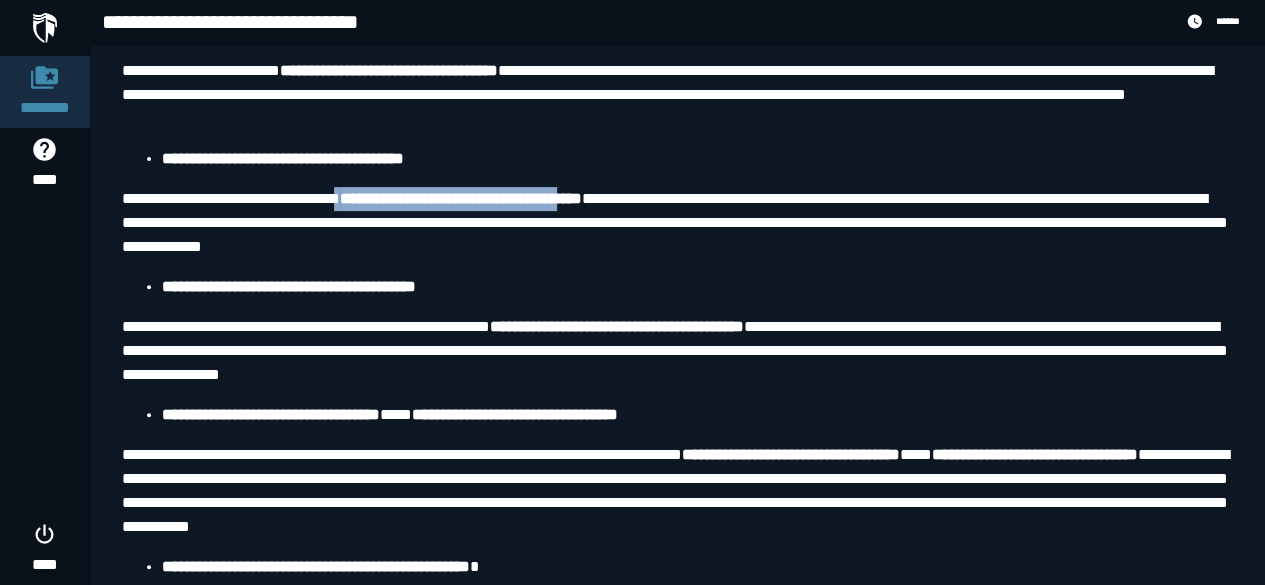 drag, startPoint x: 368, startPoint y: 275, endPoint x: 664, endPoint y: 269, distance: 296.0608 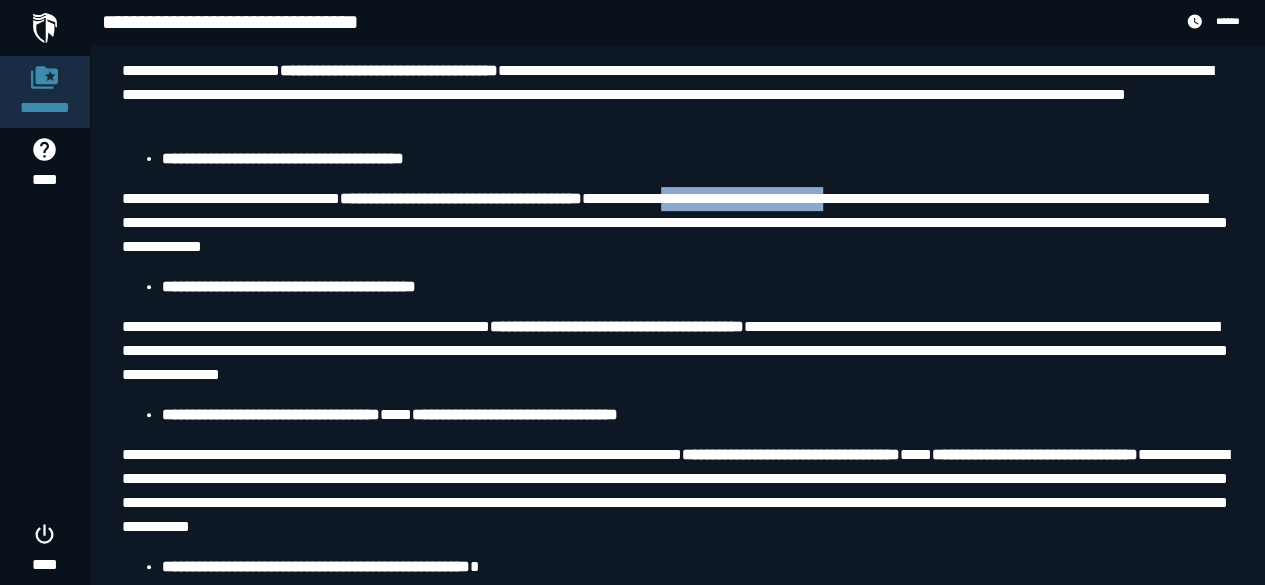 drag, startPoint x: 779, startPoint y: 277, endPoint x: 963, endPoint y: 273, distance: 184.04347 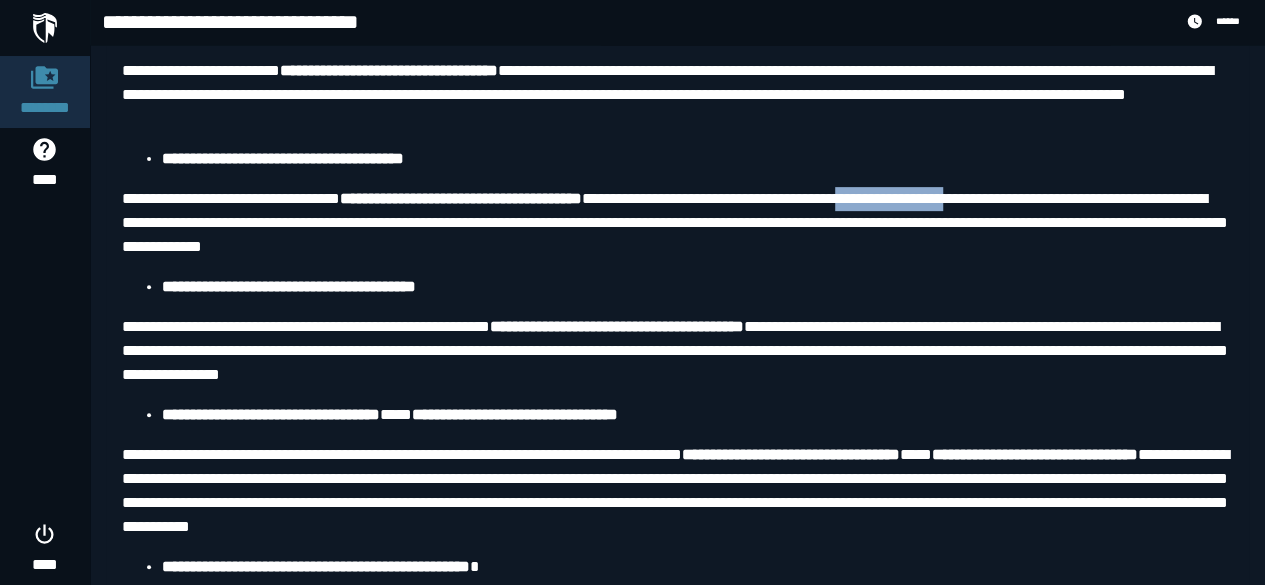 drag, startPoint x: 969, startPoint y: 278, endPoint x: 1106, endPoint y: 275, distance: 137.03284 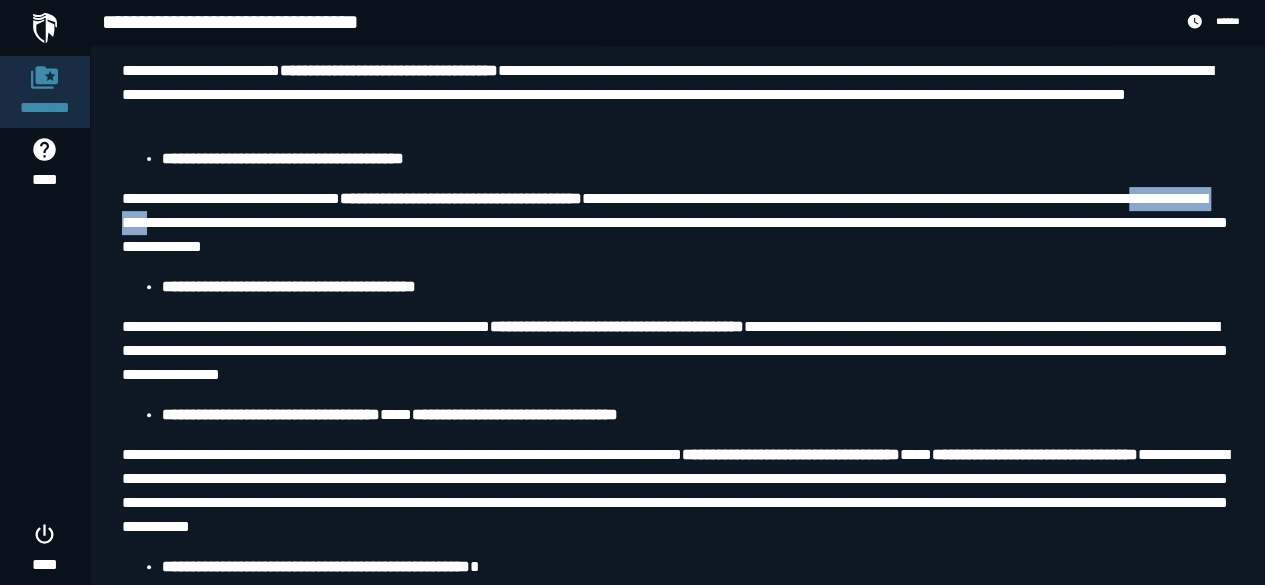 drag, startPoint x: 238, startPoint y: 305, endPoint x: 374, endPoint y: 300, distance: 136.09187 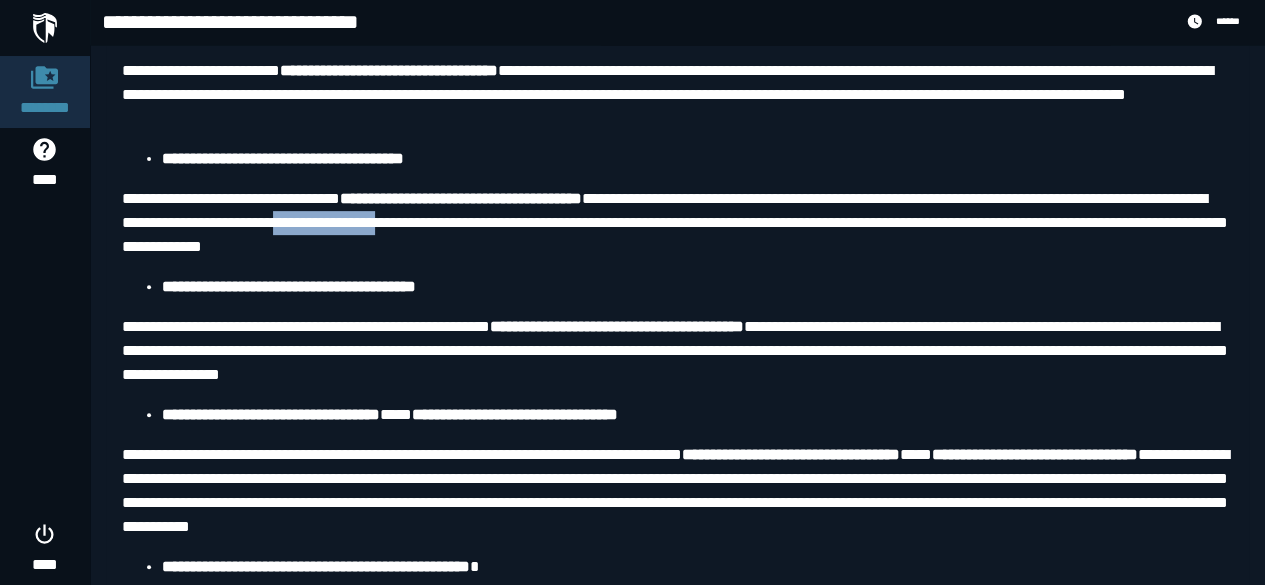 drag, startPoint x: 526, startPoint y: 301, endPoint x: 654, endPoint y: 302, distance: 128.0039 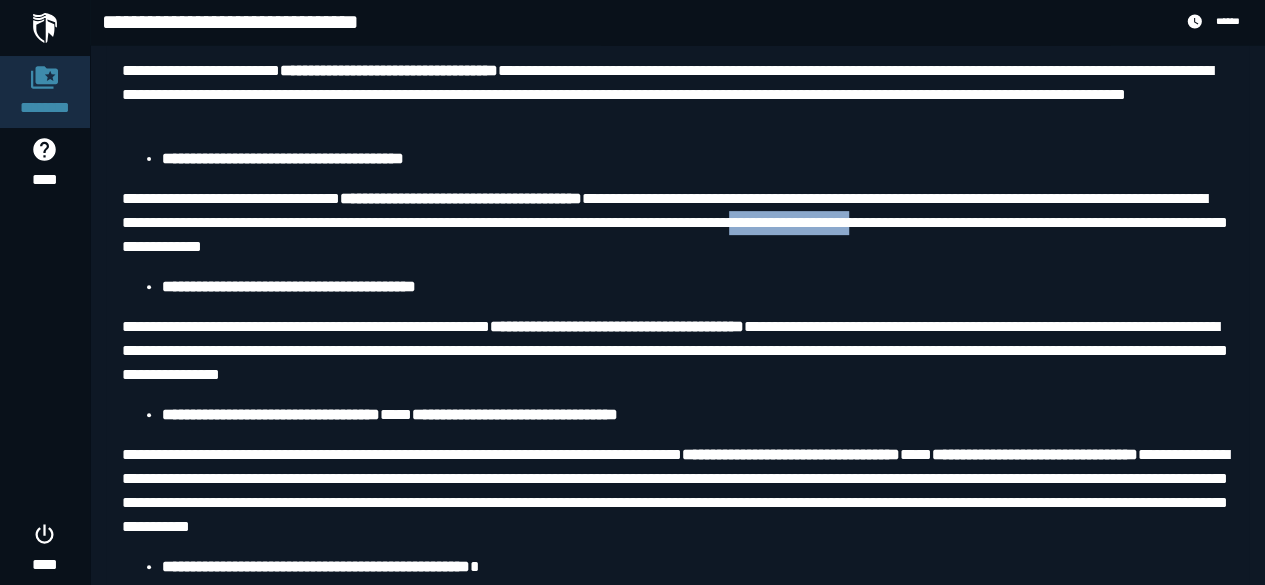 drag, startPoint x: 1074, startPoint y: 300, endPoint x: 1210, endPoint y: 301, distance: 136.00368 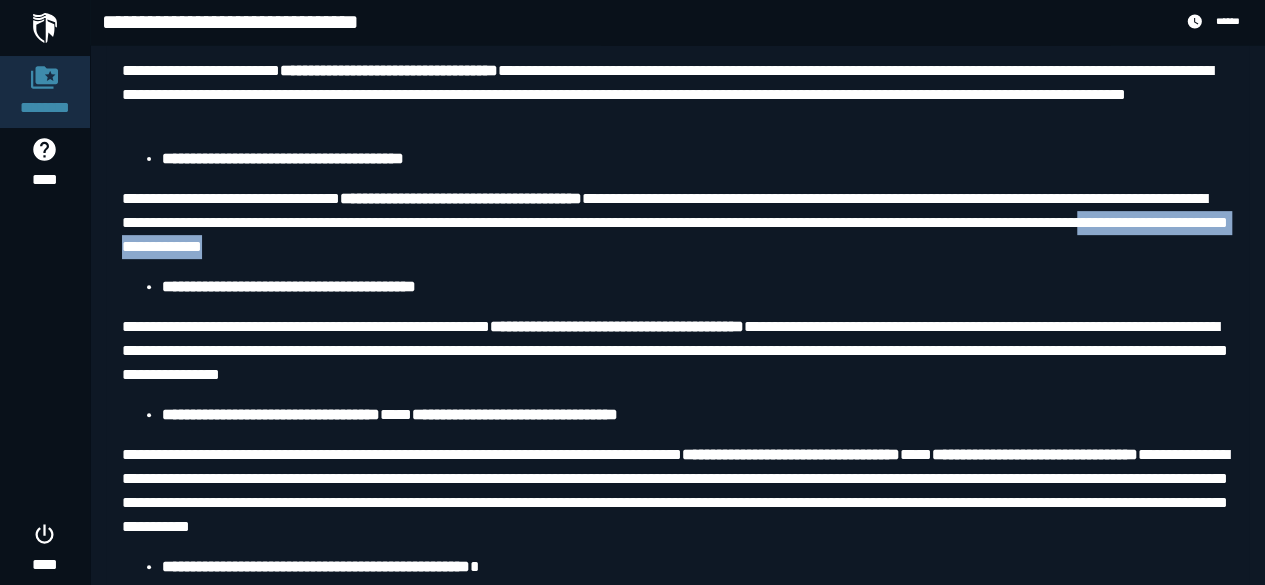 drag, startPoint x: 354, startPoint y: 330, endPoint x: 640, endPoint y: 329, distance: 286.00174 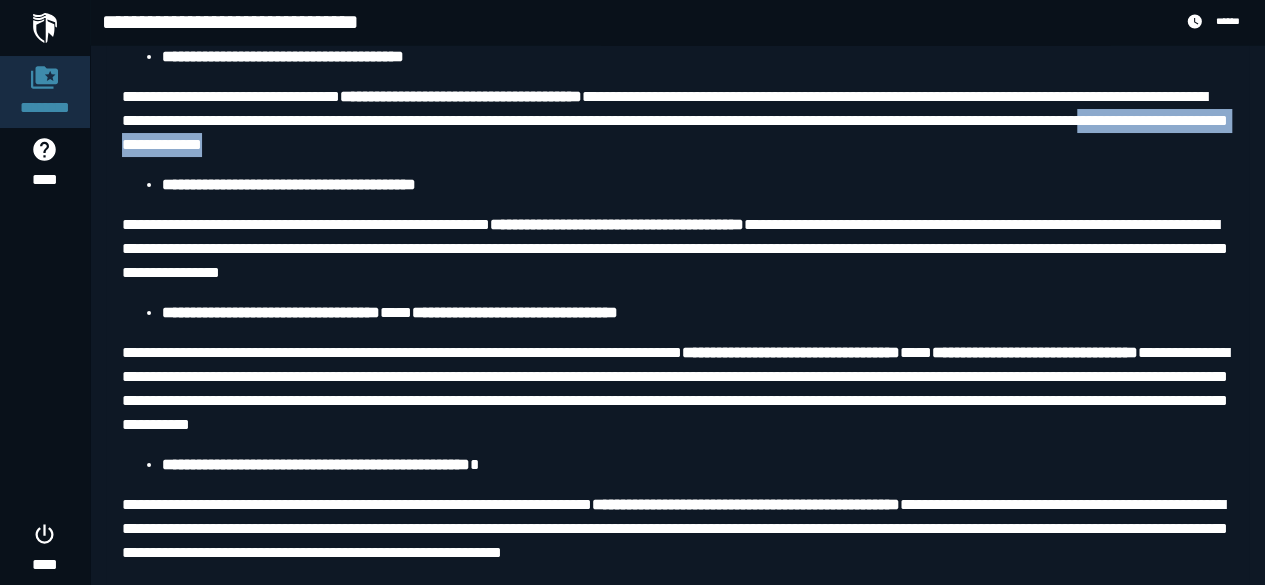 scroll, scrollTop: 4285, scrollLeft: 0, axis: vertical 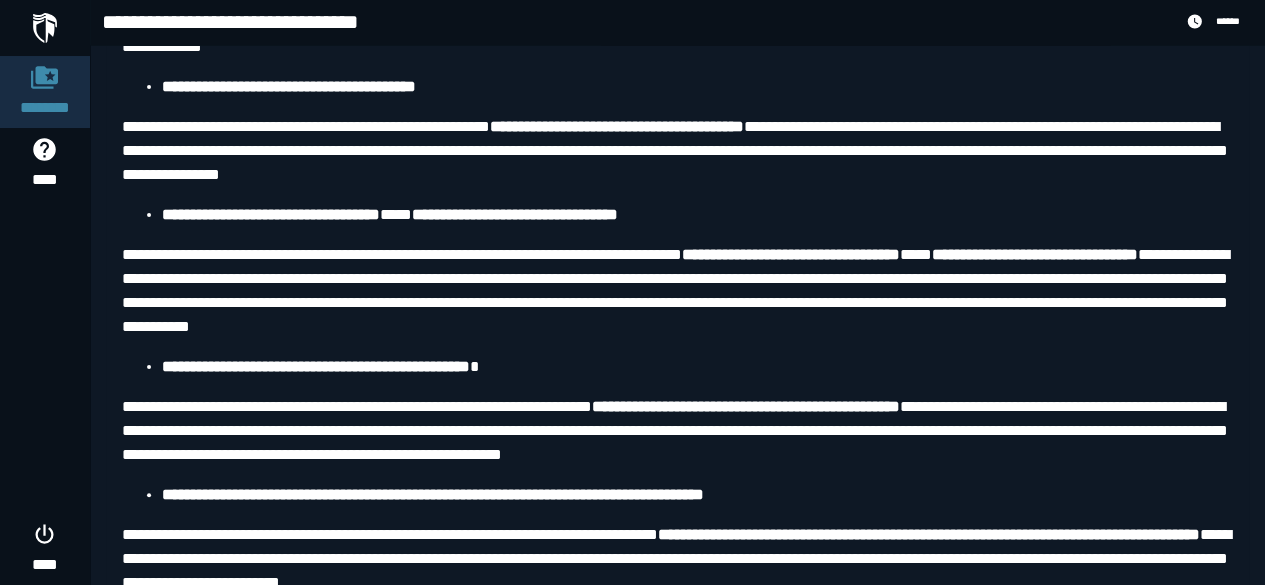 drag, startPoint x: 169, startPoint y: 217, endPoint x: 231, endPoint y: 215, distance: 62.03225 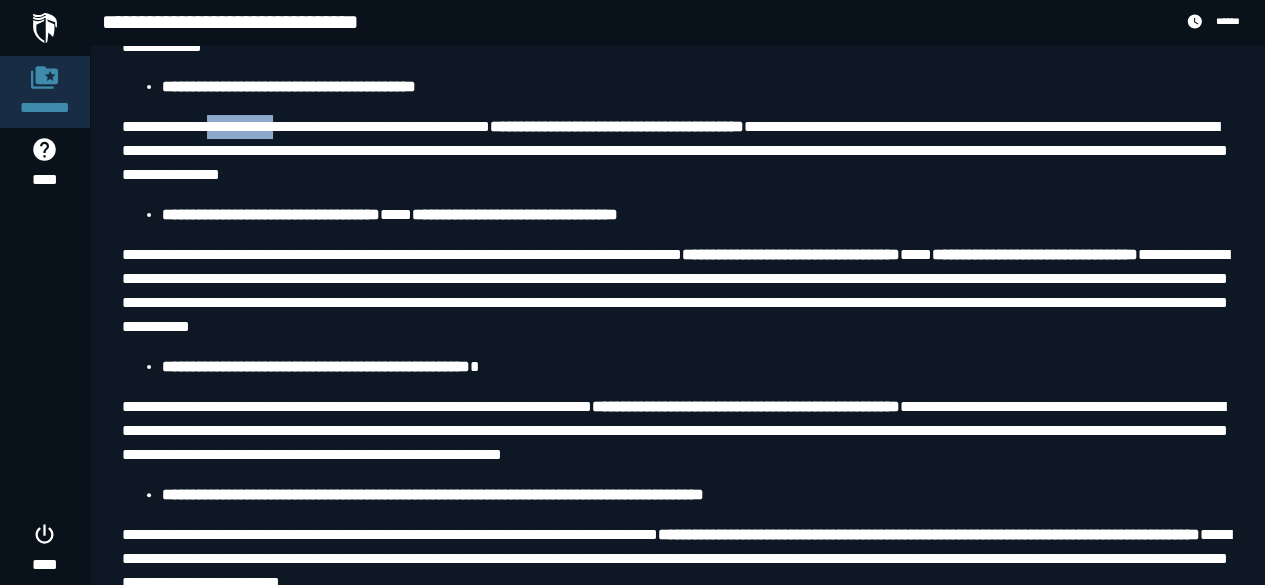 drag, startPoint x: 224, startPoint y: 203, endPoint x: 302, endPoint y: 211, distance: 78.40918 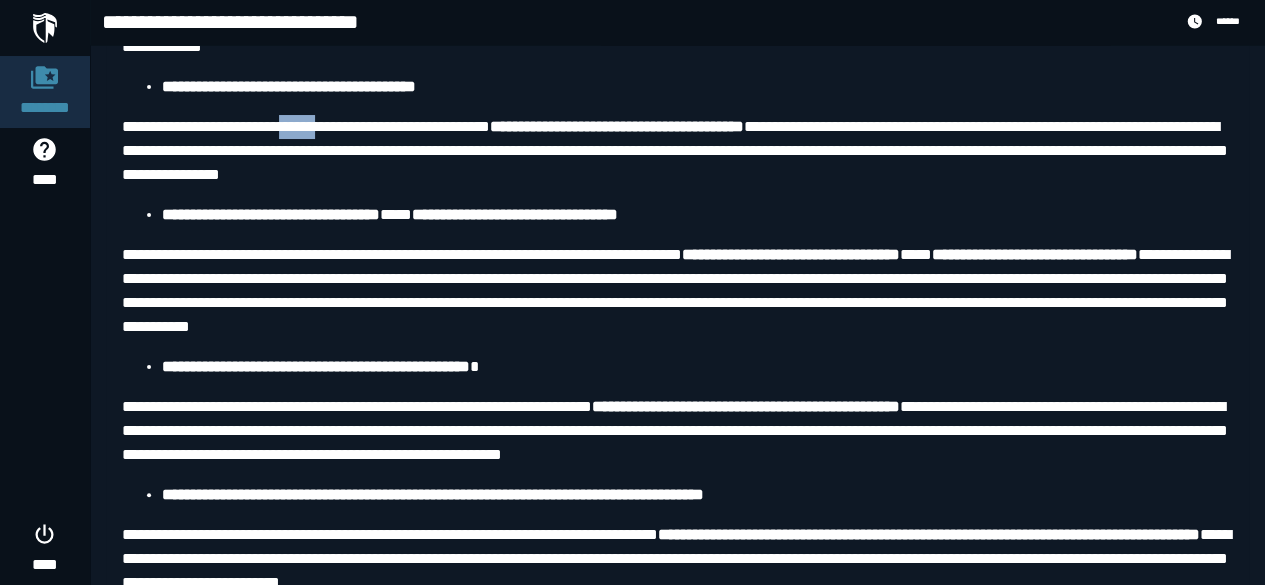 drag, startPoint x: 322, startPoint y: 207, endPoint x: 356, endPoint y: 207, distance: 34 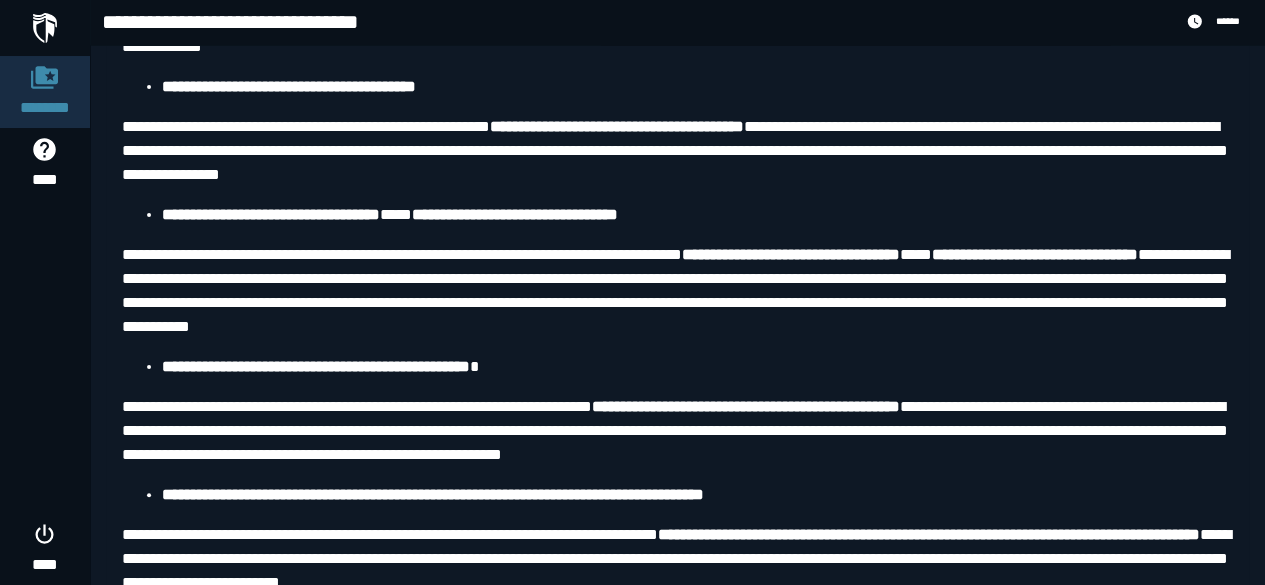 click on "**********" at bounding box center [677, 151] 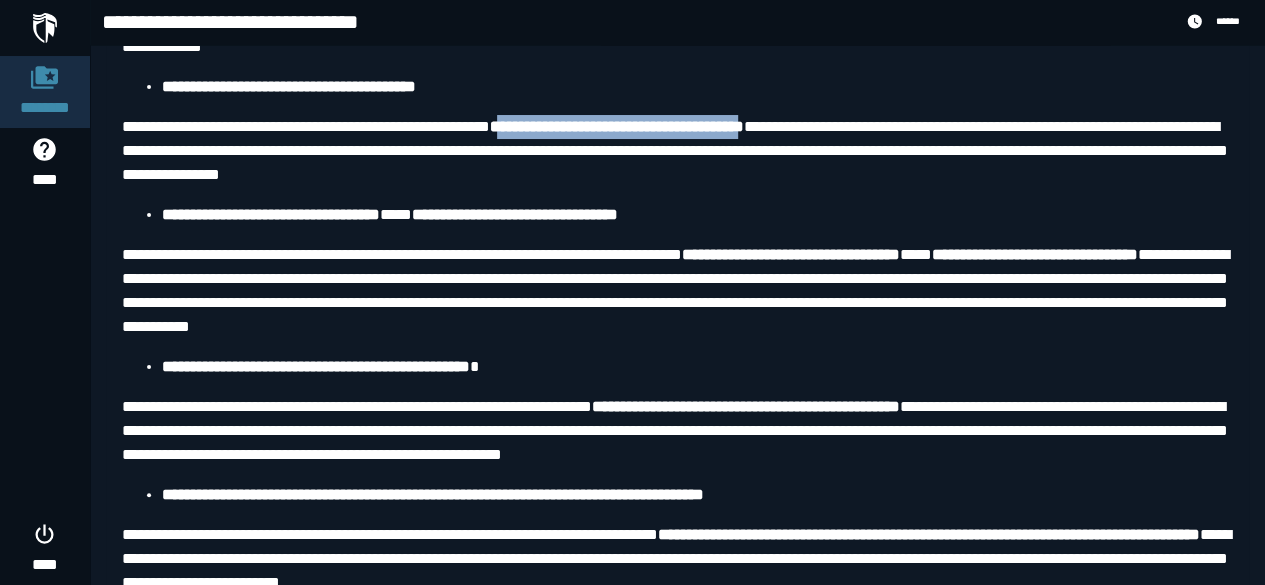 drag, startPoint x: 597, startPoint y: 205, endPoint x: 894, endPoint y: 208, distance: 297.01514 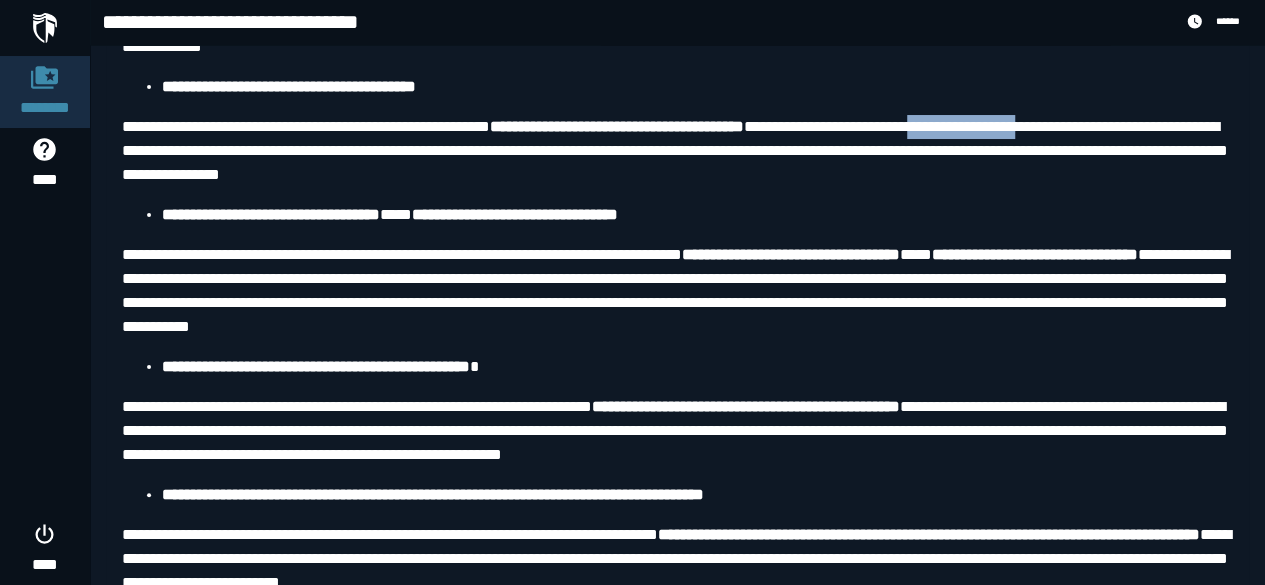 drag, startPoint x: 1082, startPoint y: 208, endPoint x: 1208, endPoint y: 209, distance: 126.00397 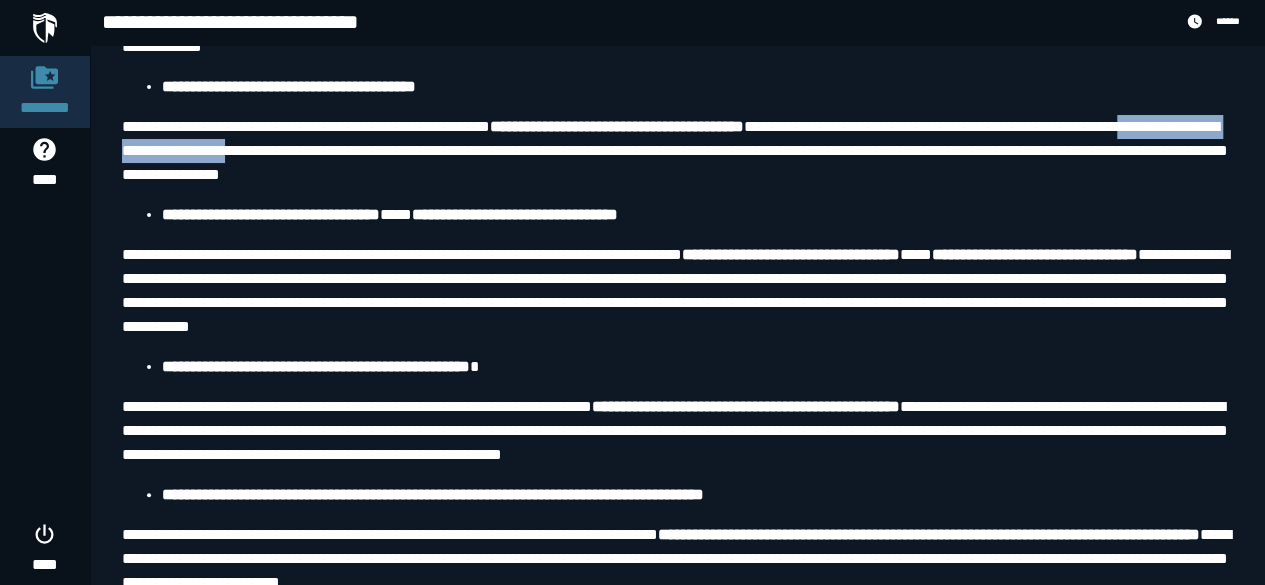 drag, startPoint x: 234, startPoint y: 228, endPoint x: 488, endPoint y: 233, distance: 254.04921 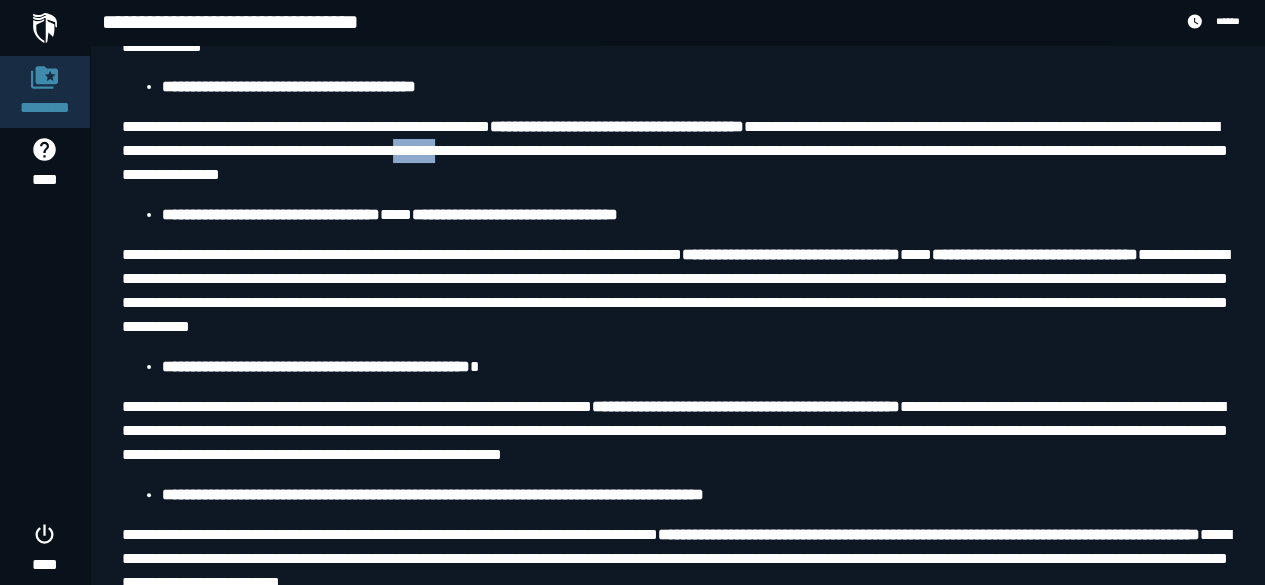 drag, startPoint x: 683, startPoint y: 231, endPoint x: 736, endPoint y: 231, distance: 53 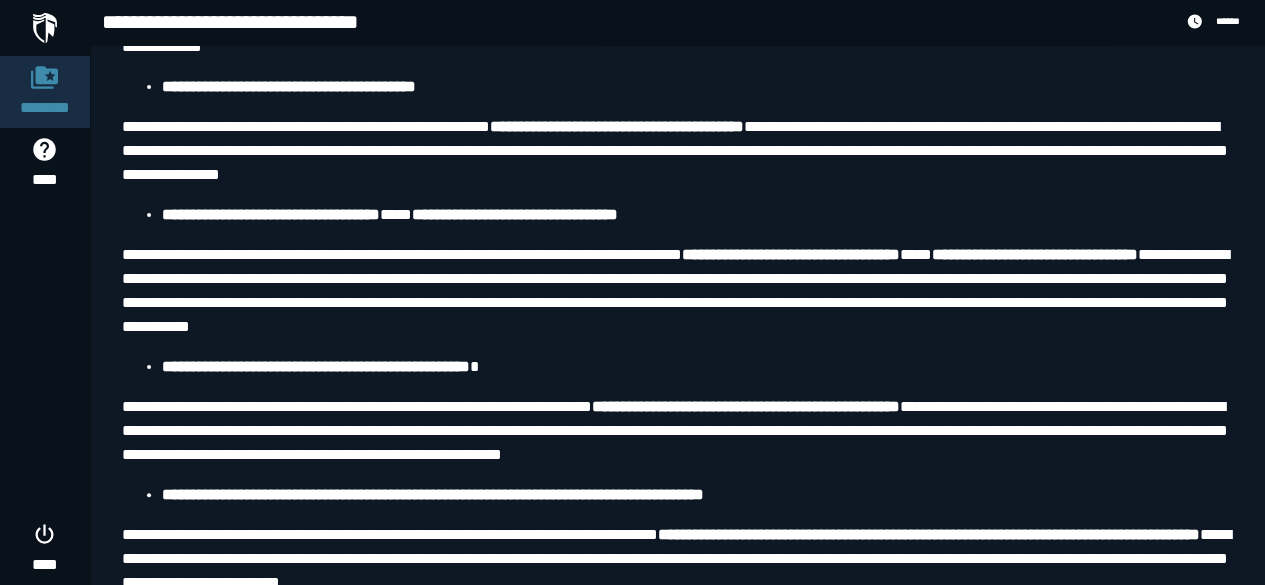 click on "**********" at bounding box center [677, 151] 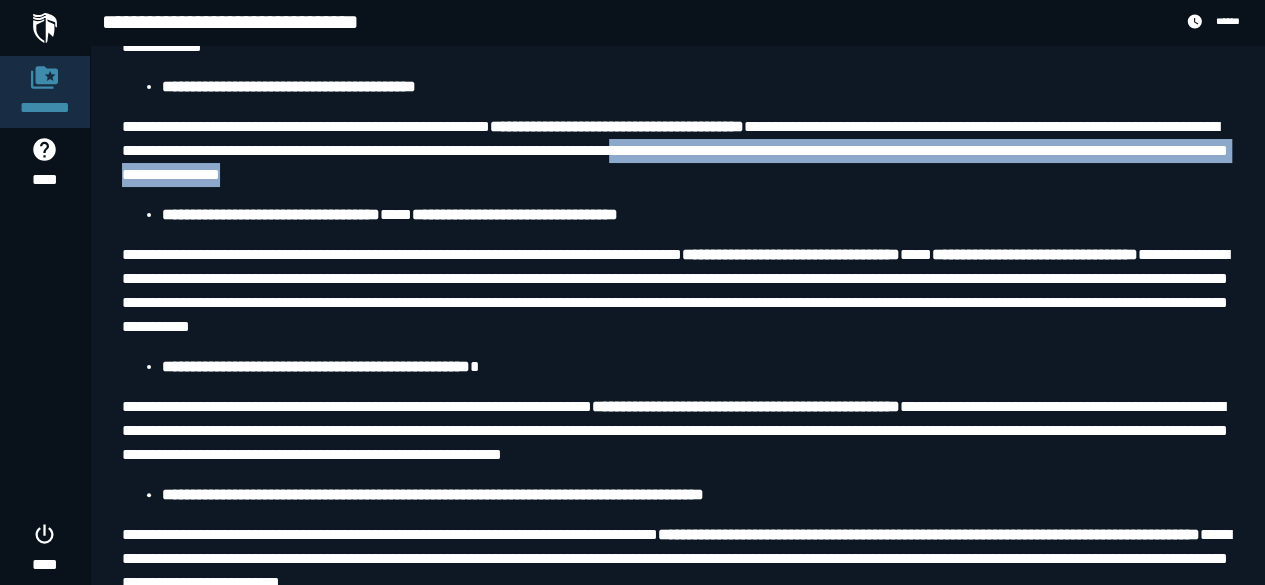 drag, startPoint x: 930, startPoint y: 234, endPoint x: 678, endPoint y: 261, distance: 253.4423 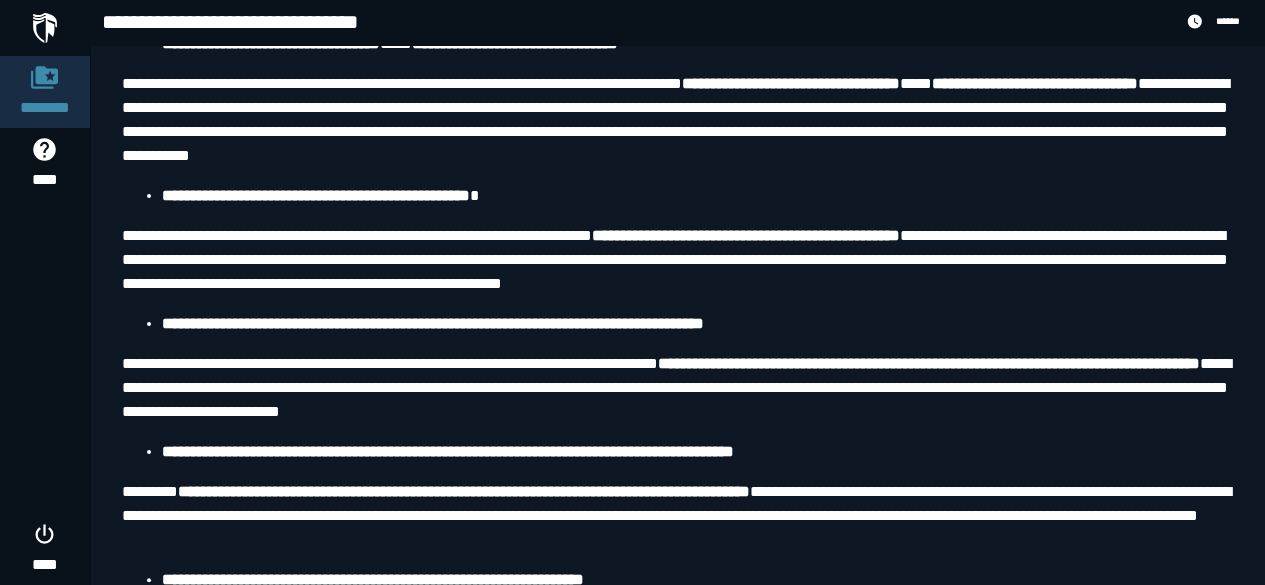 scroll, scrollTop: 4485, scrollLeft: 0, axis: vertical 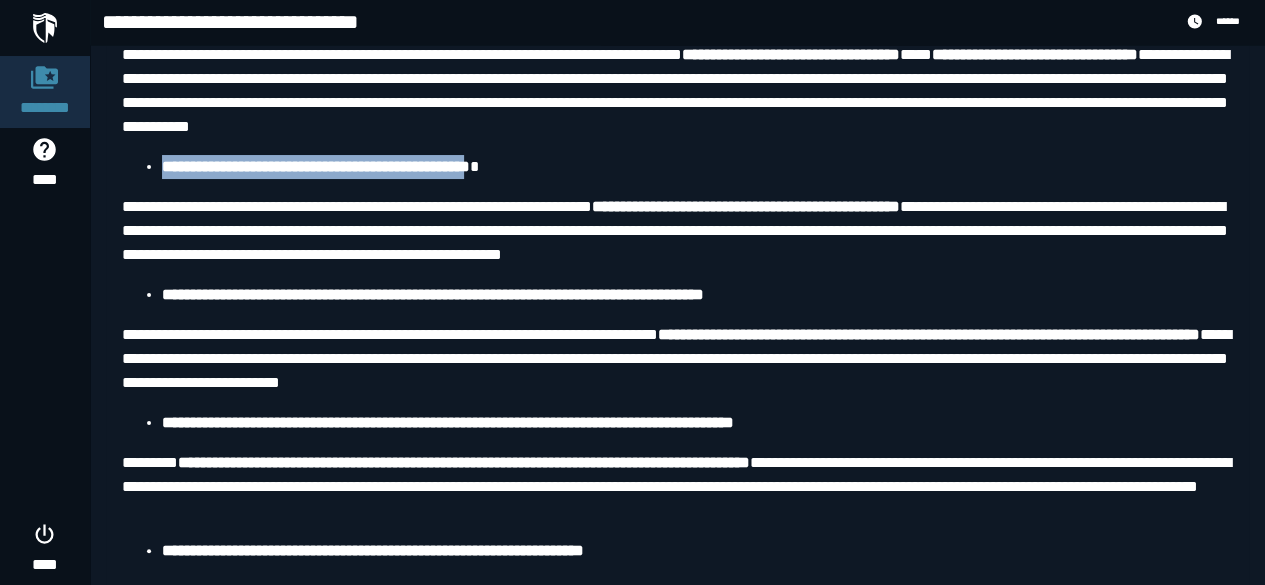 drag, startPoint x: 240, startPoint y: 247, endPoint x: 540, endPoint y: 237, distance: 300.16663 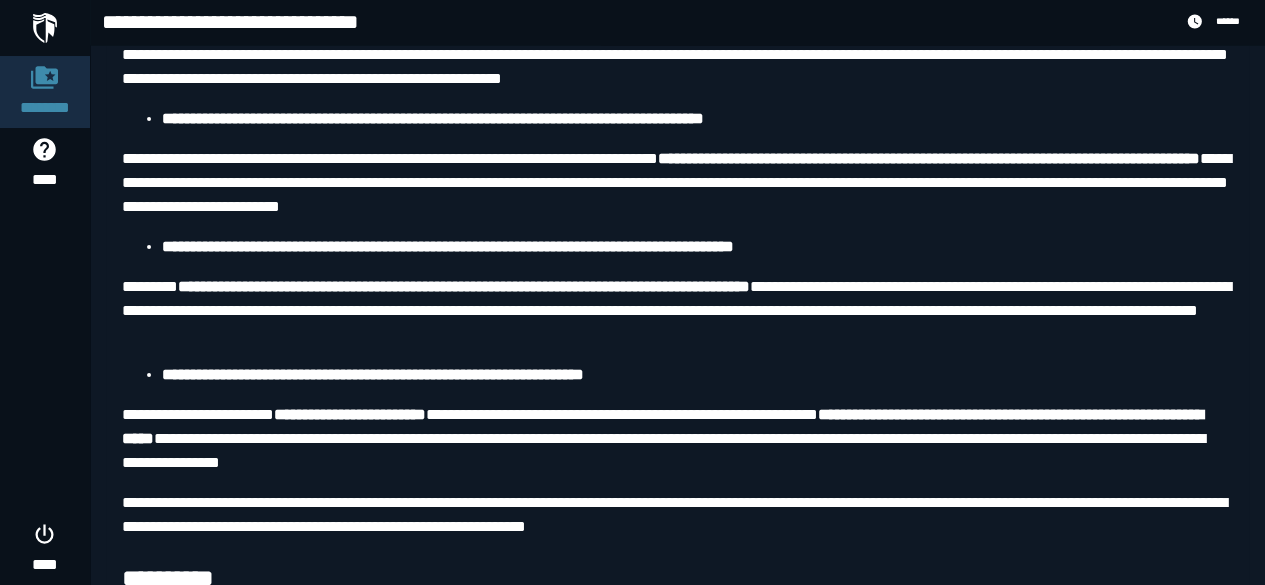 scroll, scrollTop: 4692, scrollLeft: 0, axis: vertical 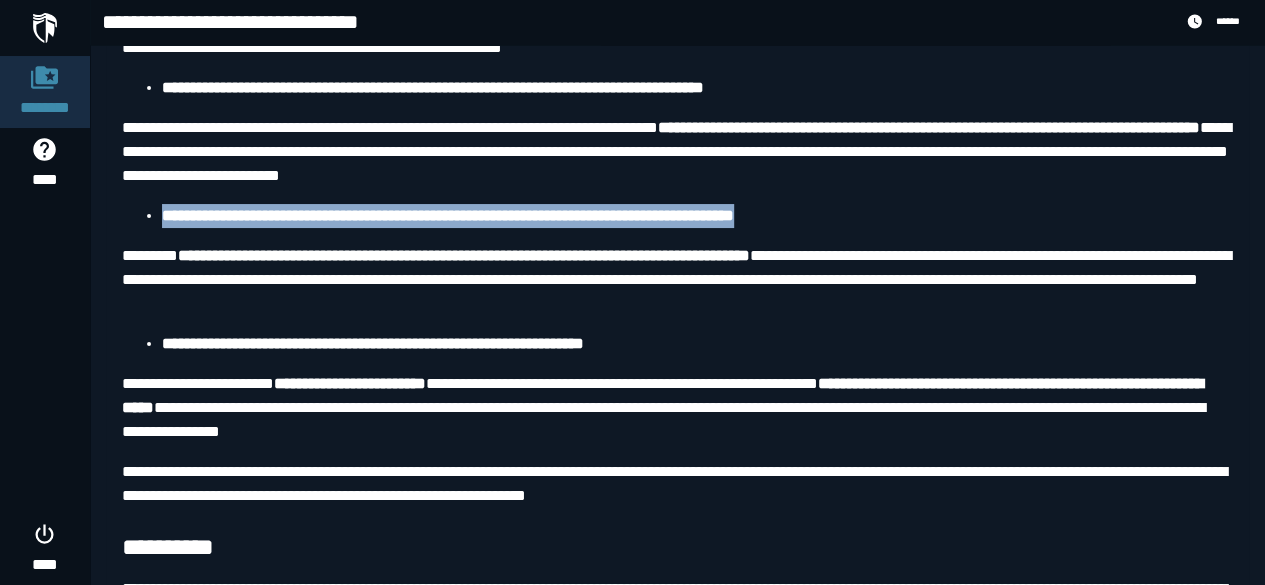 drag, startPoint x: 150, startPoint y: 294, endPoint x: 762, endPoint y: 263, distance: 612.7846 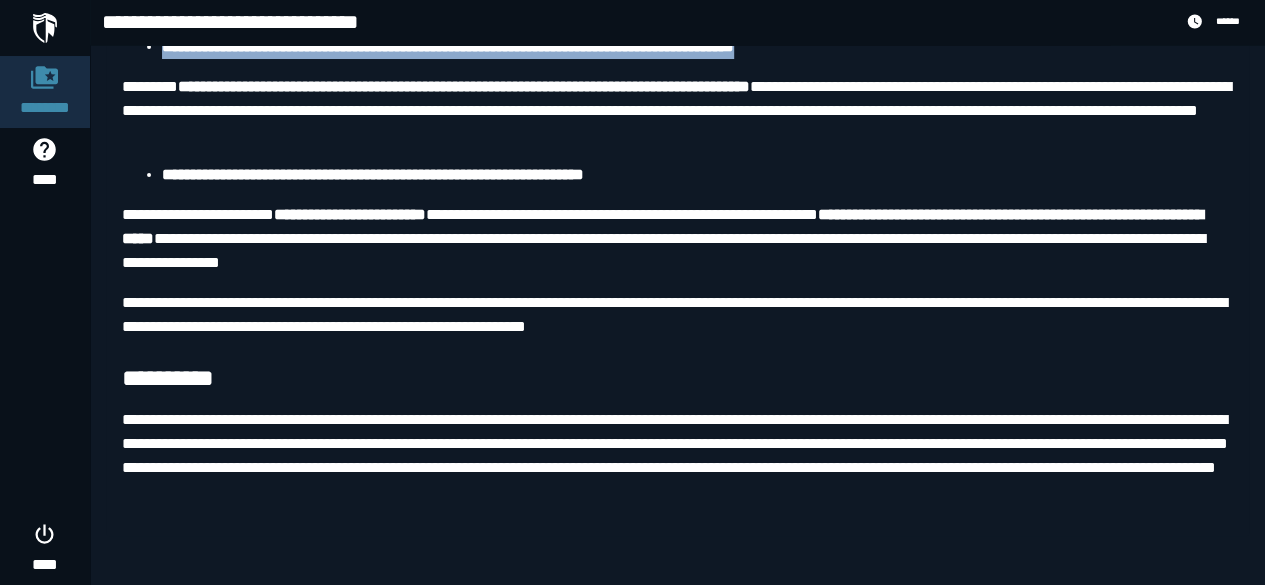 scroll, scrollTop: 4892, scrollLeft: 0, axis: vertical 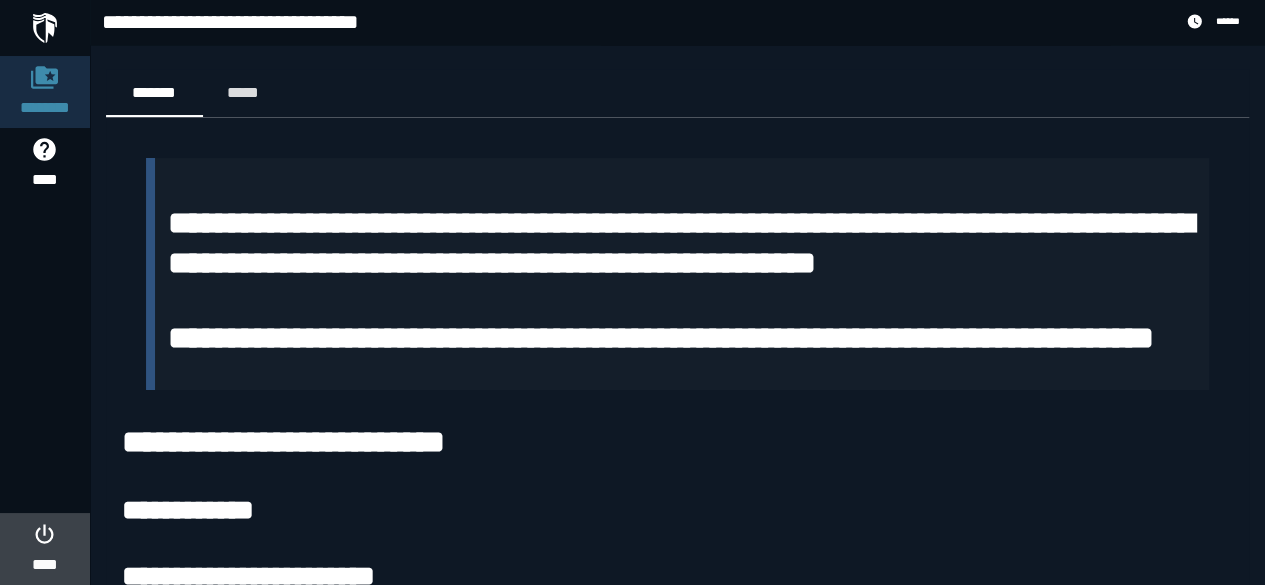 click 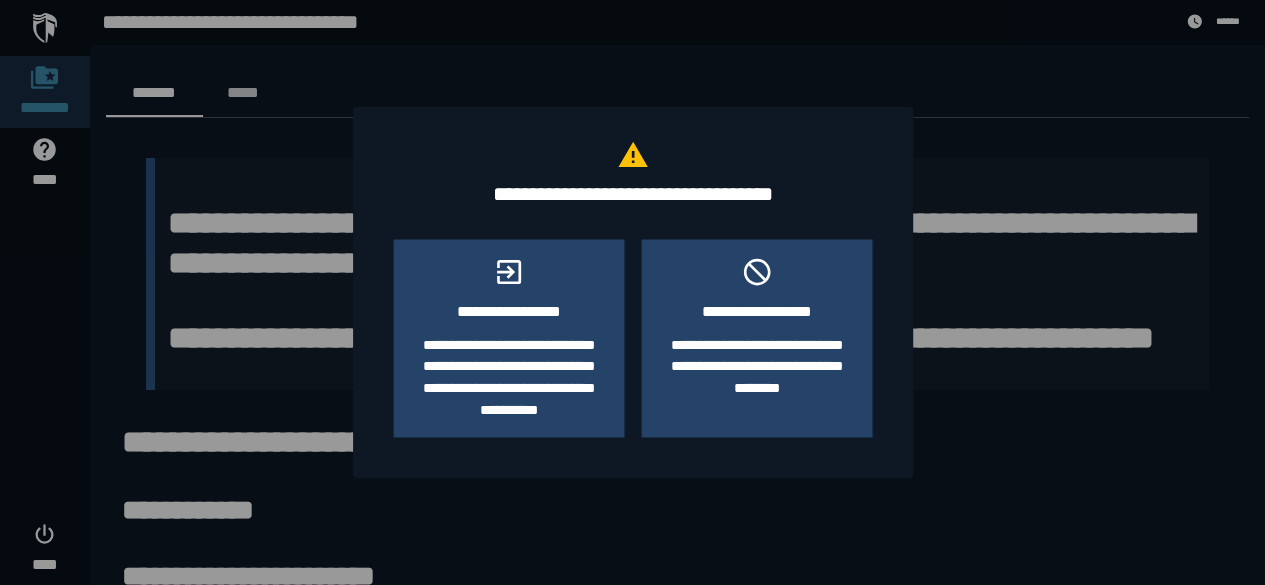 click on "**********" 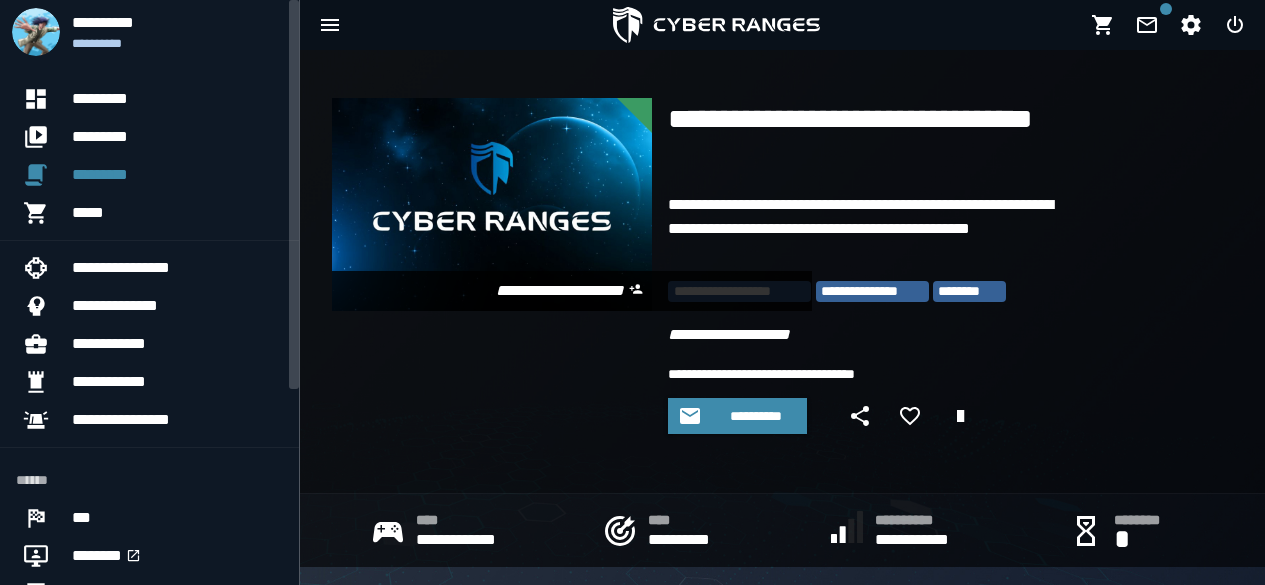 scroll, scrollTop: 0, scrollLeft: 0, axis: both 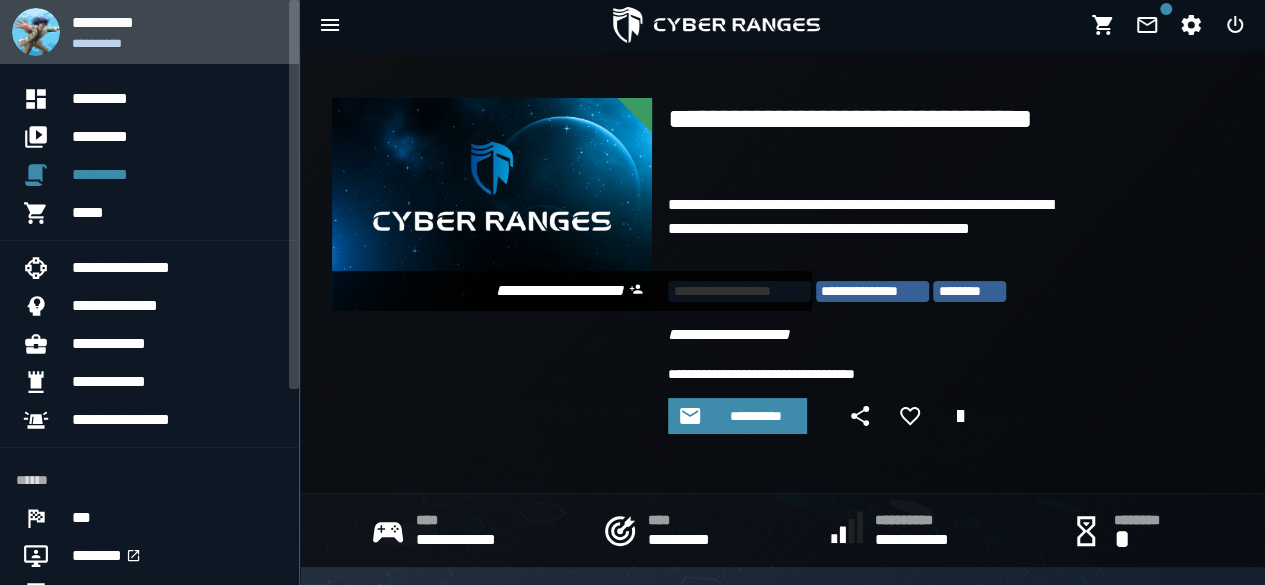 click at bounding box center (44, 32) 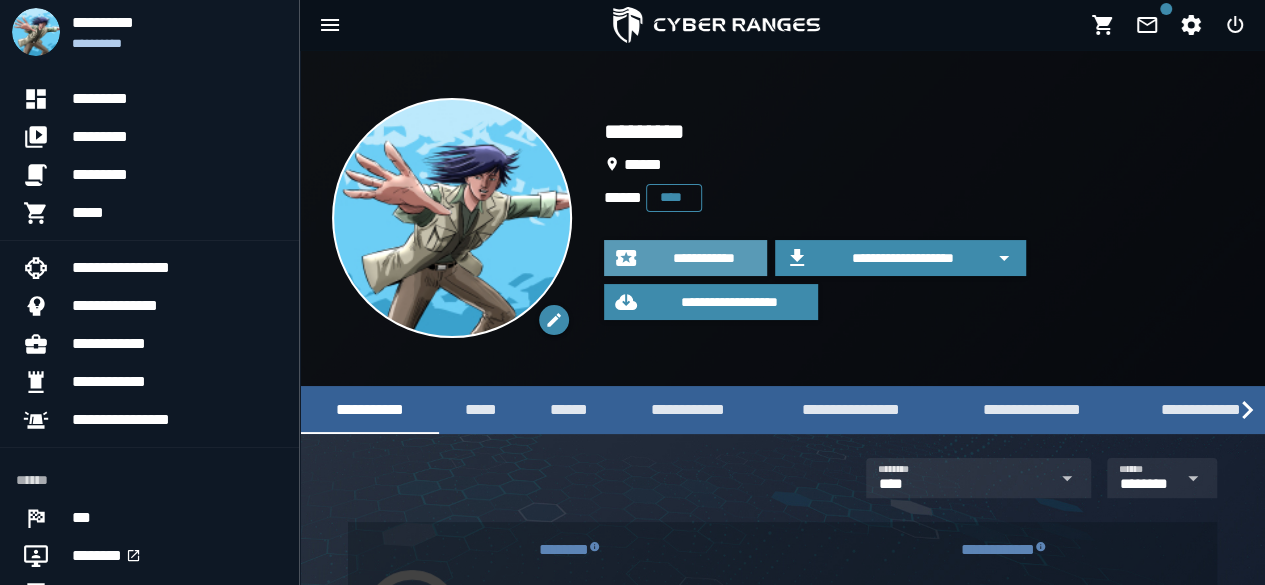 click on "**********" at bounding box center [703, 258] 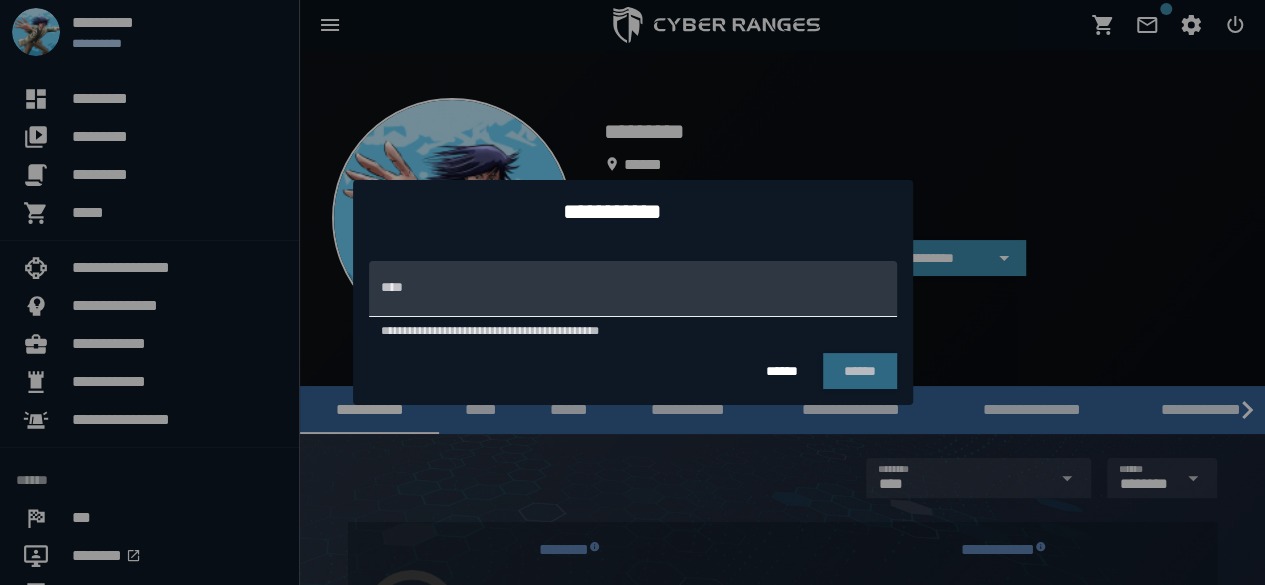 click on "**********" at bounding box center (633, 289) 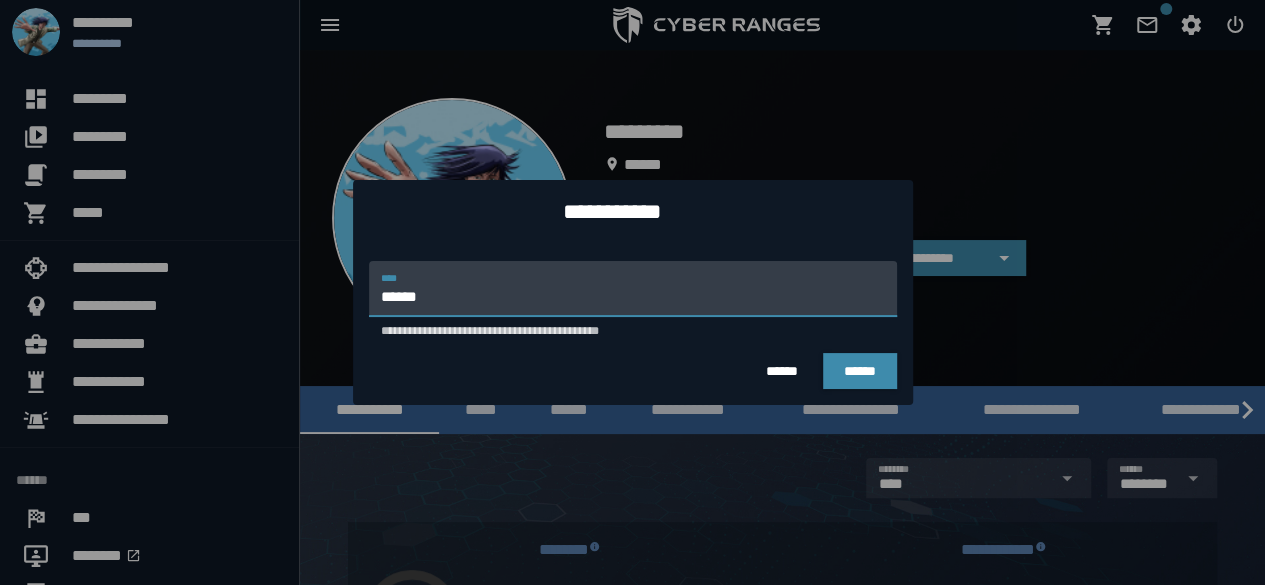 type on "******" 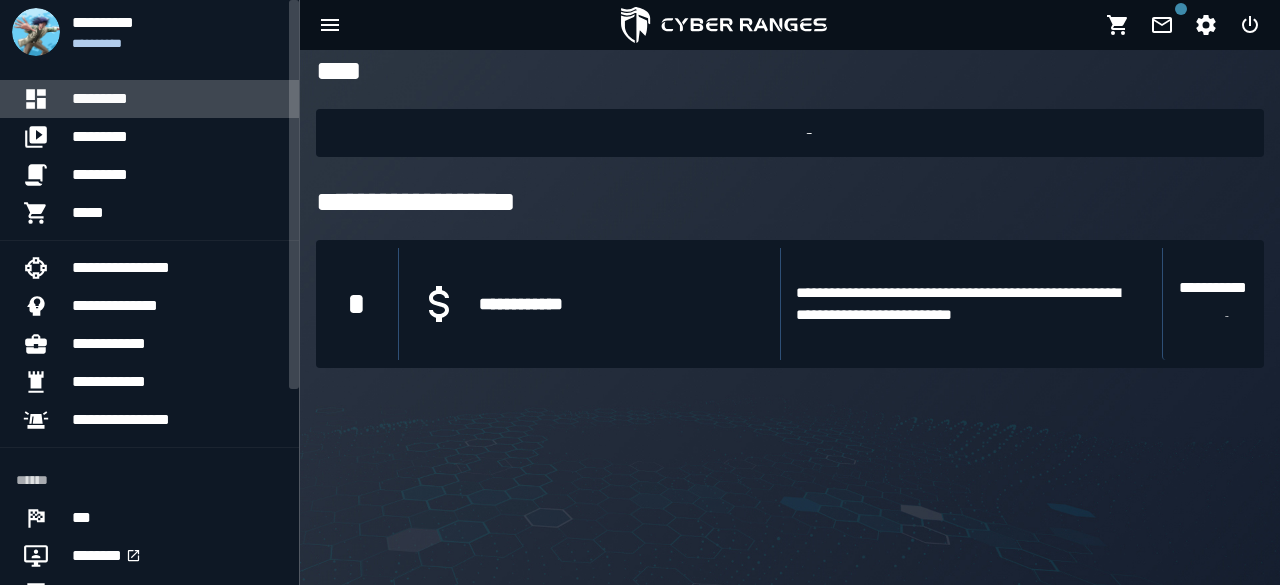 click on "*********" at bounding box center [177, 99] 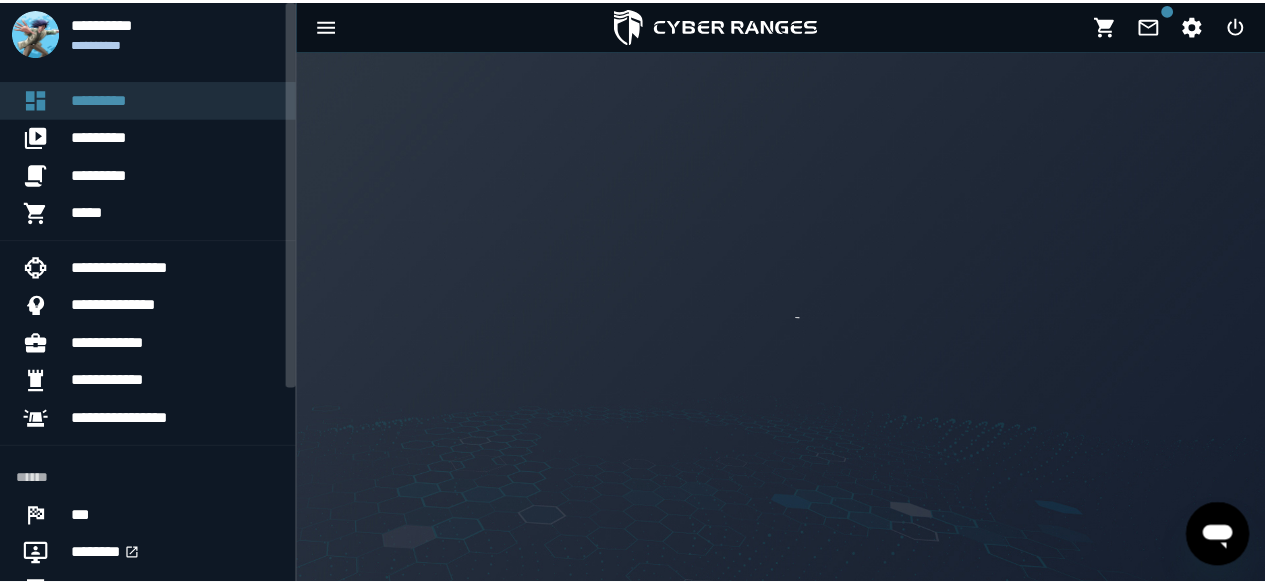 scroll, scrollTop: 0, scrollLeft: 0, axis: both 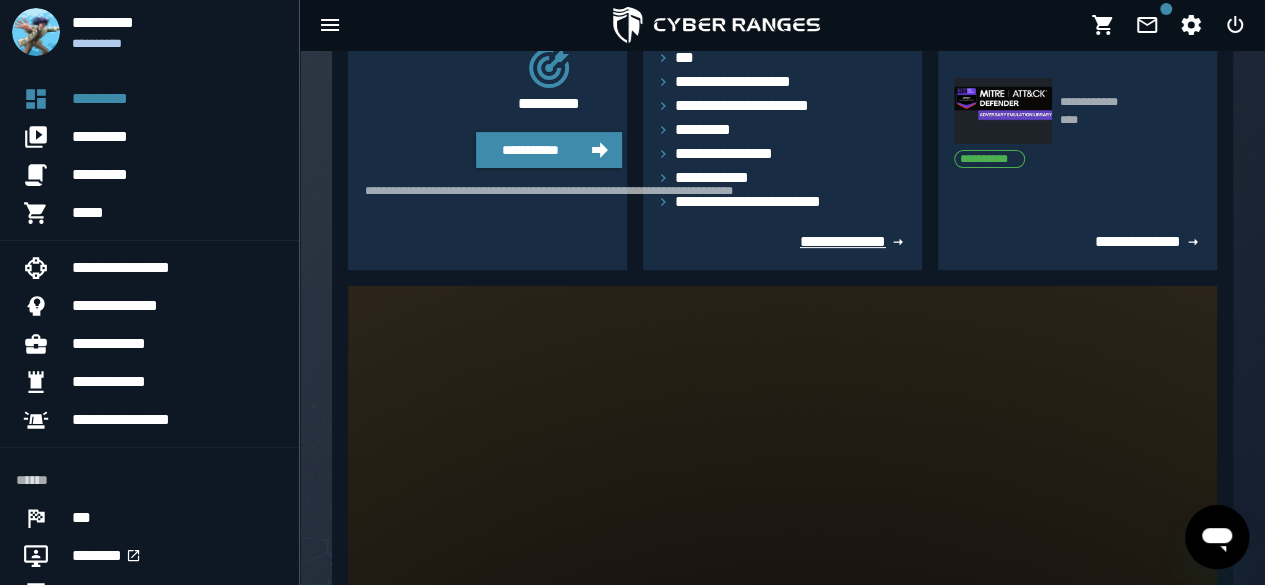 click on "**********" at bounding box center (853, 241) 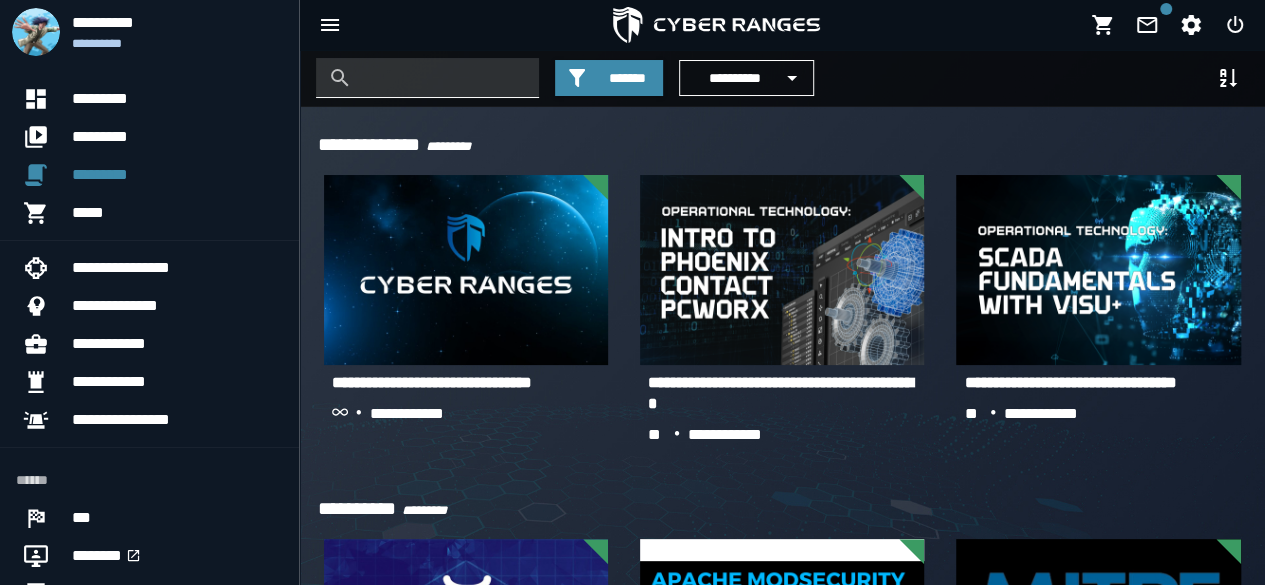 click at bounding box center (442, 78) 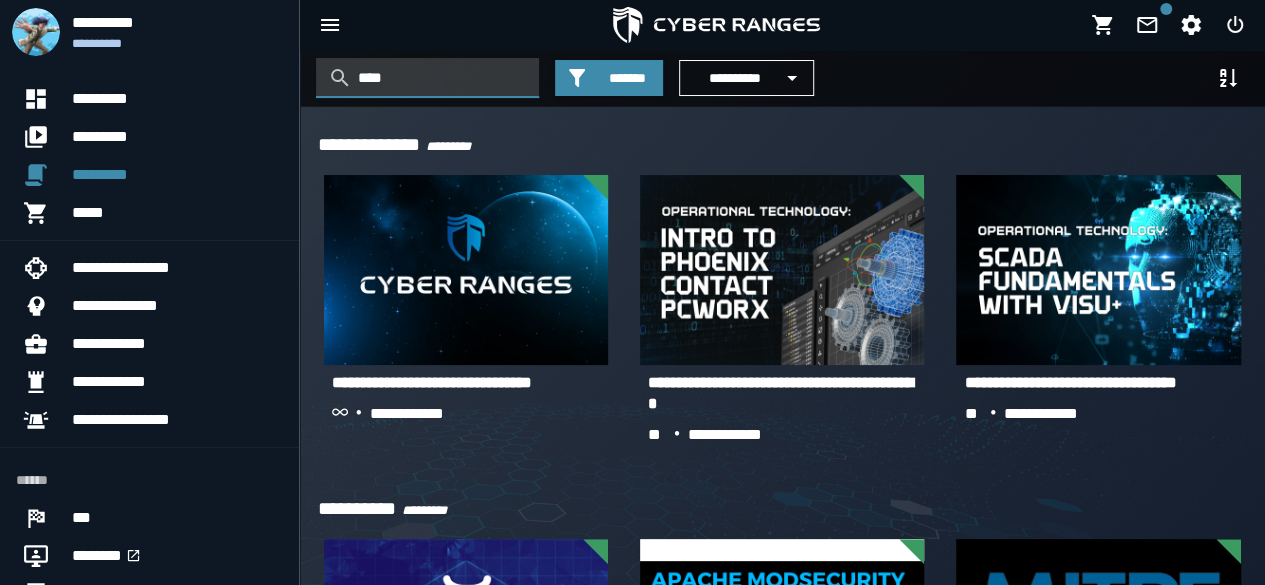 type on "*****" 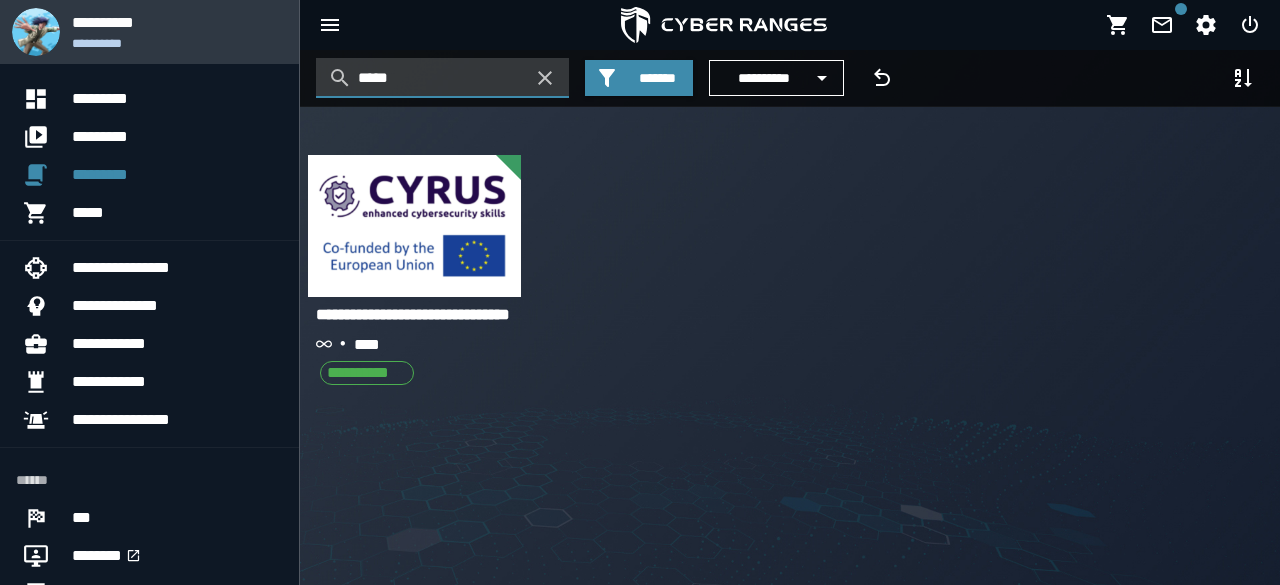 type 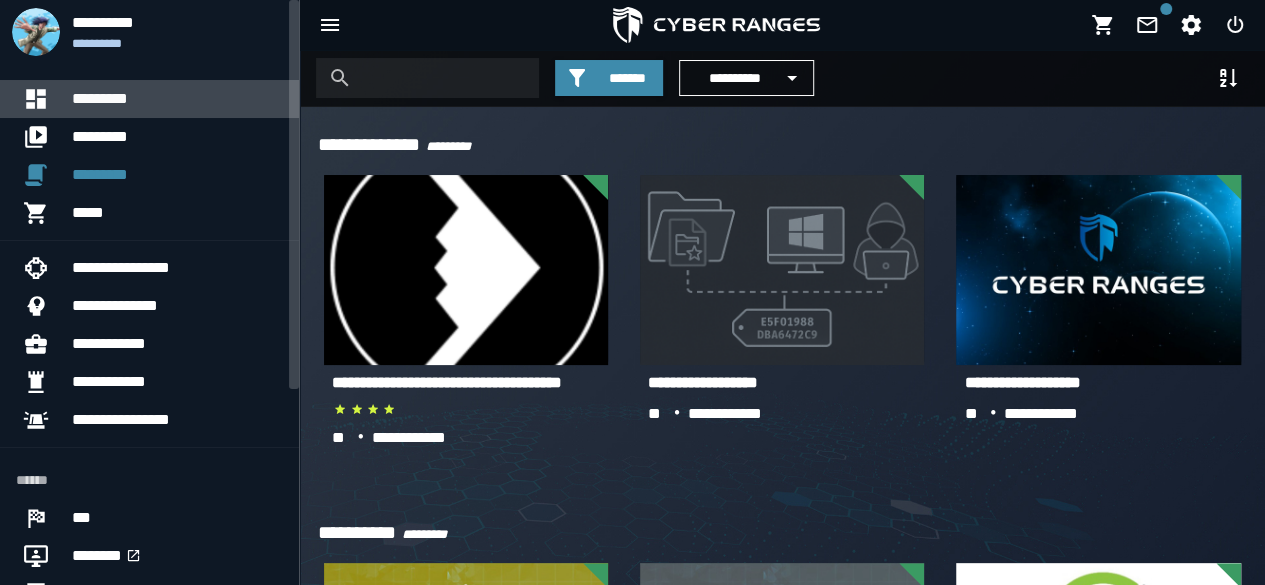 click on "*********" at bounding box center [177, 99] 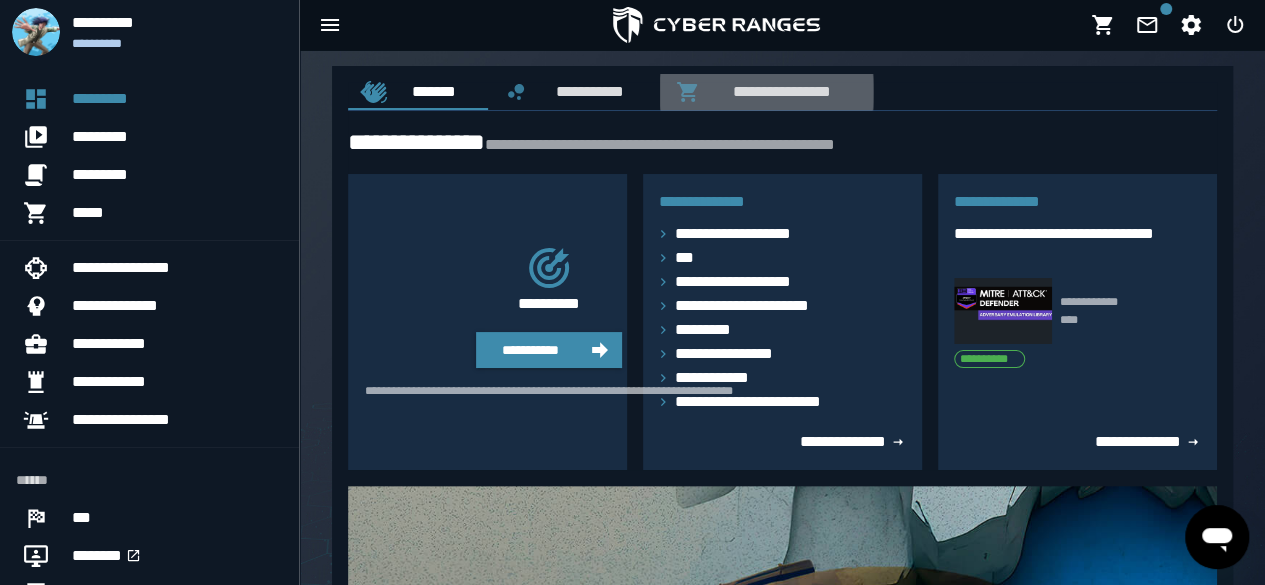 click on "**********" at bounding box center (778, 91) 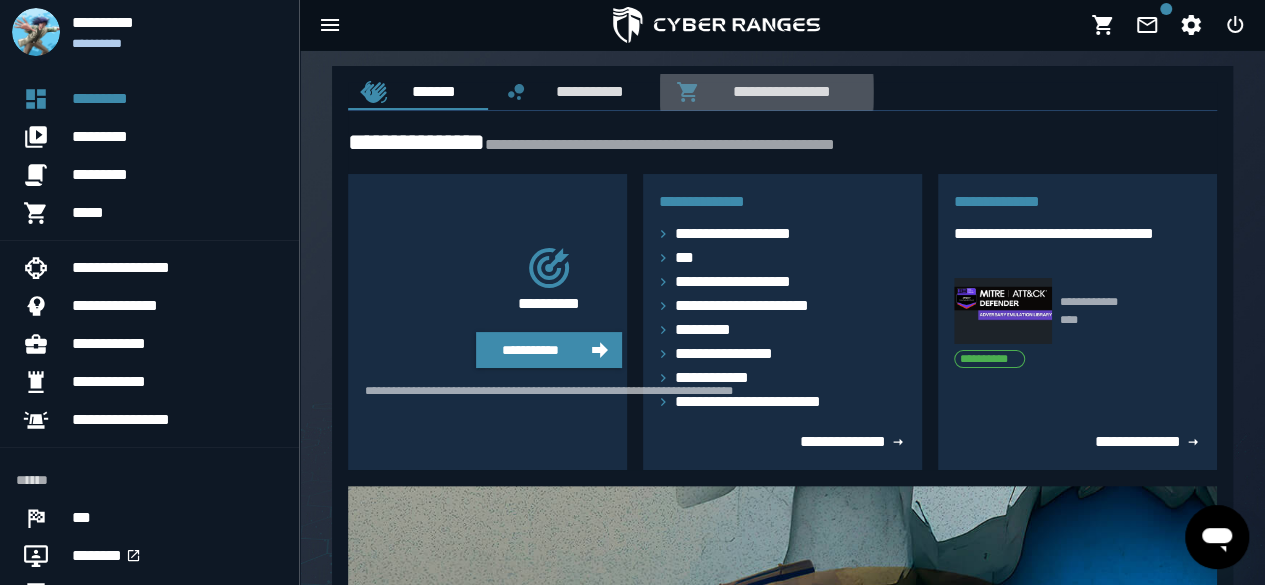 scroll, scrollTop: 0, scrollLeft: 37, axis: horizontal 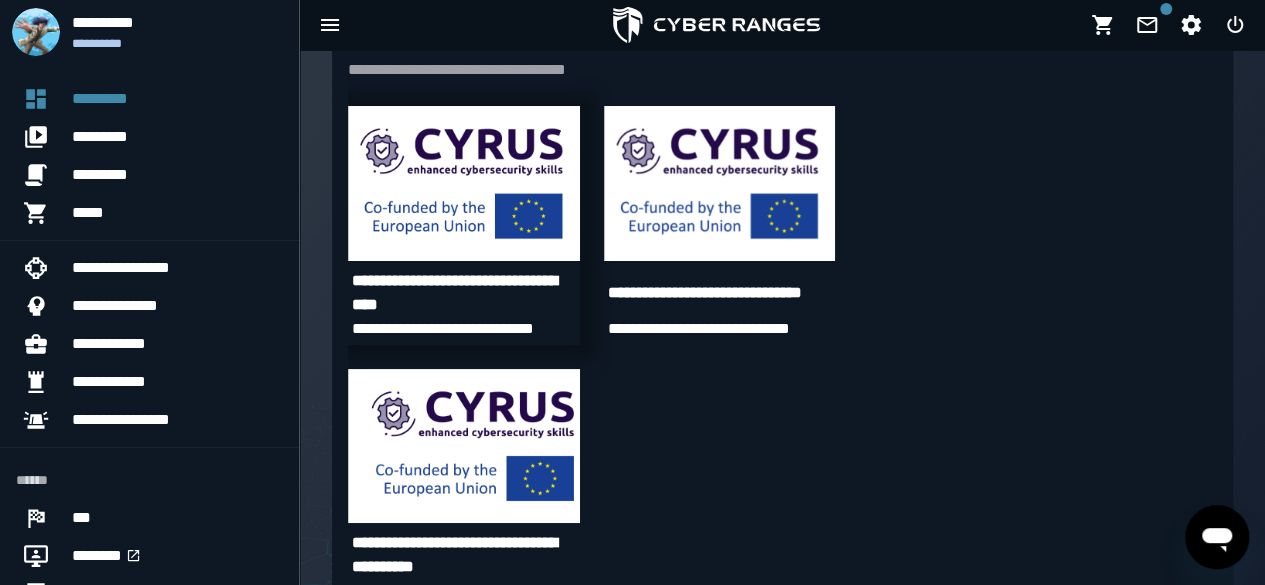 click at bounding box center (464, 183) 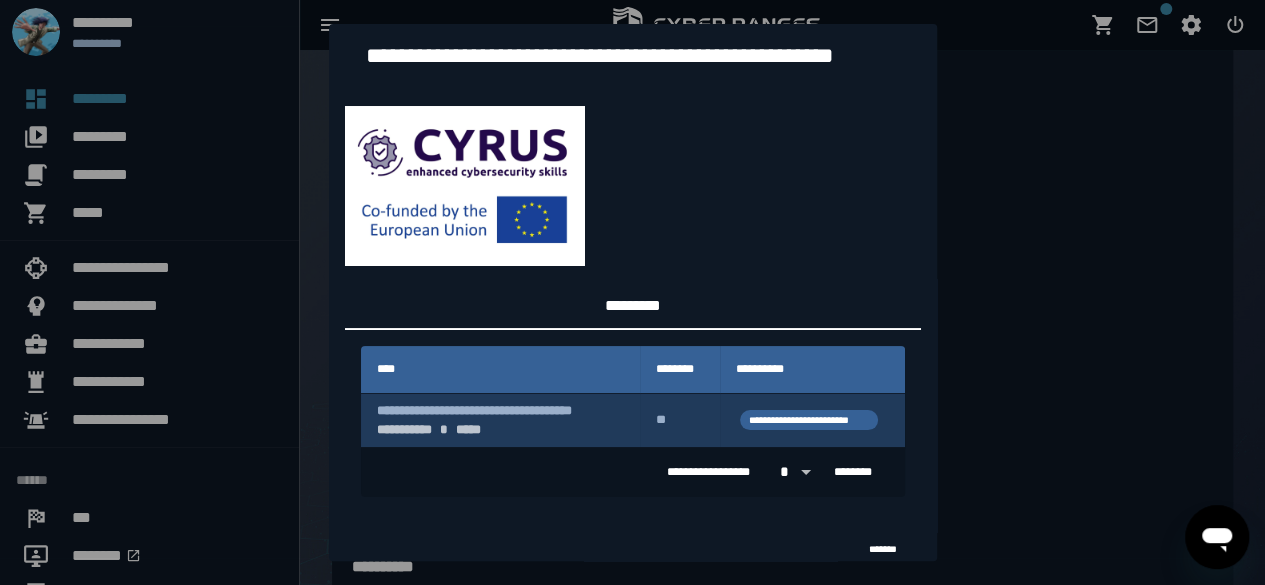 click on "**" at bounding box center [680, 420] 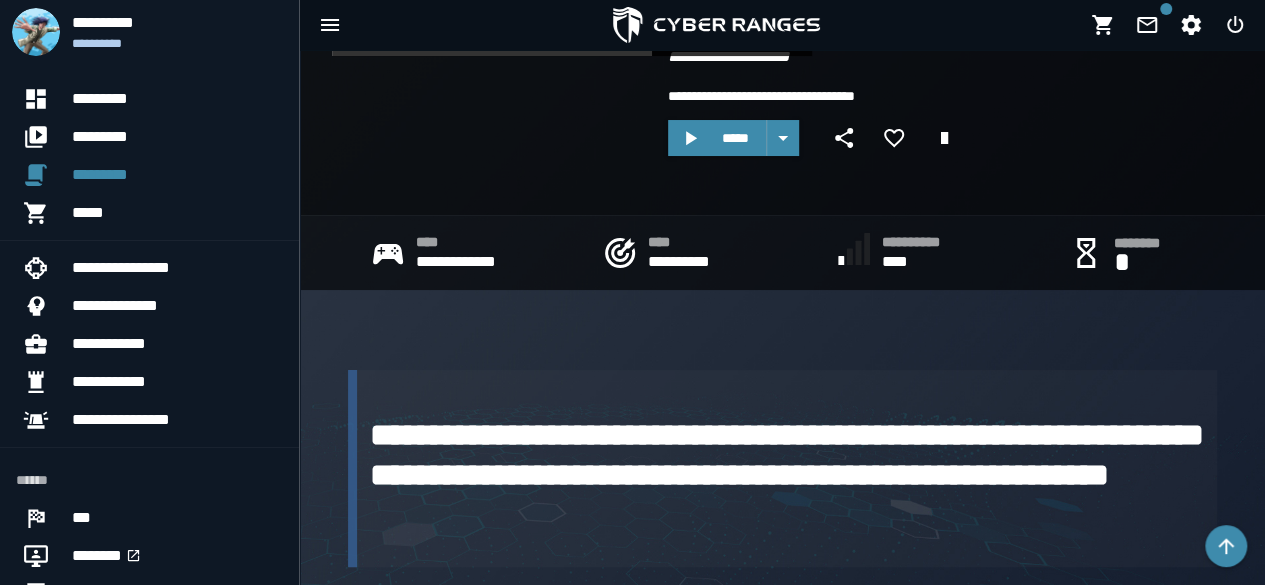 scroll, scrollTop: 300, scrollLeft: 0, axis: vertical 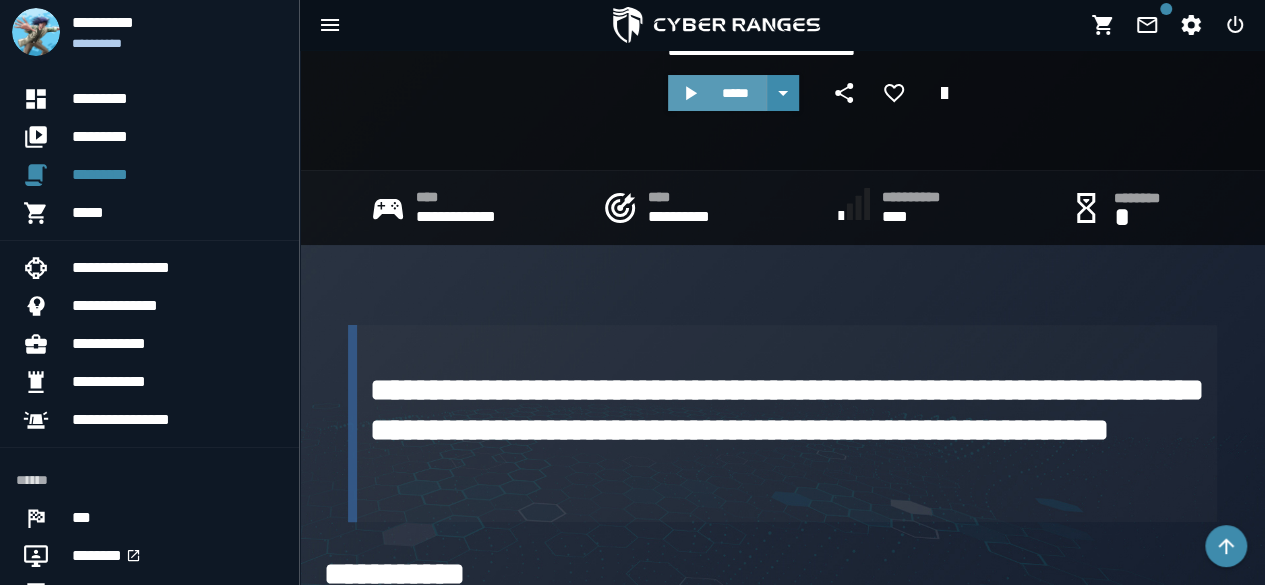 click on "*****" at bounding box center [717, 93] 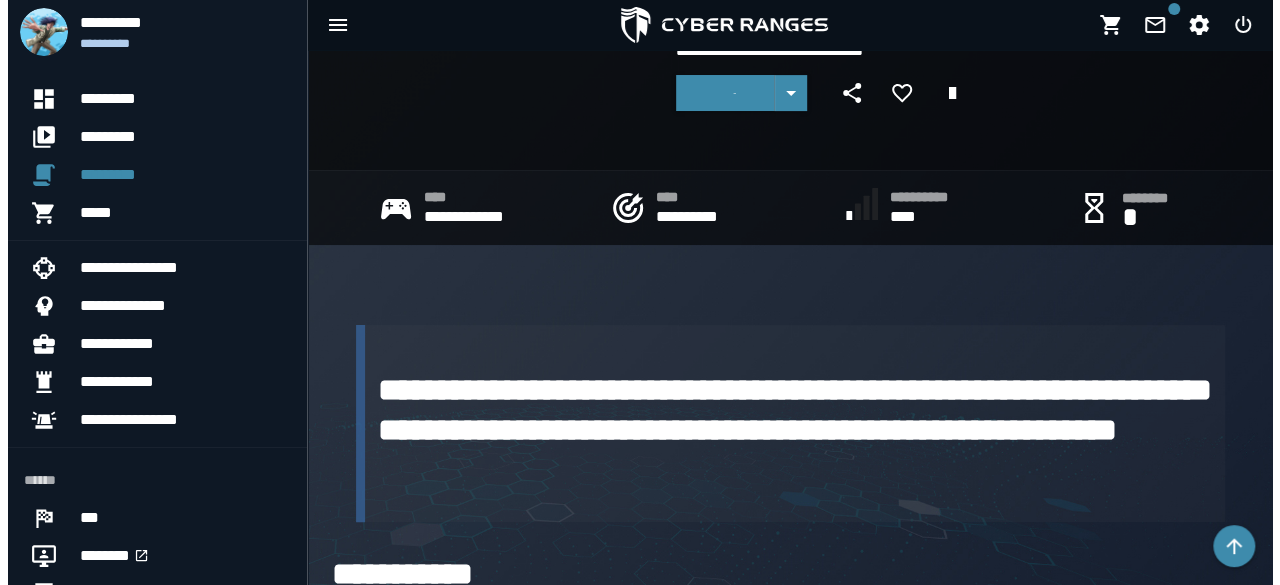 scroll, scrollTop: 0, scrollLeft: 0, axis: both 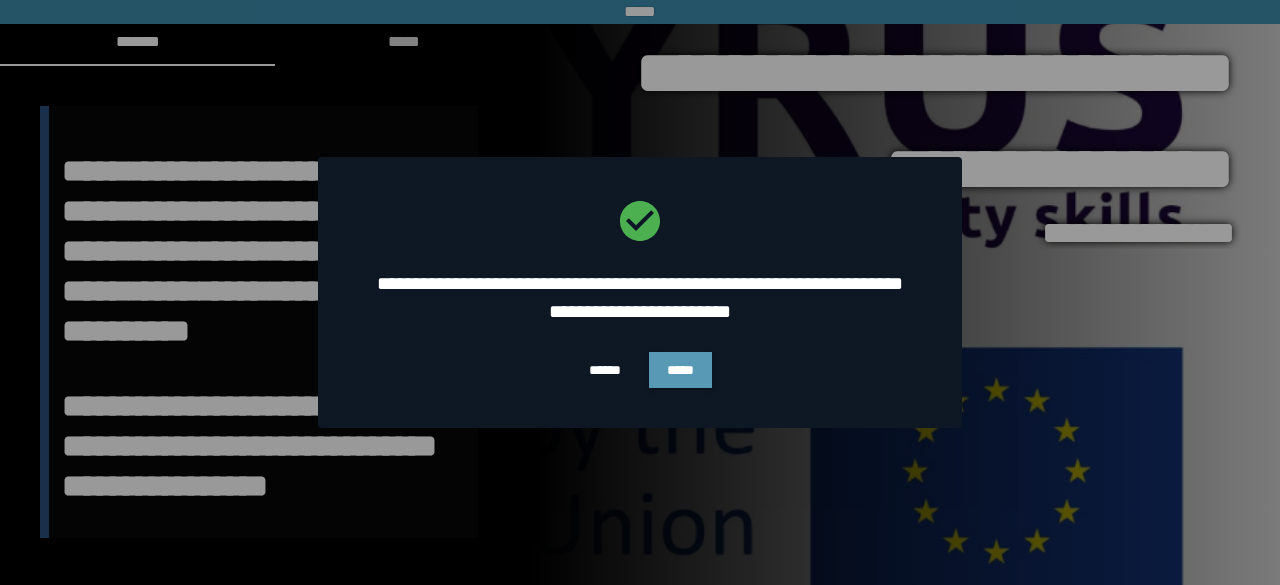click on "*****" at bounding box center (680, 370) 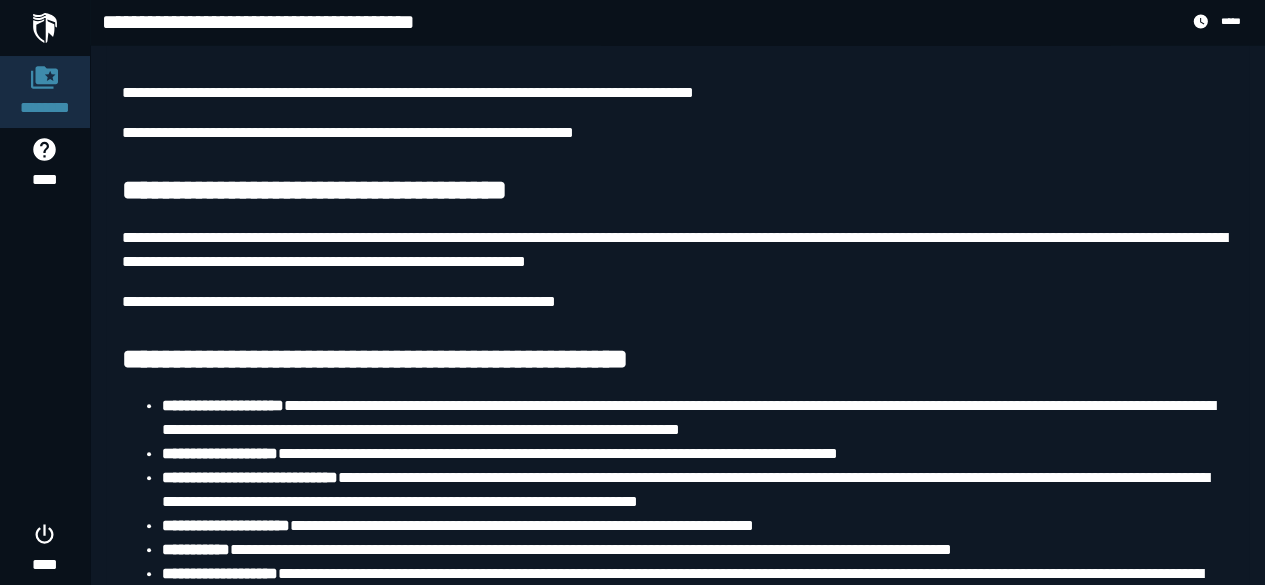 scroll, scrollTop: 327, scrollLeft: 0, axis: vertical 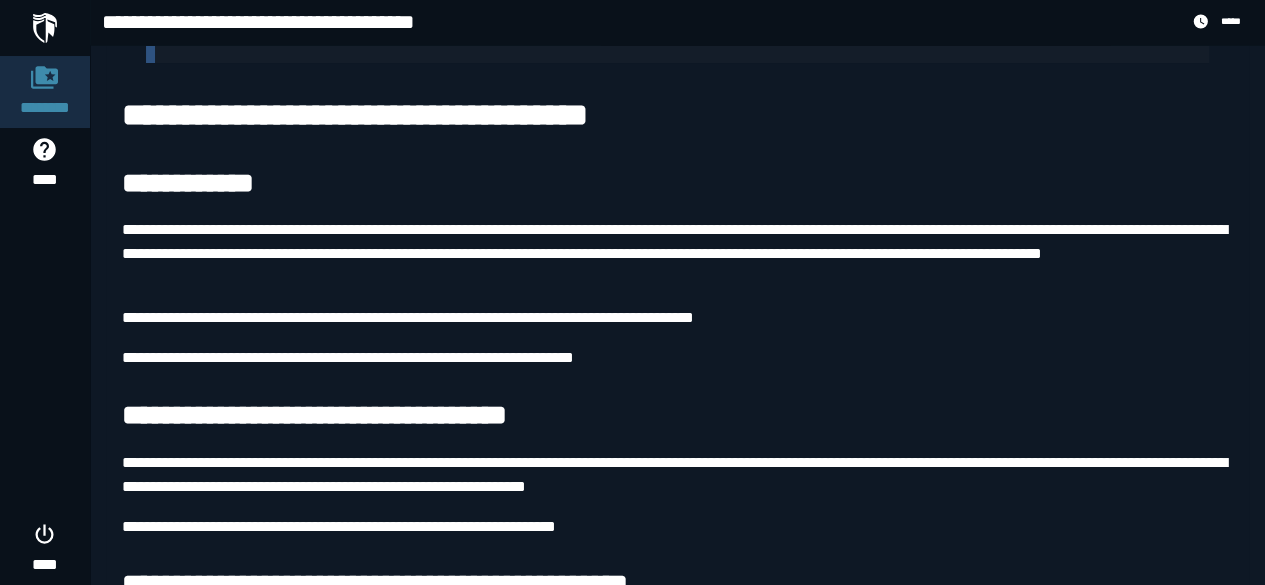 click on "**********" at bounding box center (677, 1102) 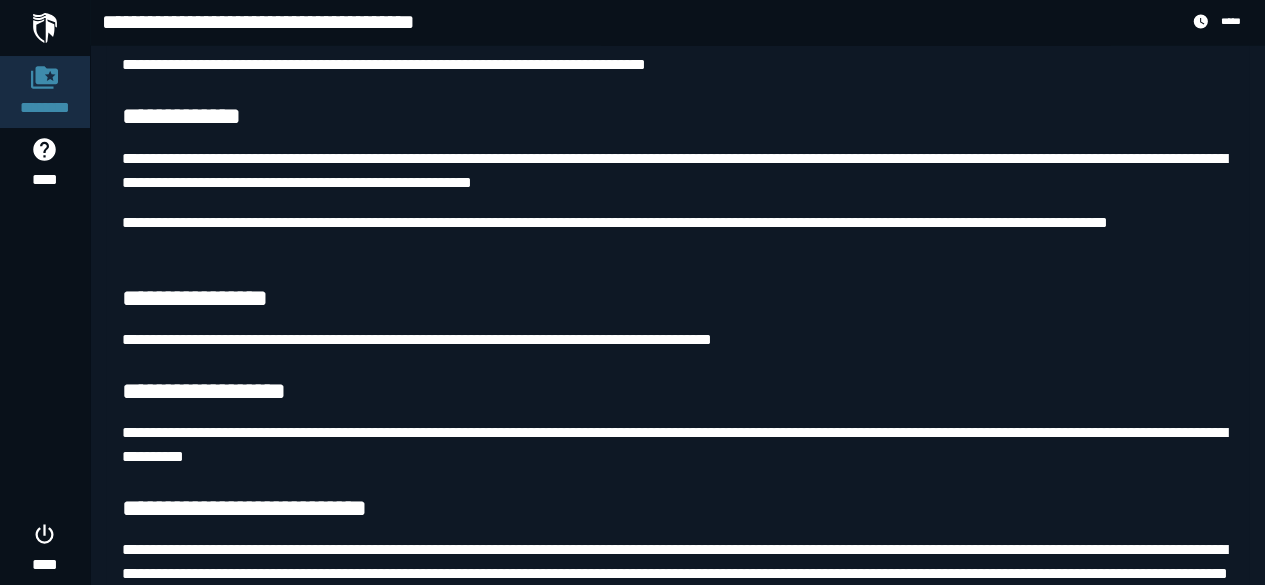 scroll, scrollTop: 2027, scrollLeft: 0, axis: vertical 